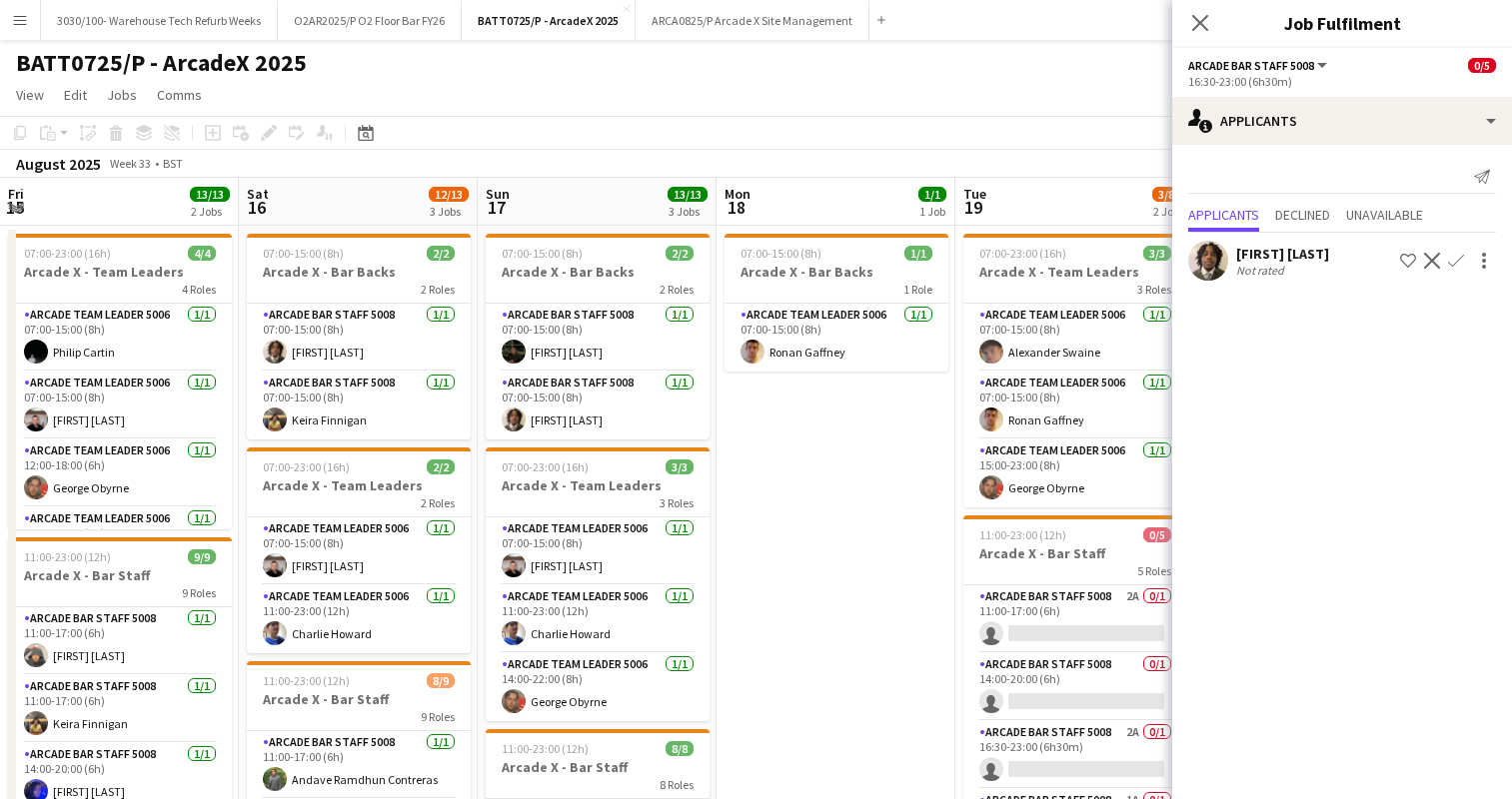 scroll, scrollTop: 0, scrollLeft: 0, axis: both 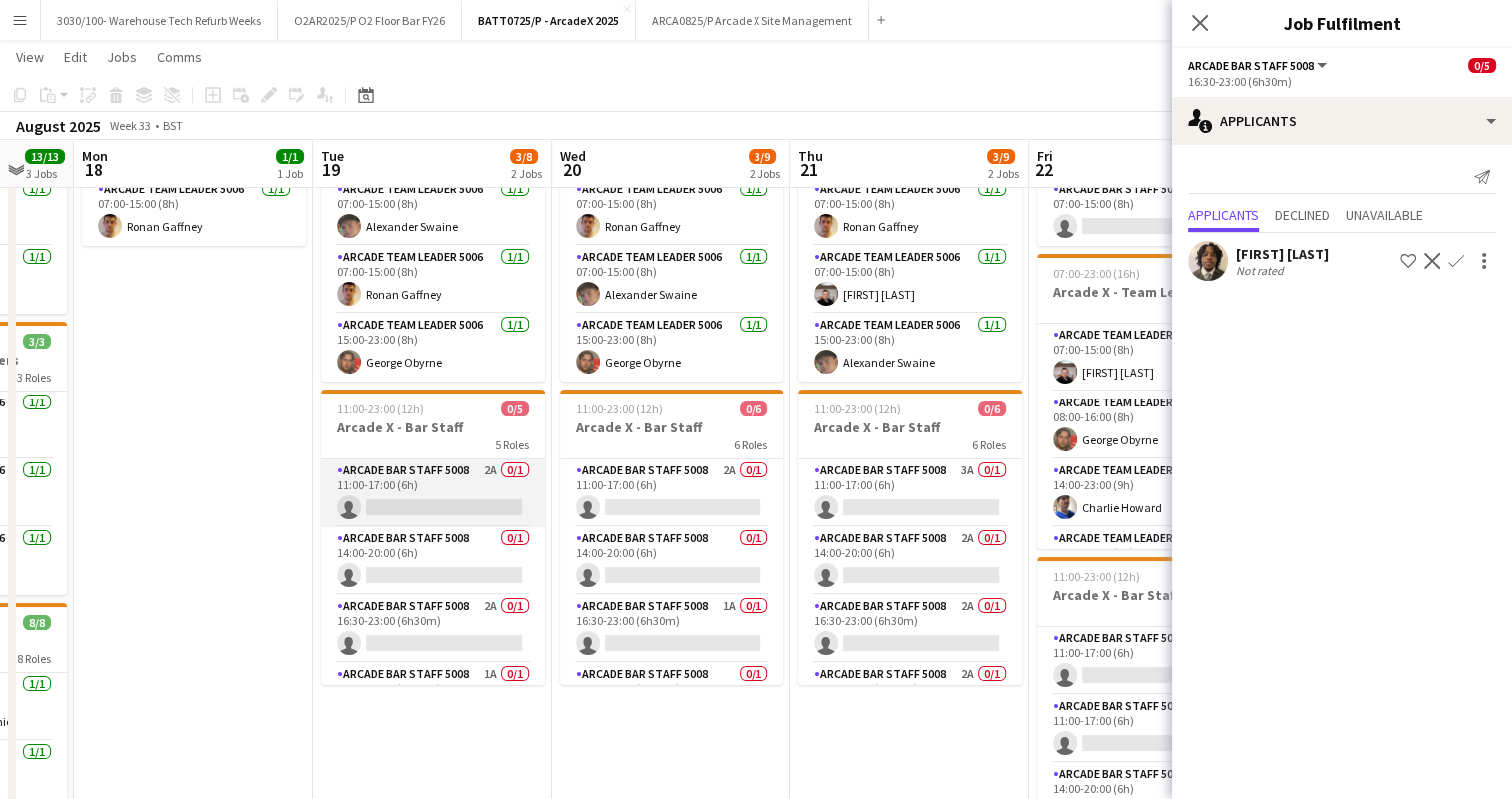 click on "Arcade Bar Staff 5008   2A   0/1   11:00-17:00 (6h)
single-neutral-actions" at bounding box center (433, 493) 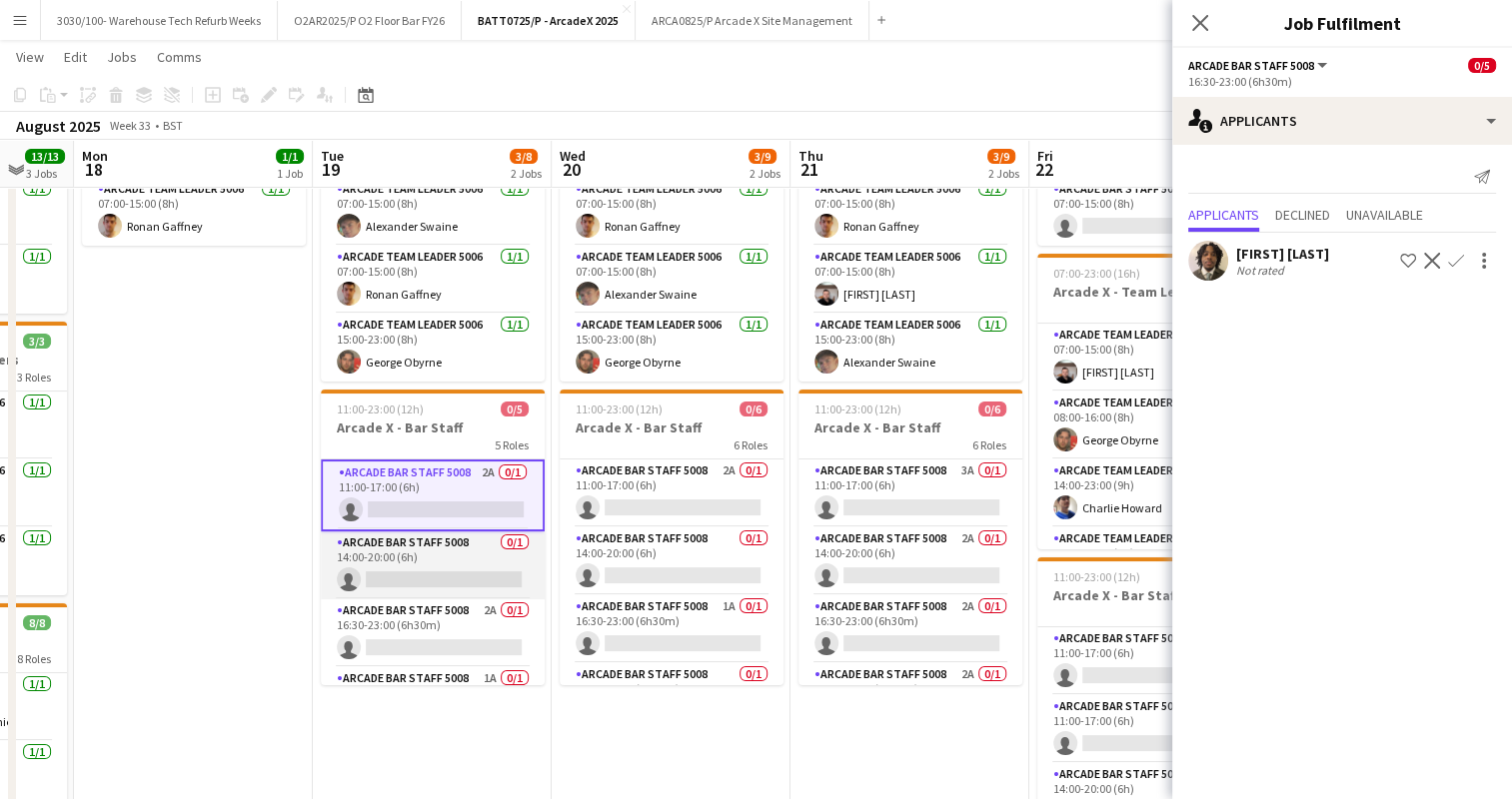 click on "Arcade Bar Staff 5008   0/1   14:00-20:00 (6h)
single-neutral-actions" at bounding box center (433, 565) 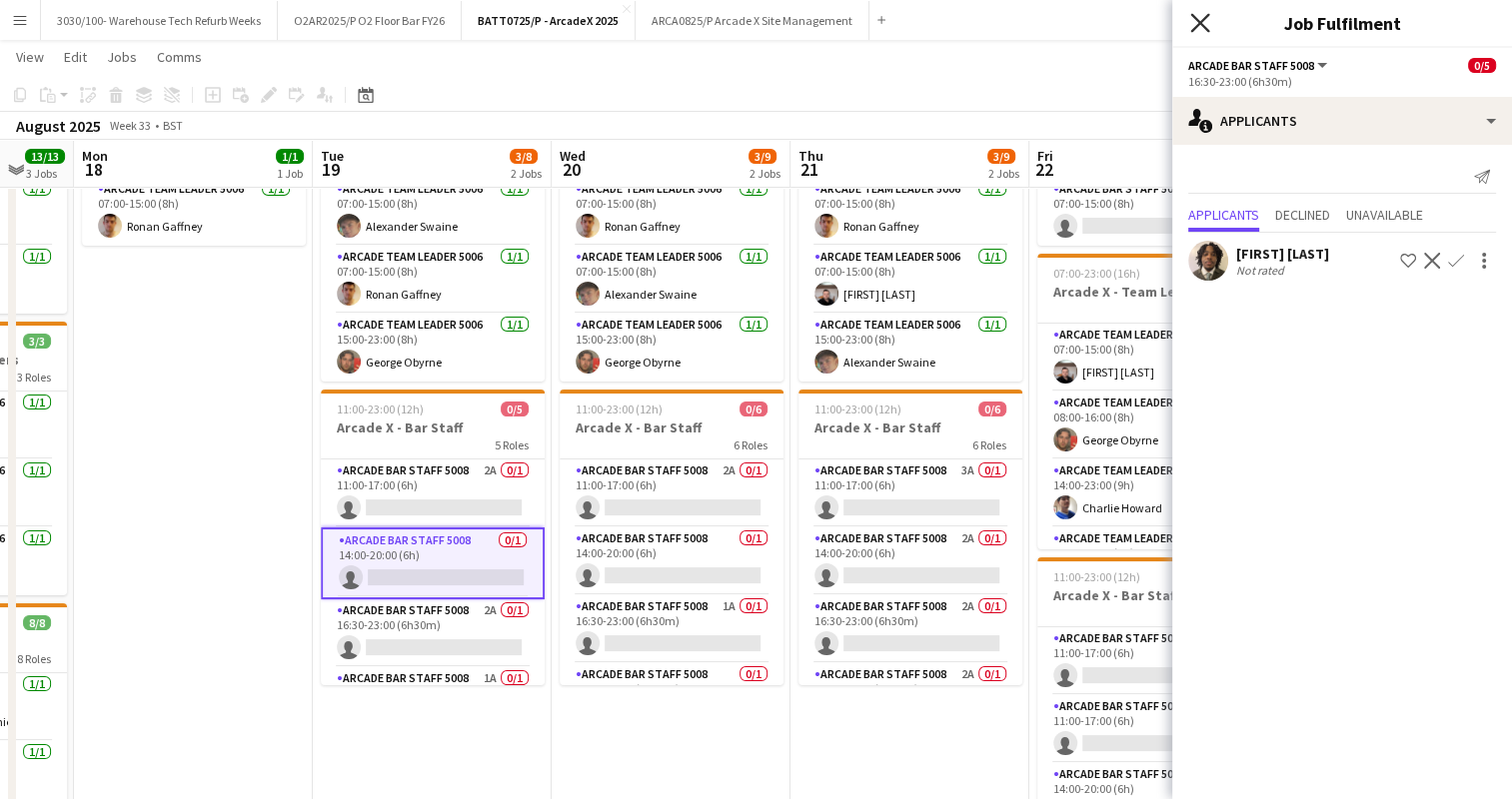 click on "Close pop-in" 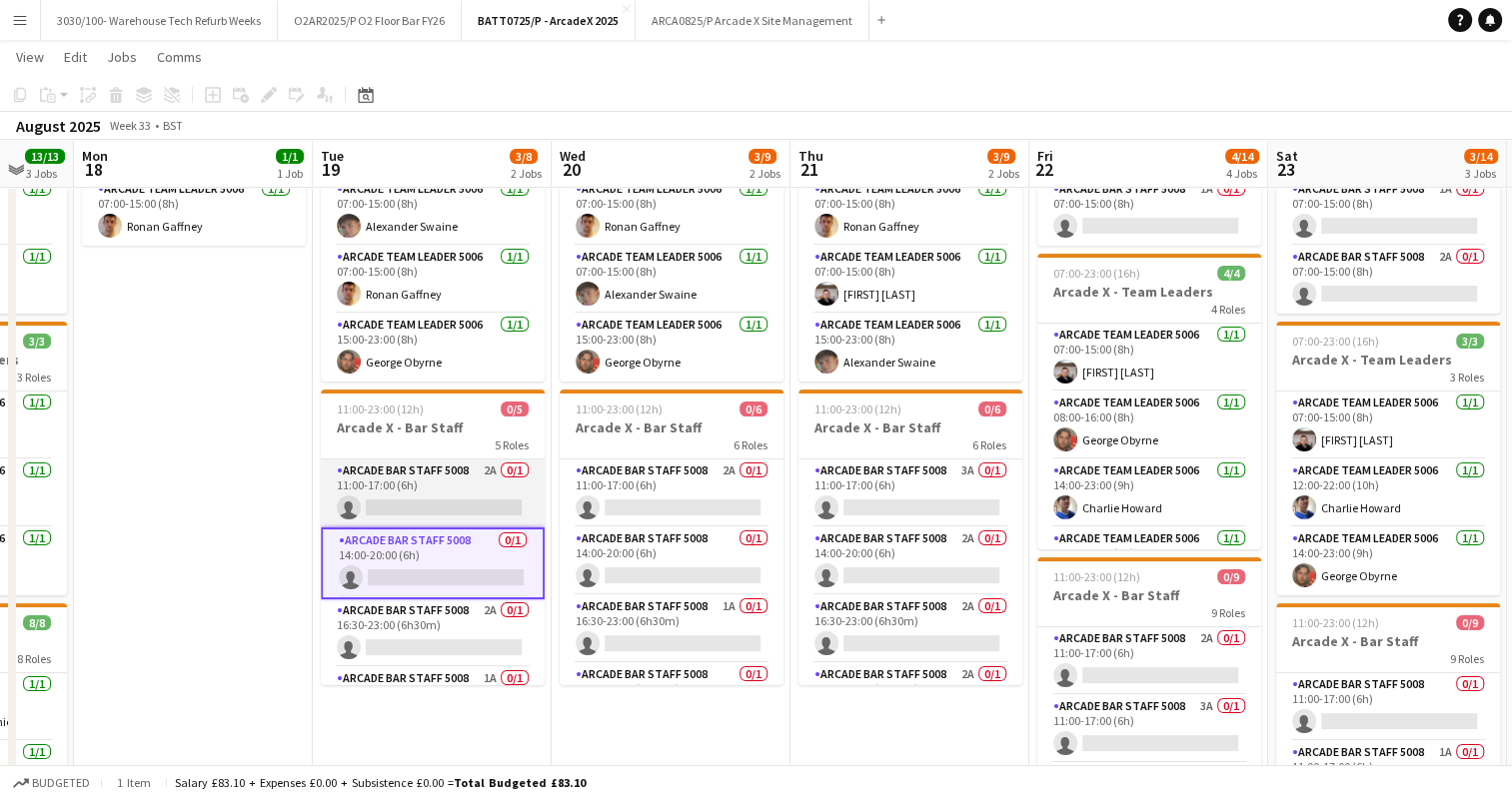 click on "Arcade Bar Staff 5008   2A   0/1   11:00-17:00 (6h)
single-neutral-actions" at bounding box center (433, 493) 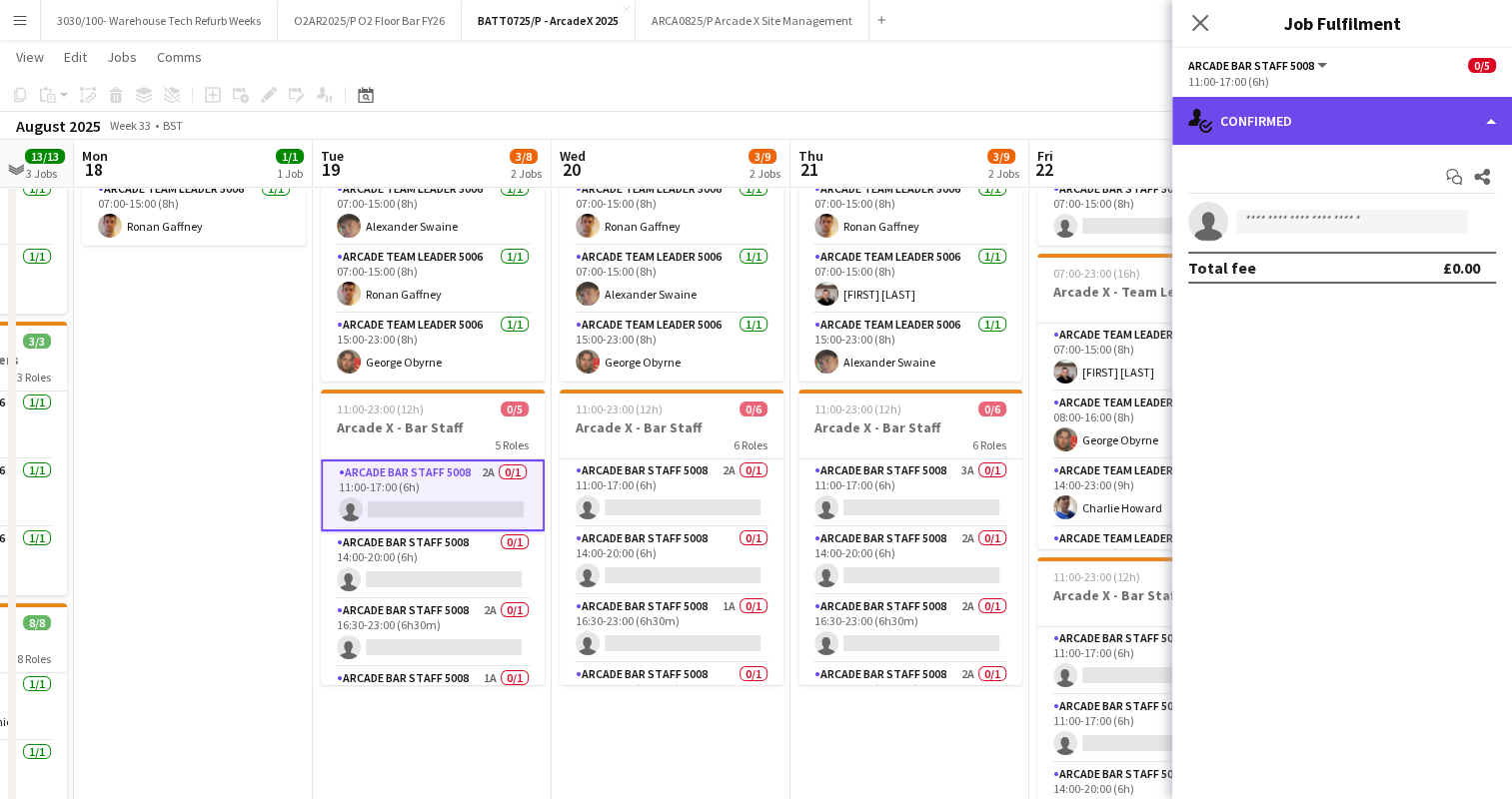 click on "single-neutral-actions-check-2
Confirmed" 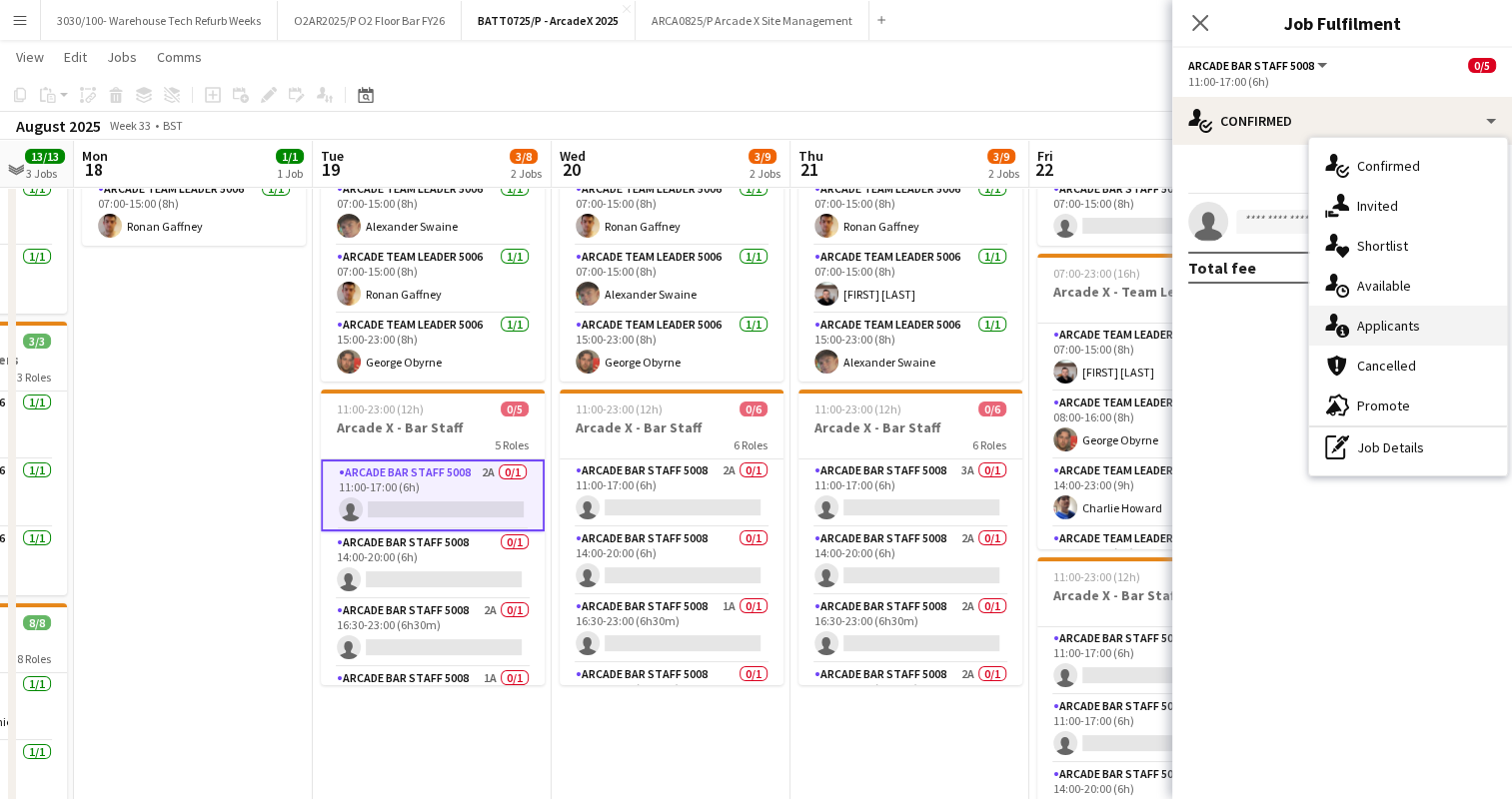 click on "single-neutral-actions-information
Applicants" at bounding box center (1408, 326) 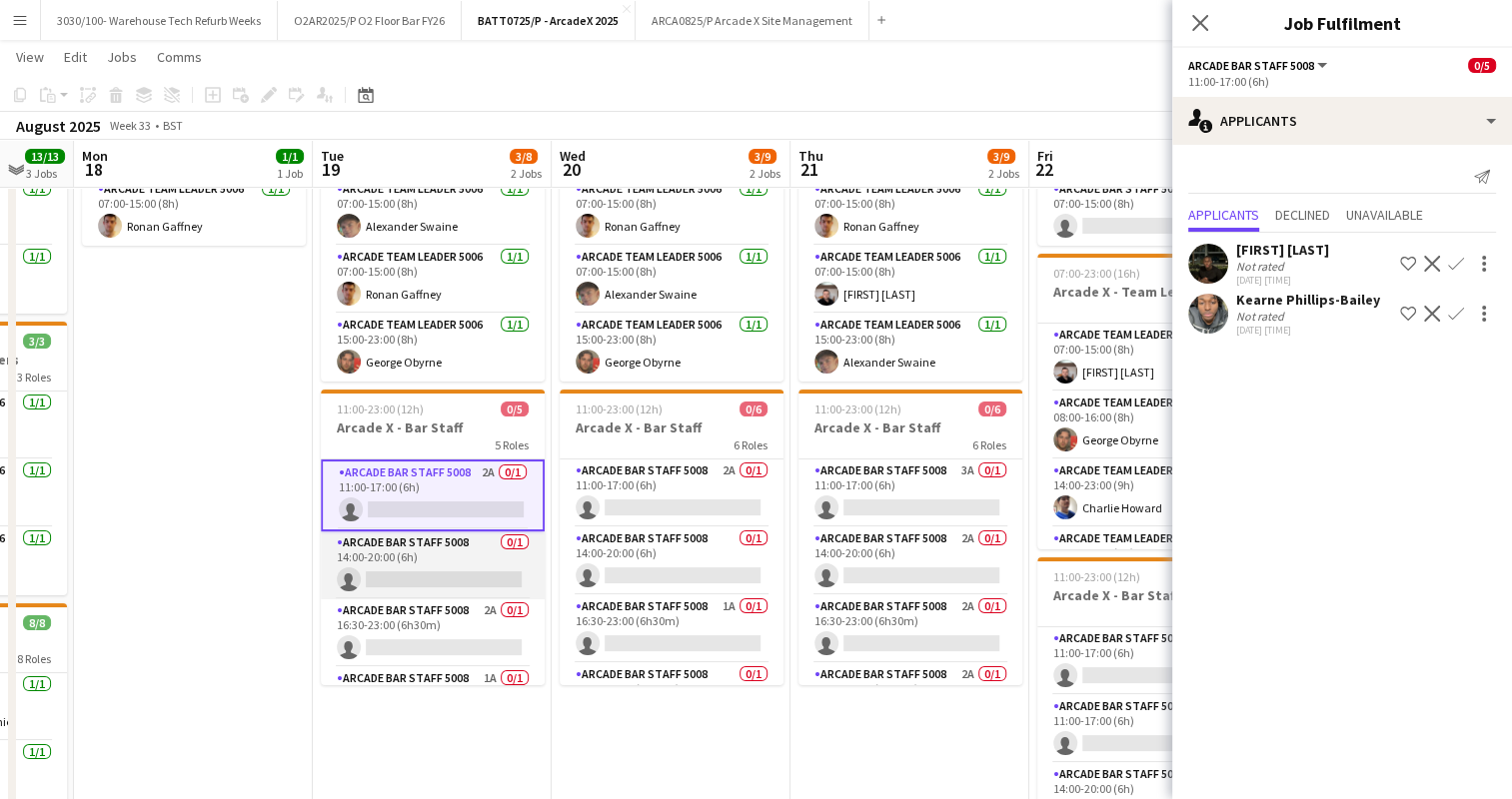 click on "Arcade Bar Staff 5008   0/1   14:00-20:00 (6h)
single-neutral-actions" at bounding box center [433, 565] 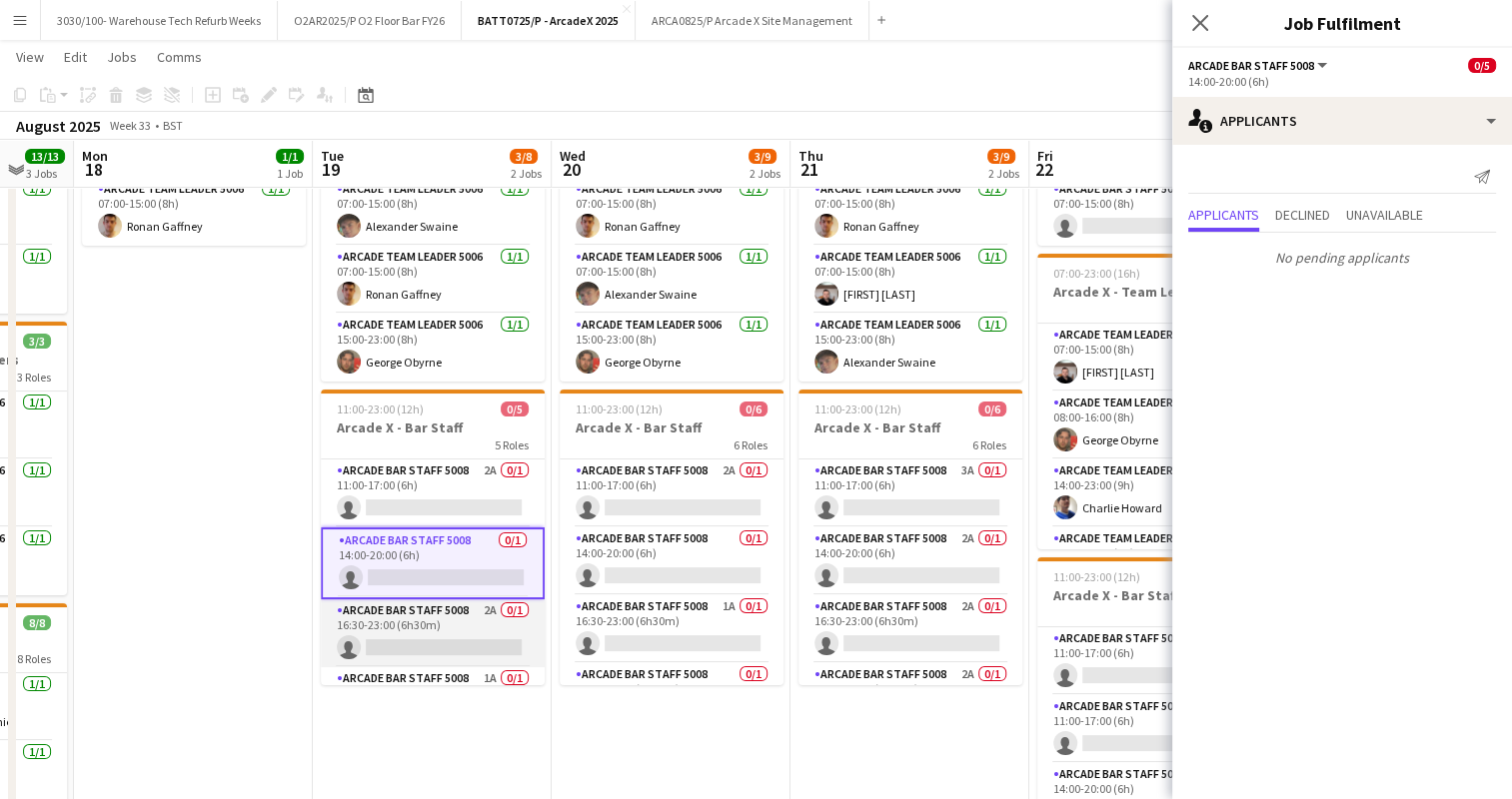 click on "Arcade Bar Staff 5008   2A   0/1   16:30-23:00 (6h30m)
single-neutral-actions" at bounding box center (433, 633) 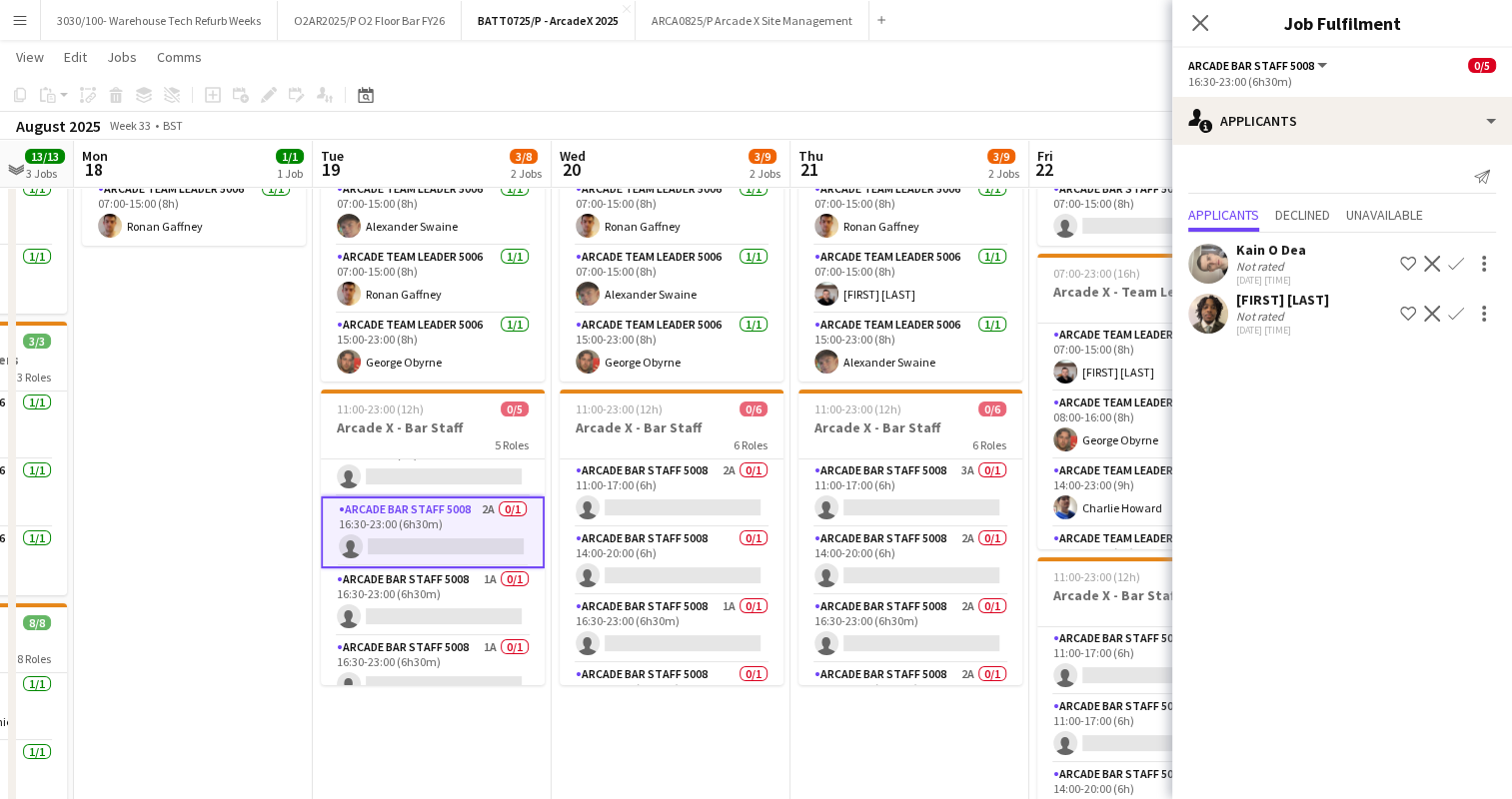 scroll, scrollTop: 116, scrollLeft: 0, axis: vertical 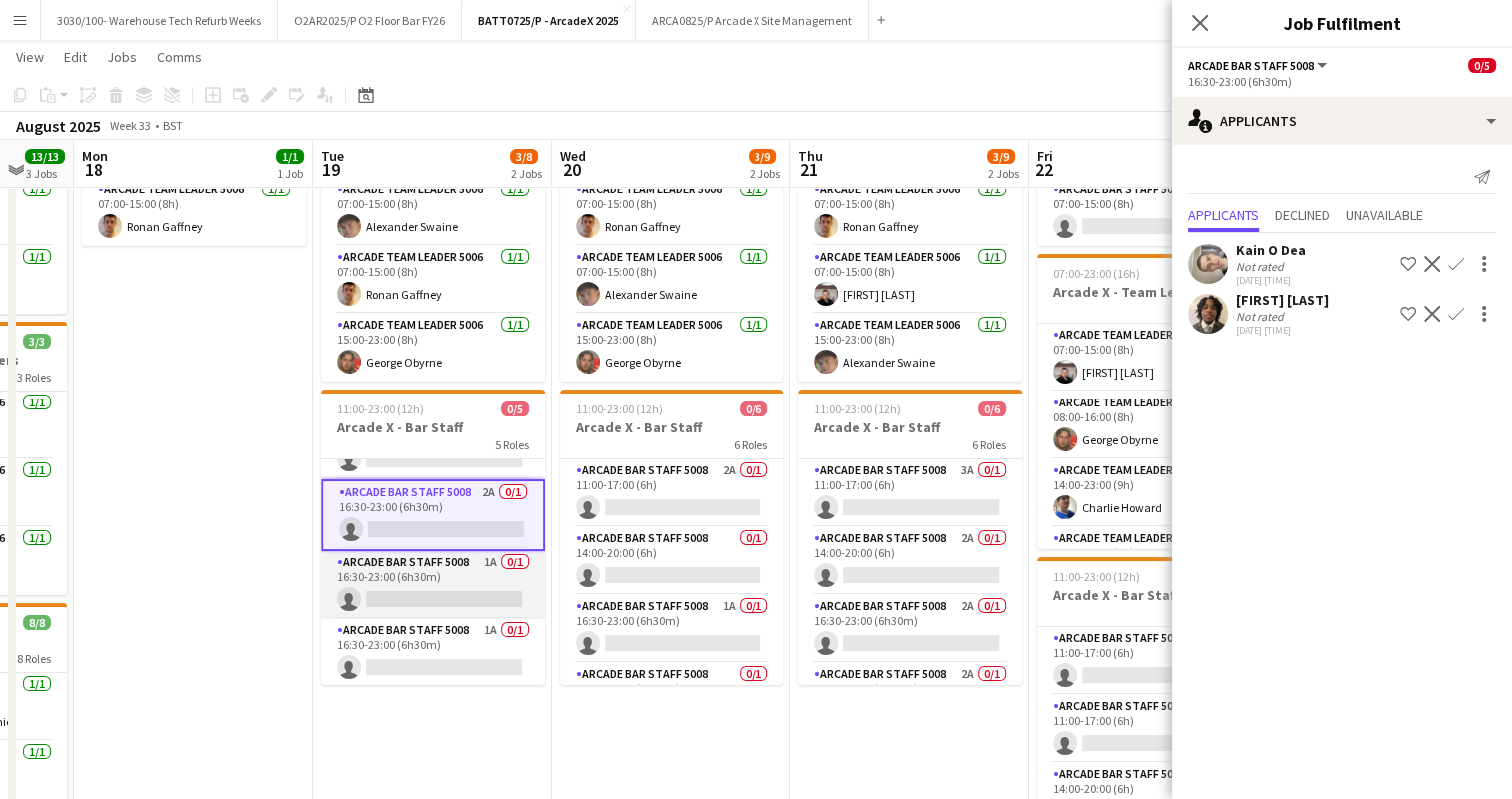 click on "Arcade Bar Staff 5008   1A   0/1   16:30-23:00 (6h30m)
single-neutral-actions" at bounding box center [433, 585] 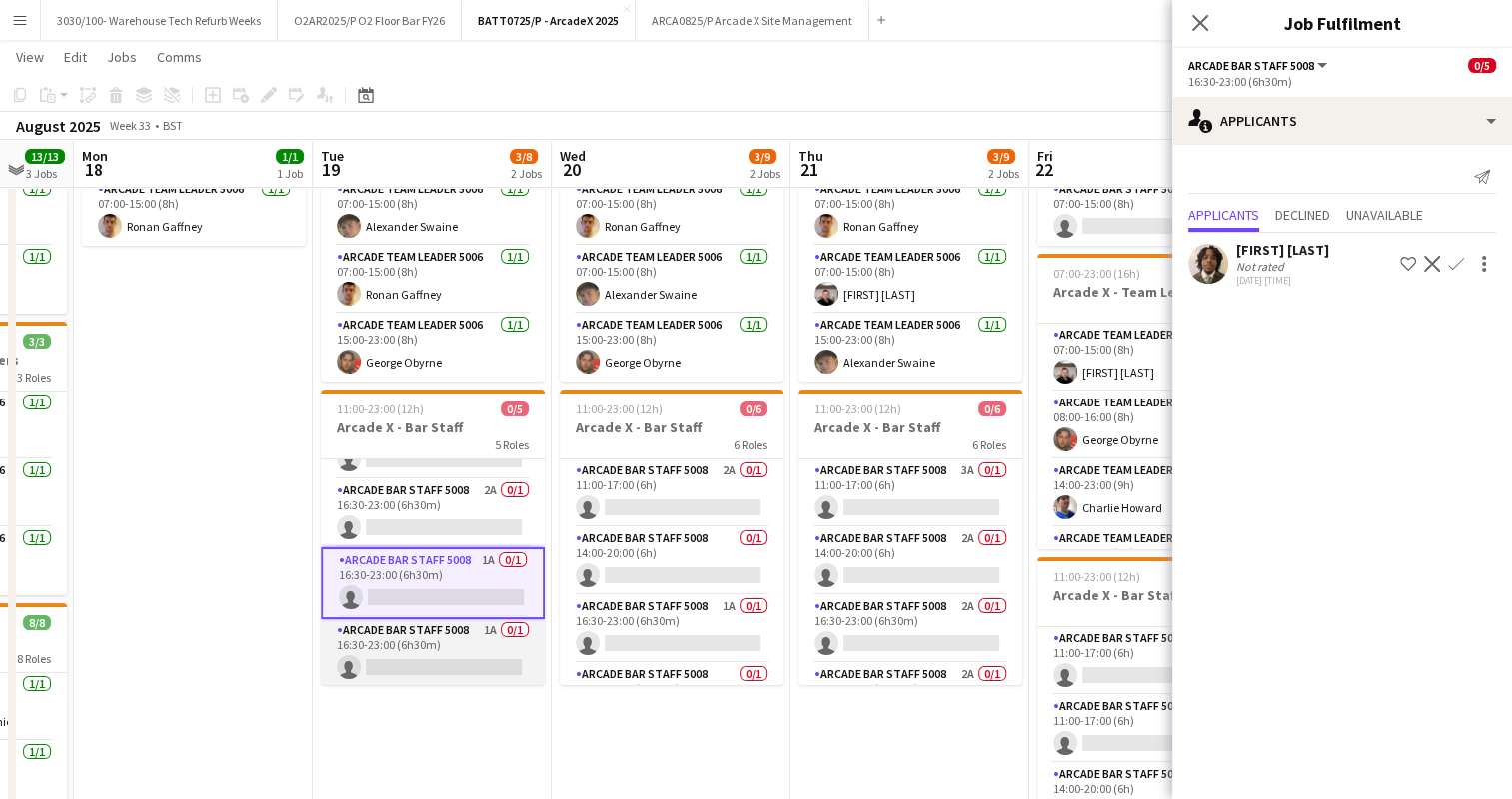 click on "Arcade Bar Staff 5008   1A   0/1   16:30-23:00 (6h30m)
single-neutral-actions" at bounding box center [433, 653] 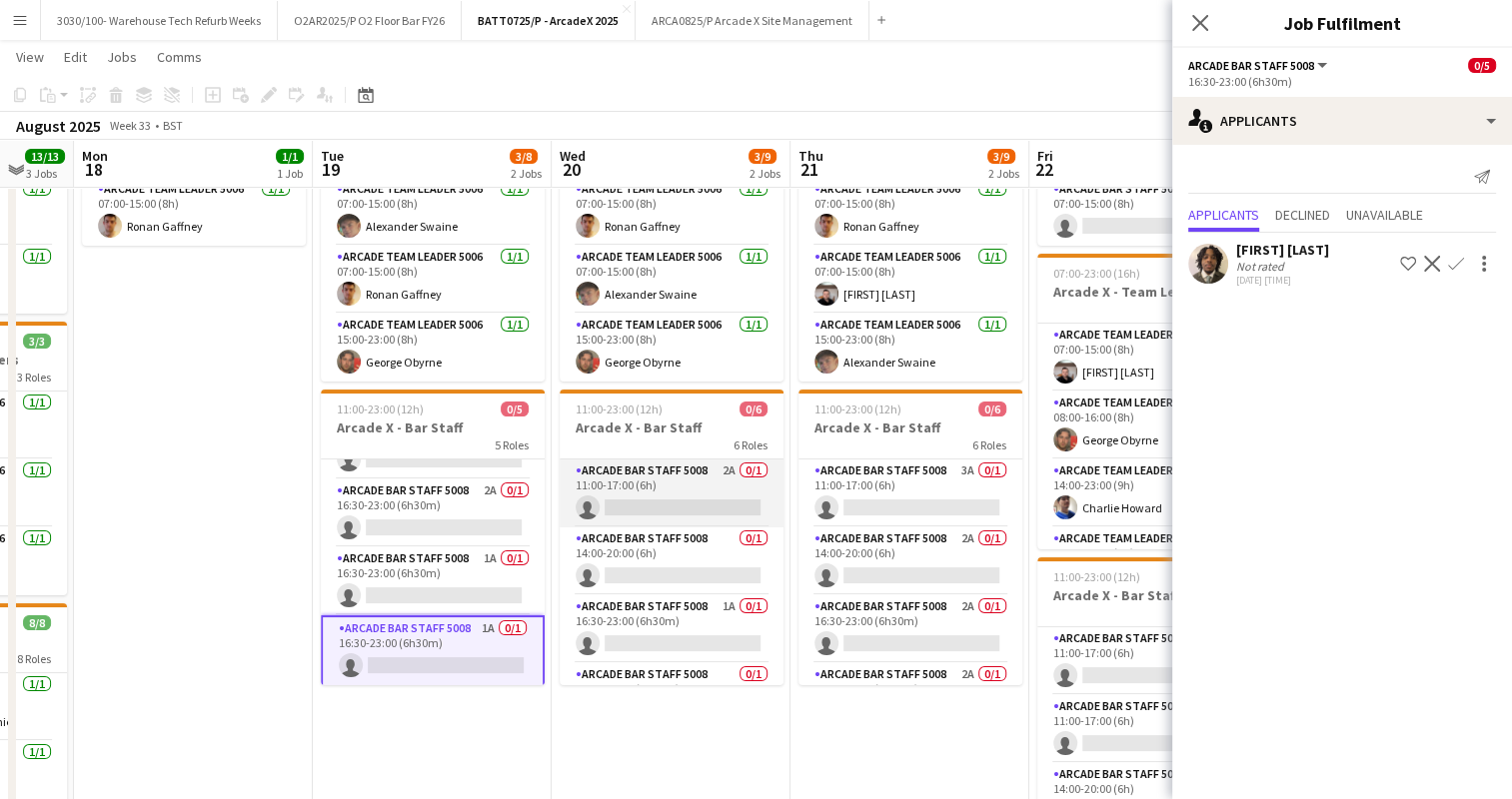 click on "Arcade Bar Staff 5008   2A   0/1   11:00-17:00 (6h)
single-neutral-actions" at bounding box center [672, 493] 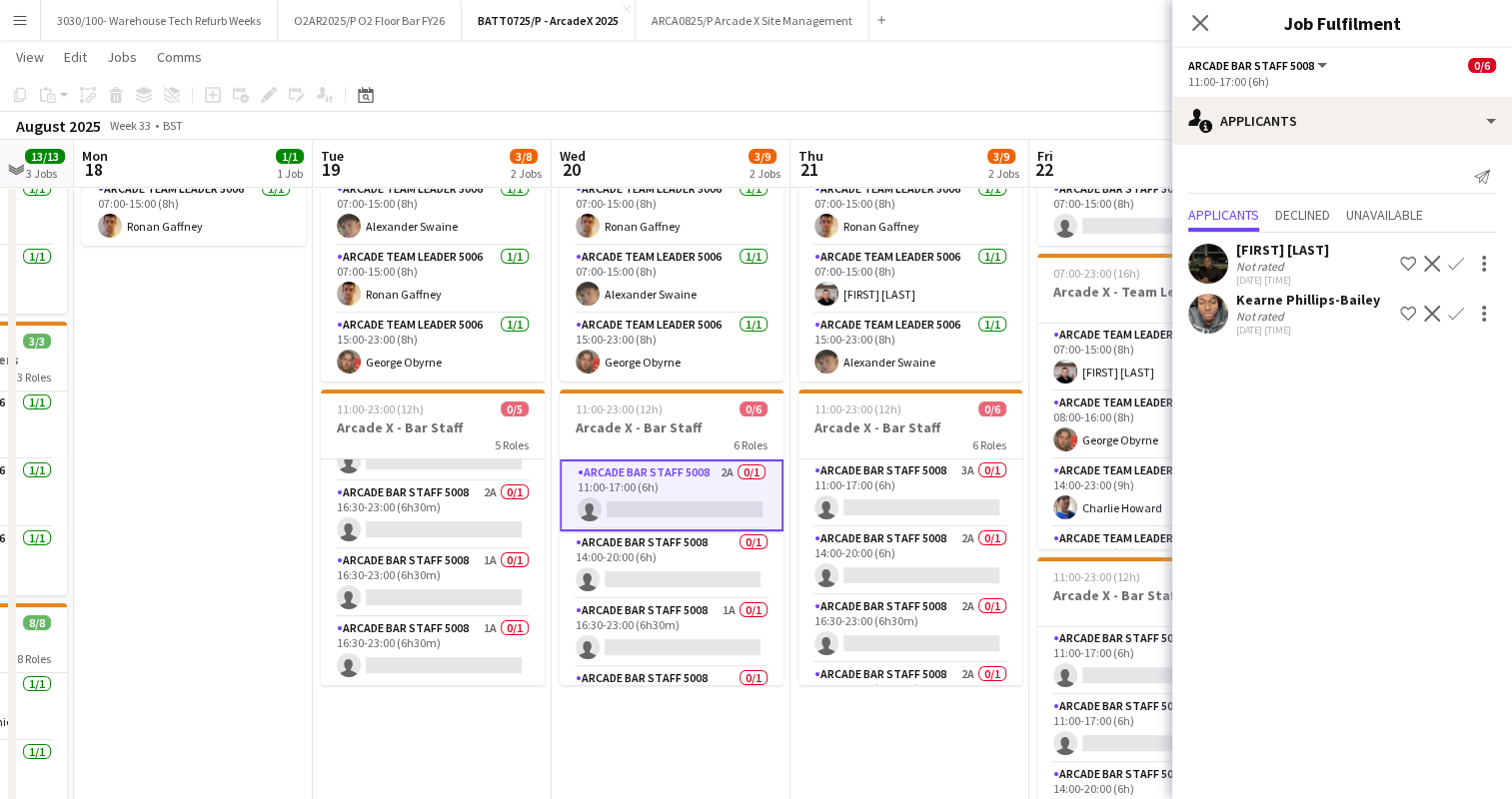 scroll, scrollTop: 113, scrollLeft: 0, axis: vertical 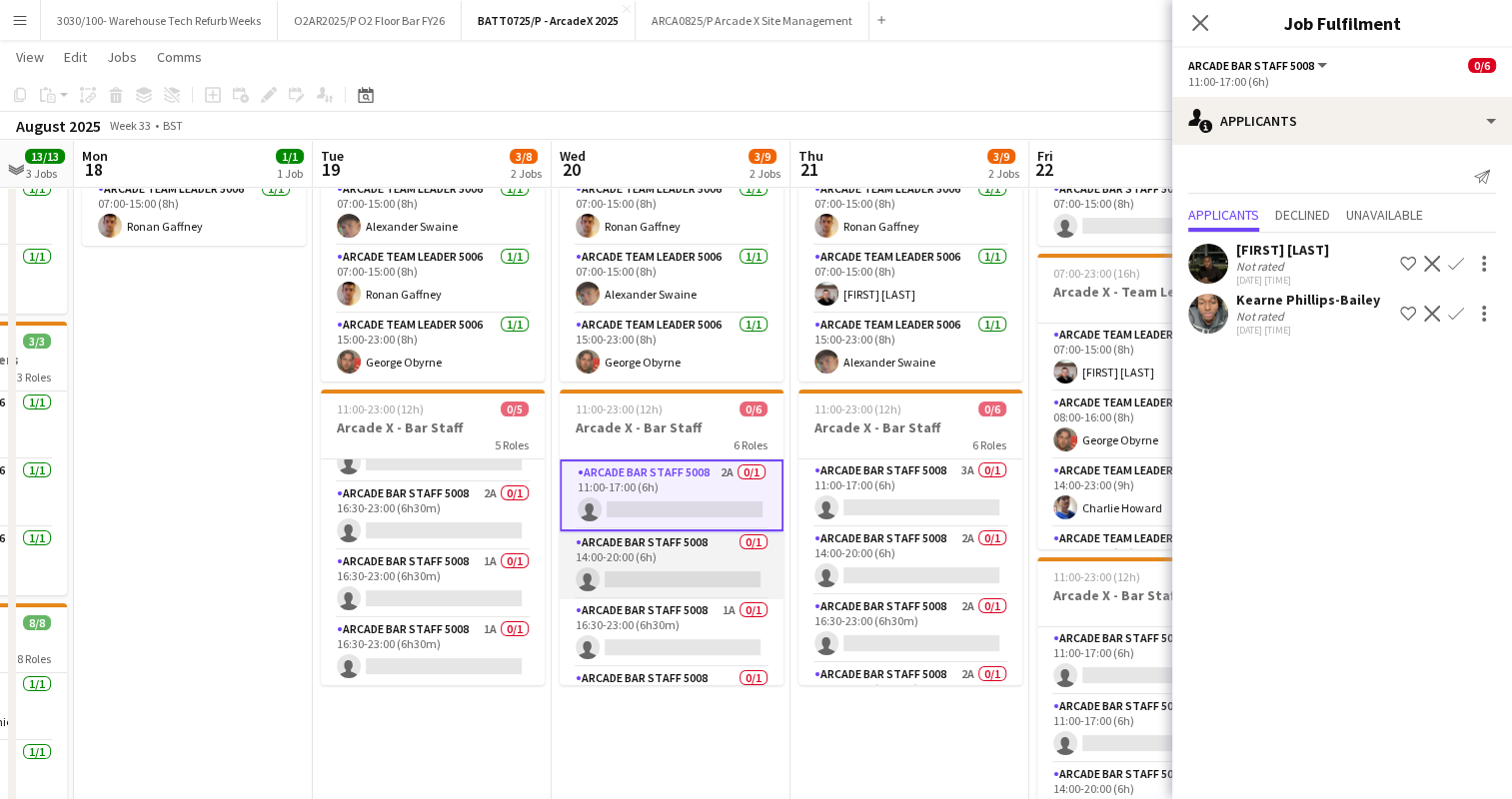 click on "Arcade Bar Staff 5008   0/1   14:00-20:00 (6h)
single-neutral-actions" at bounding box center (672, 565) 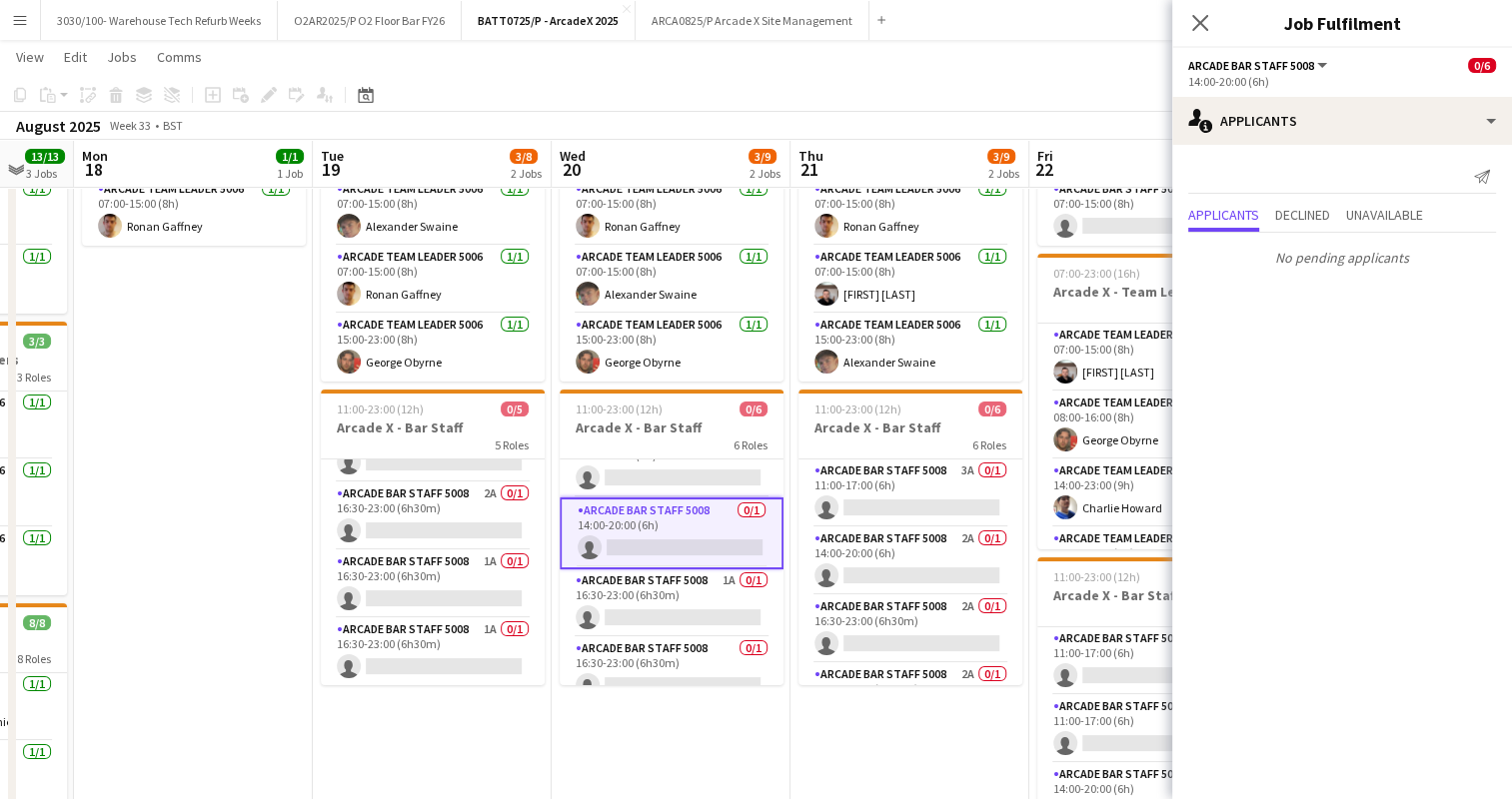 scroll, scrollTop: 32, scrollLeft: 0, axis: vertical 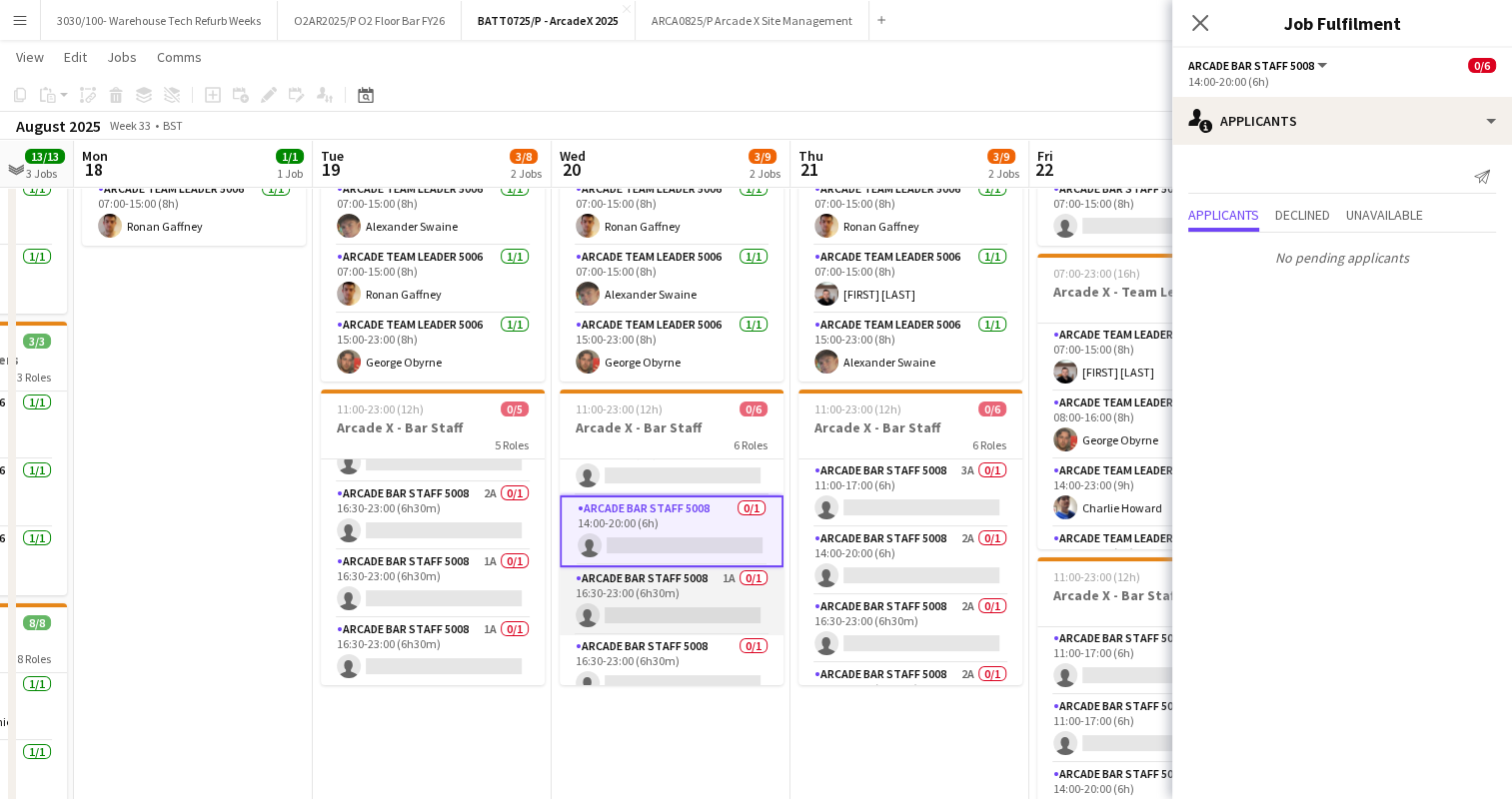 click on "Arcade Bar Staff 5008   1A   0/1   16:30-23:00 (6h30m)
single-neutral-actions" at bounding box center (672, 601) 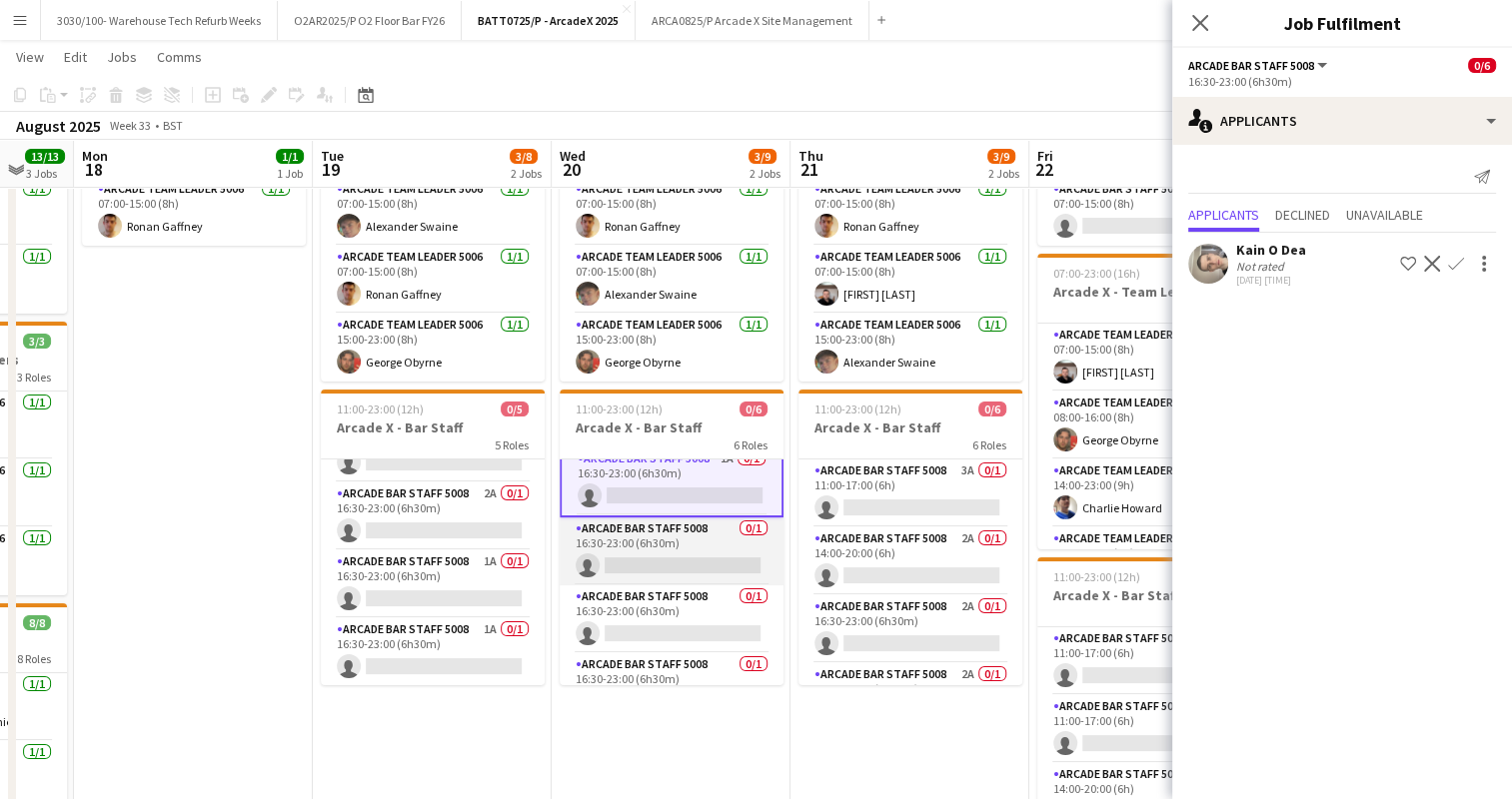 click on "Arcade Bar Staff 5008   0/1   16:30-23:00 (6h30m)
single-neutral-actions" at bounding box center (672, 551) 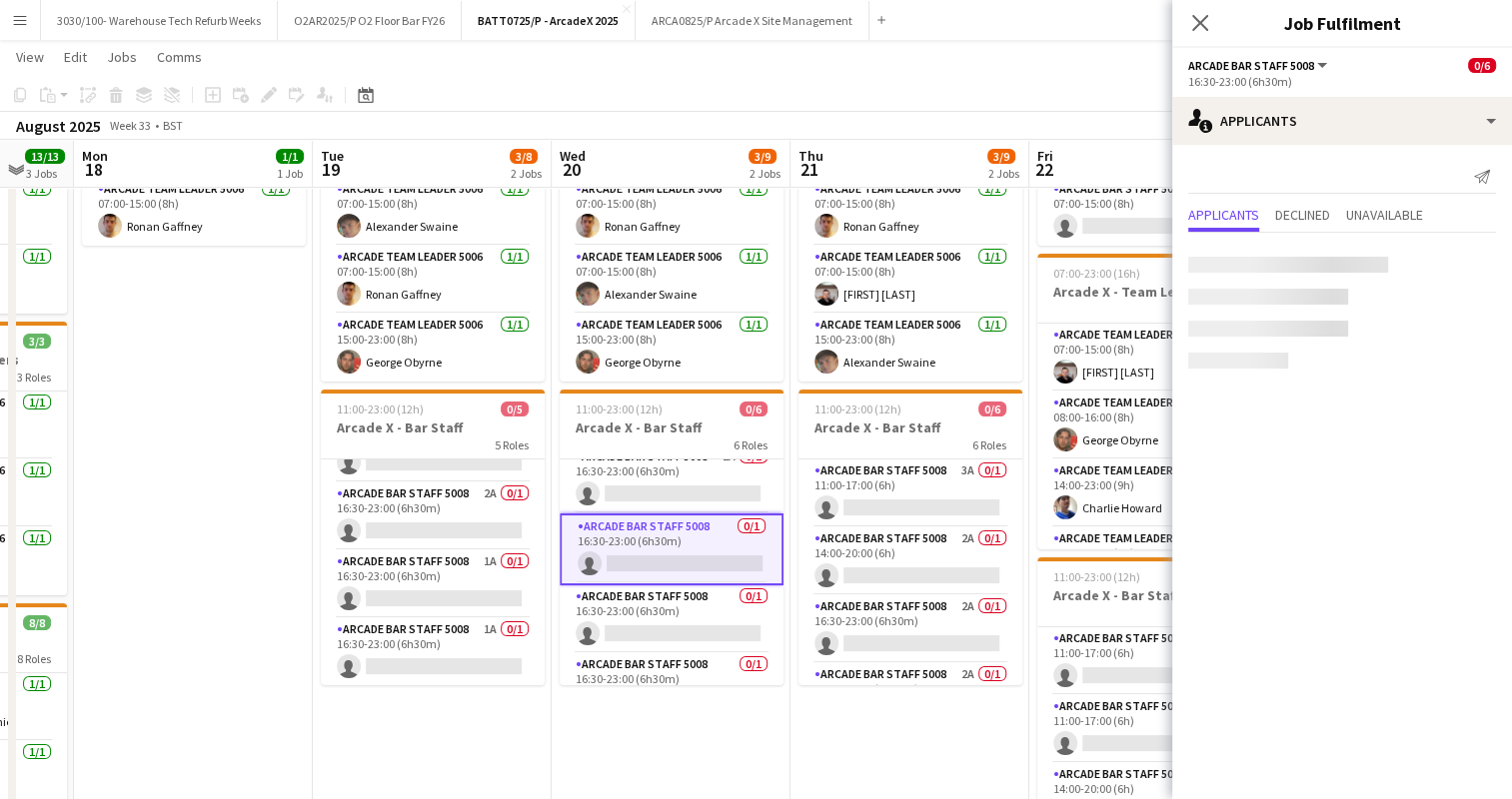 scroll, scrollTop: 148, scrollLeft: 0, axis: vertical 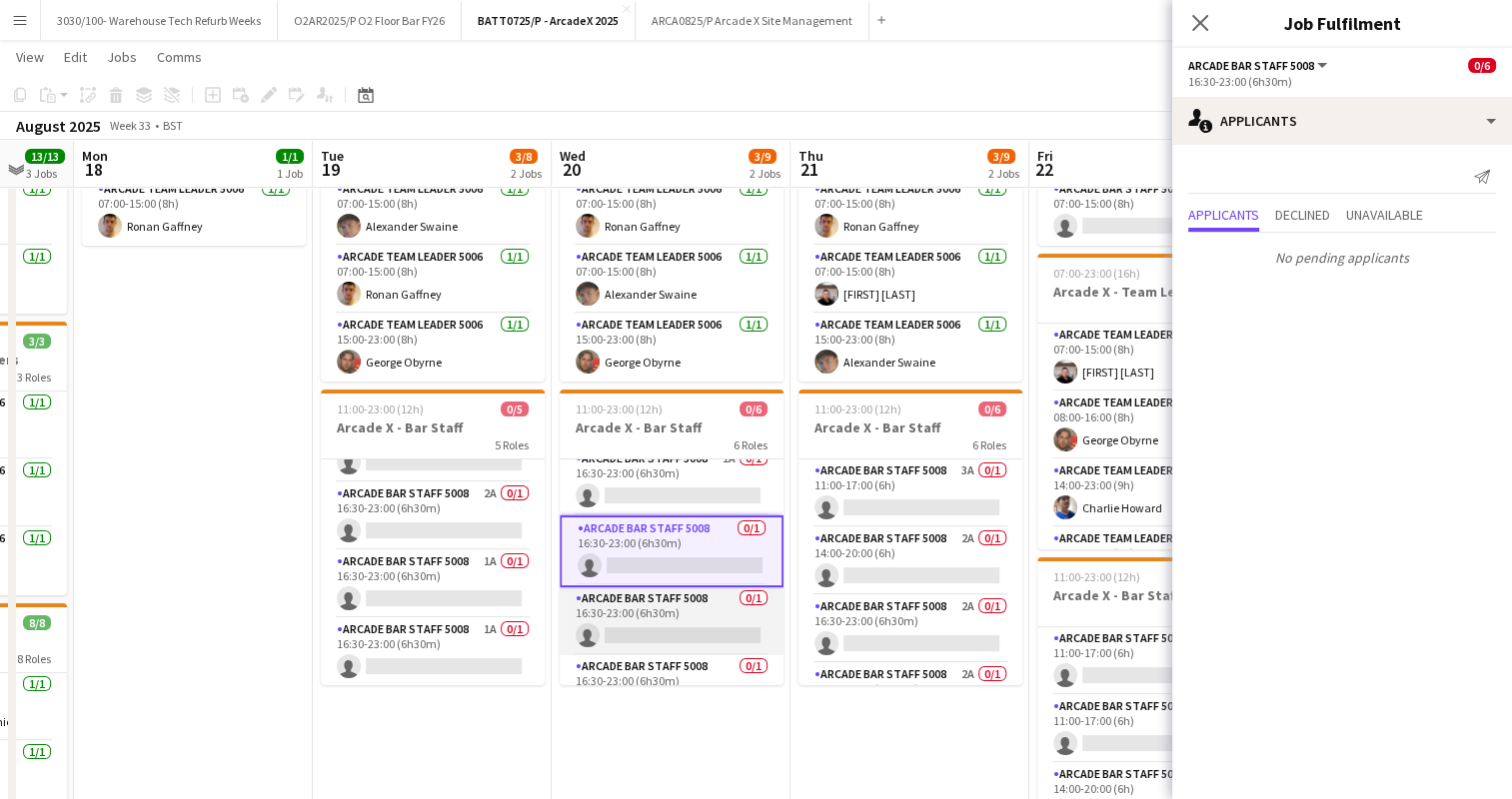 click on "Arcade Bar Staff 5008   0/1   16:30-23:00 (6h30m)
single-neutral-actions" at bounding box center (672, 621) 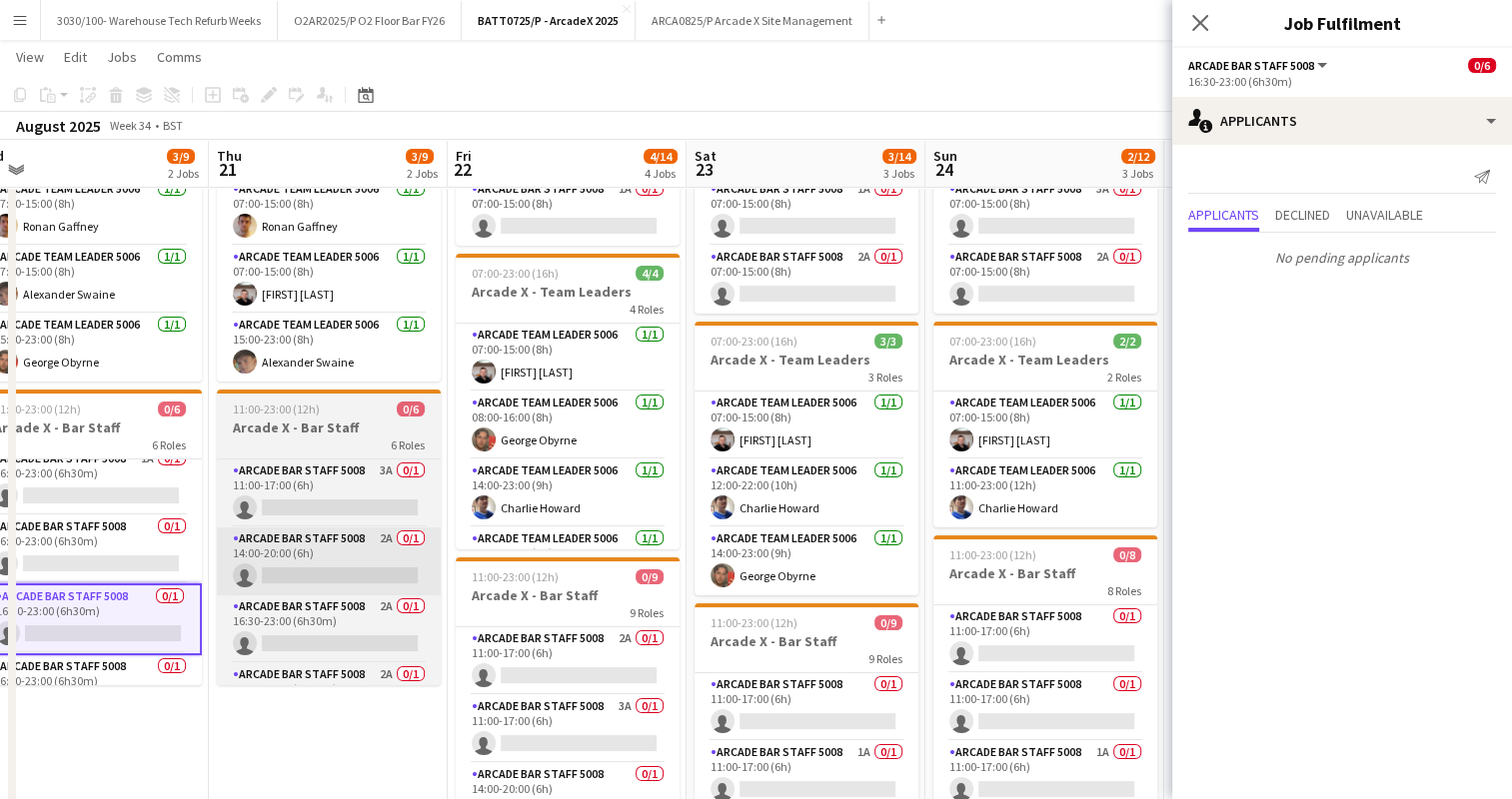 scroll, scrollTop: 0, scrollLeft: 509, axis: horizontal 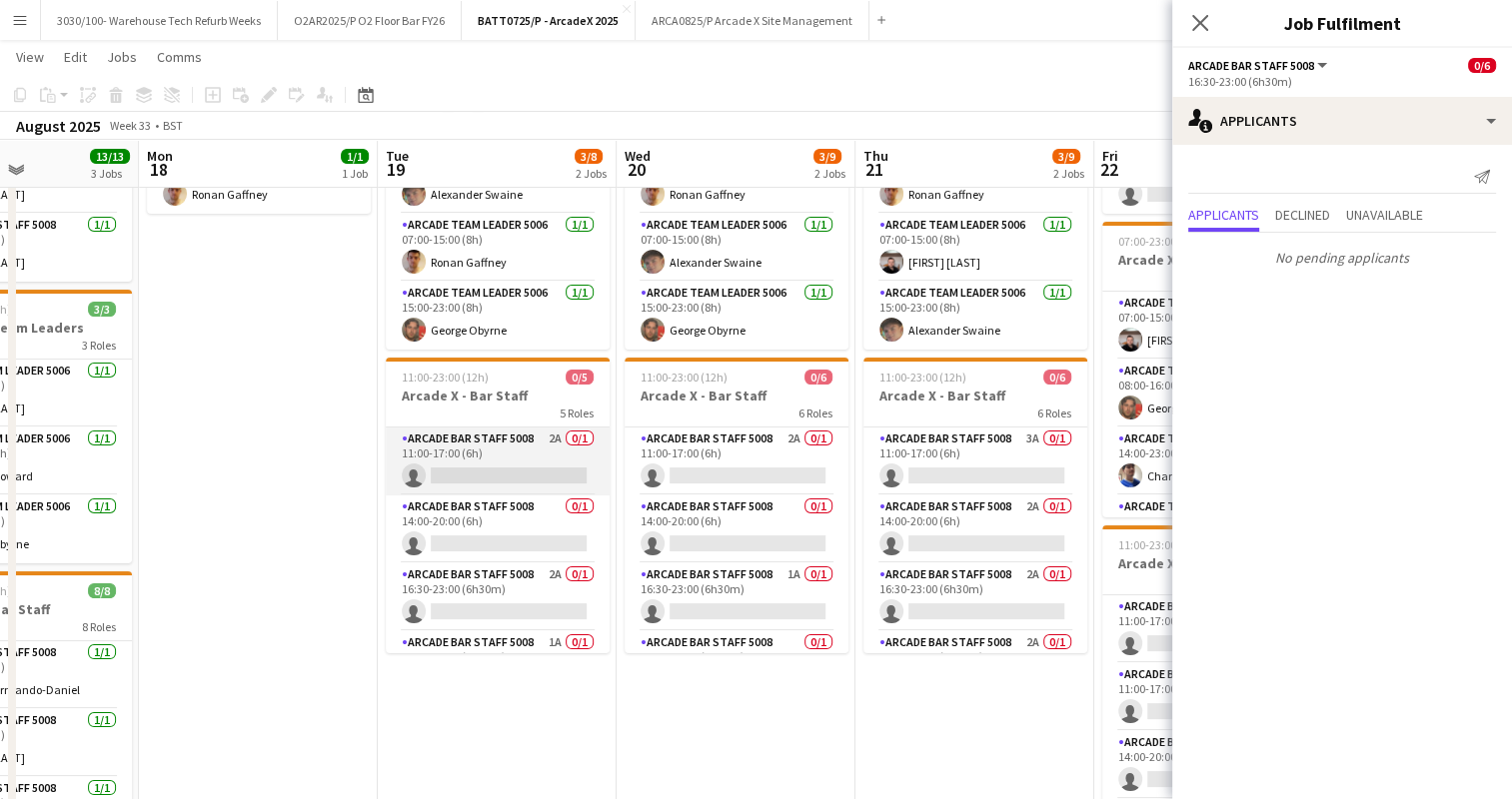 click on "Arcade Bar Staff 5008   2A   0/1   11:00-17:00 (6h)
single-neutral-actions" at bounding box center (498, 461) 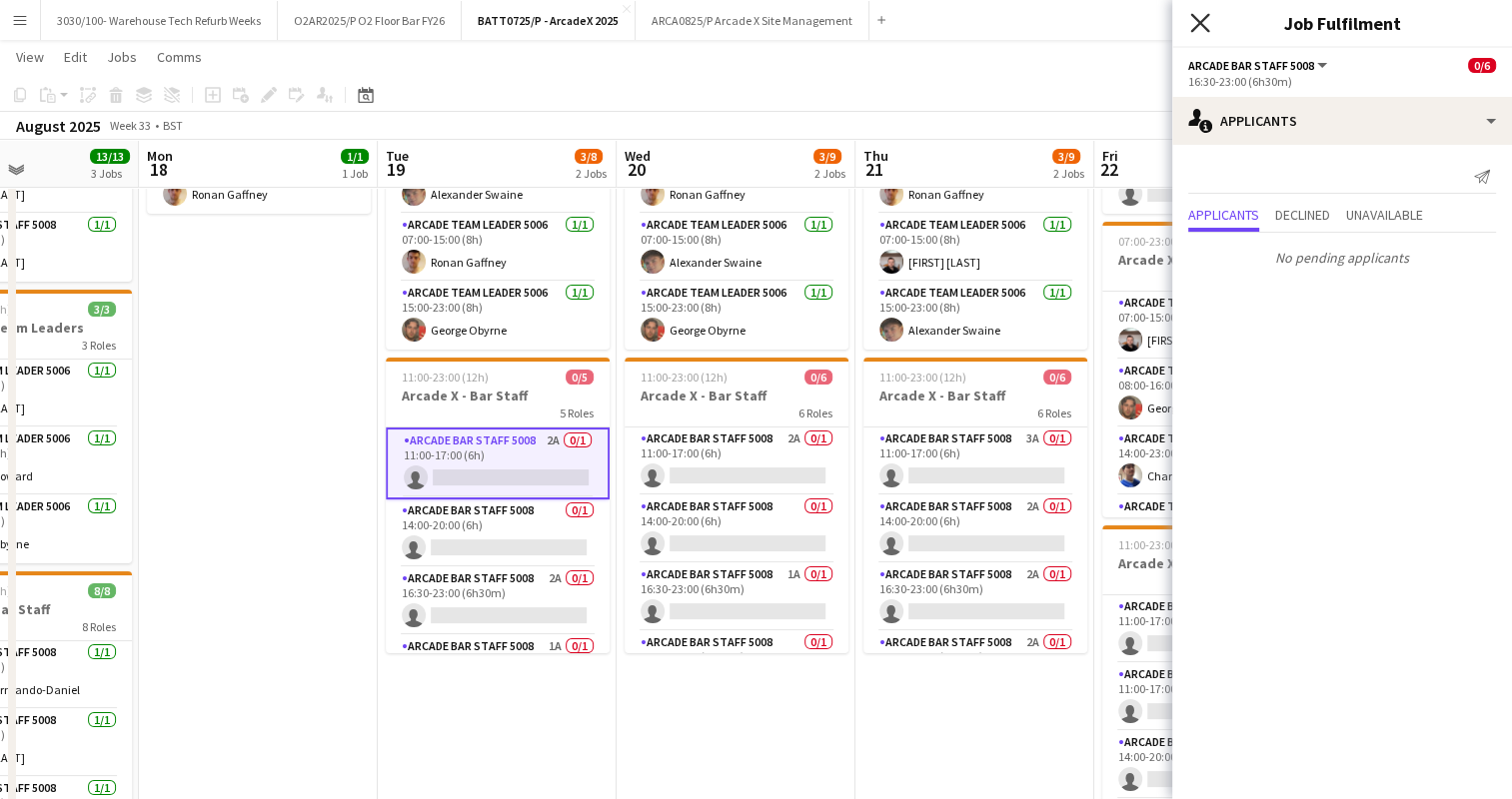click on "Close pop-in" 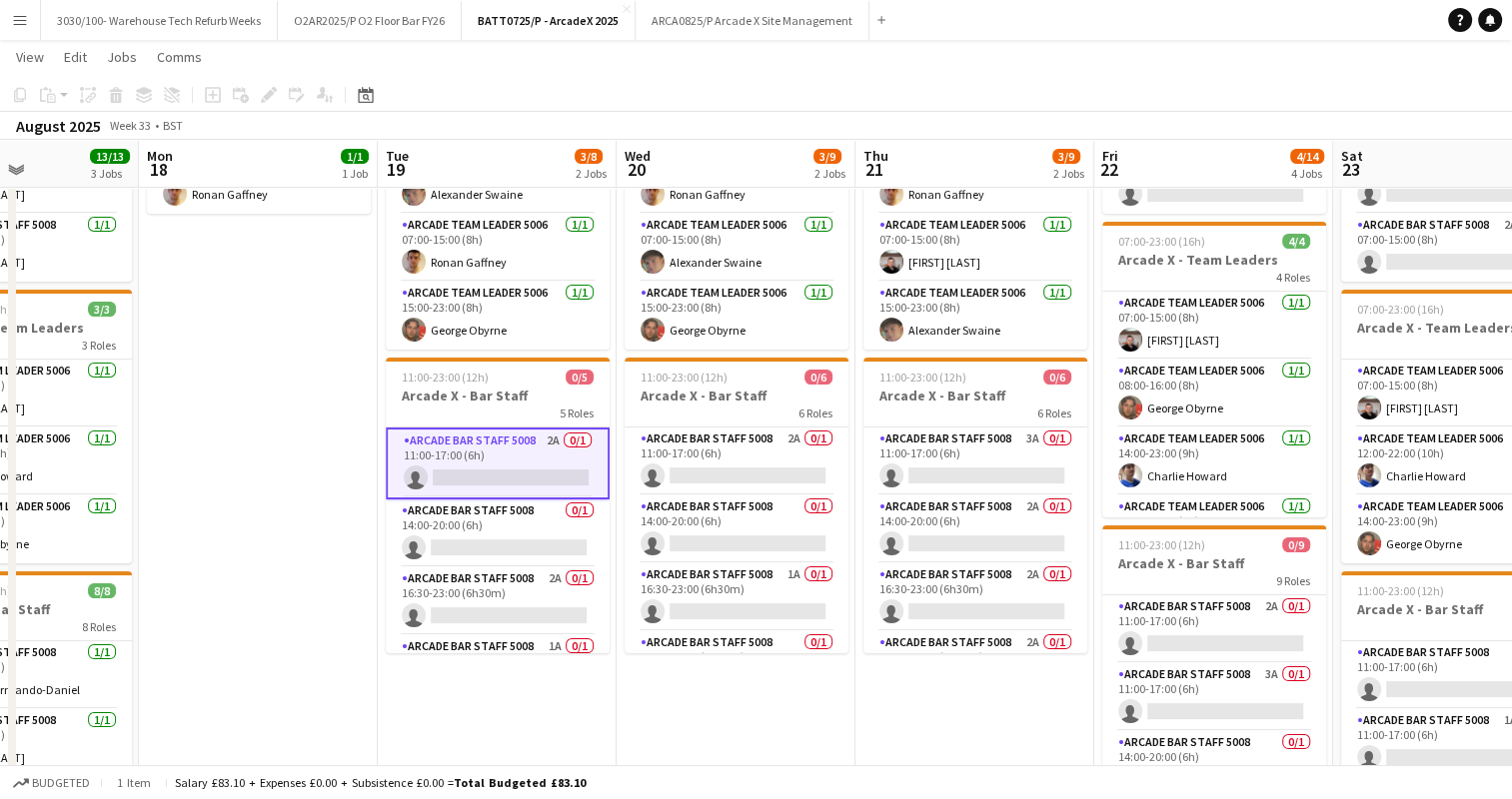 click on "Arcade Bar Staff 5008   2A   0/1   11:00-17:00 (6h)
single-neutral-actions" at bounding box center [498, 463] 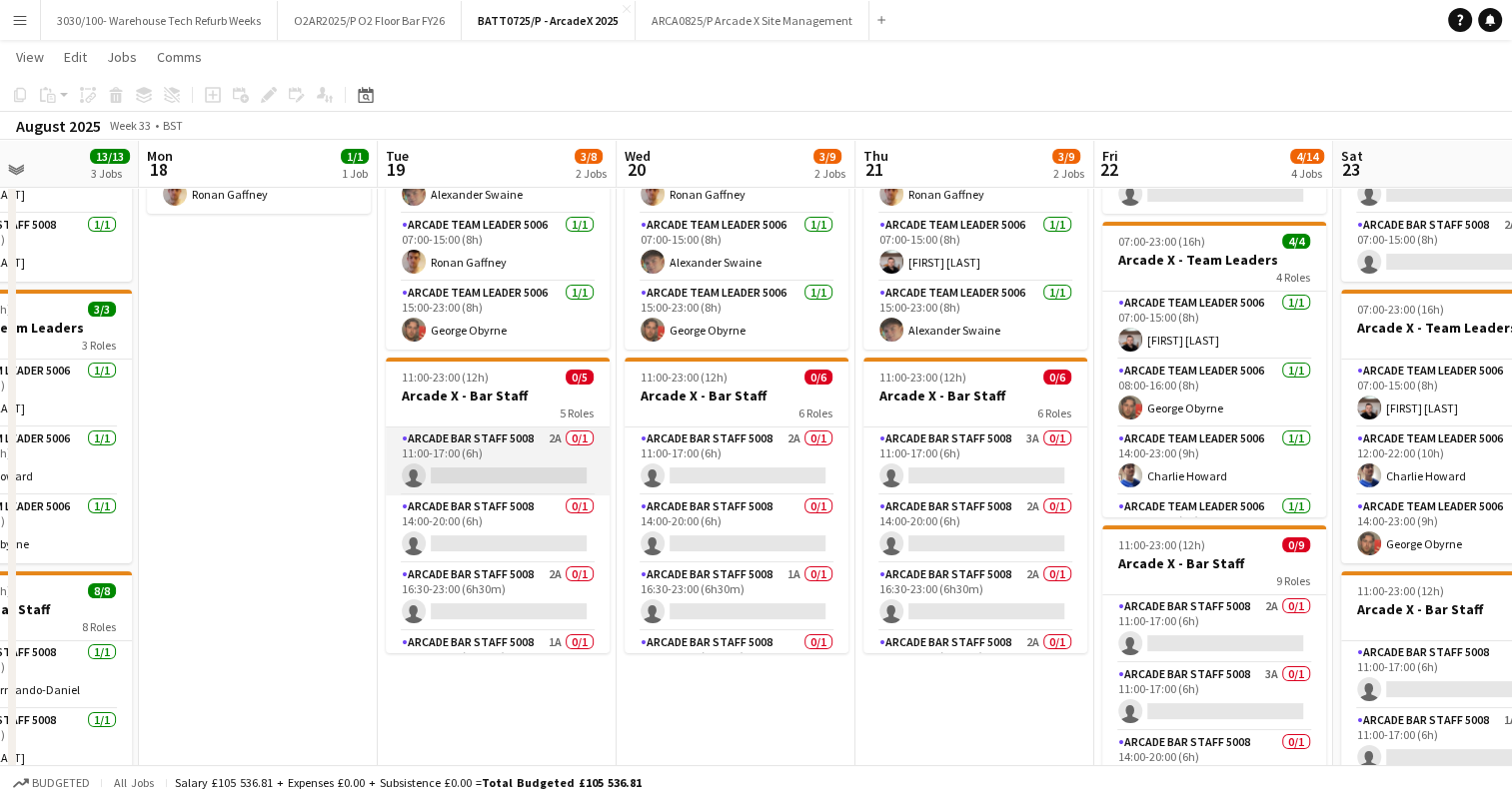 click on "Arcade Bar Staff 5008   2A   0/1   11:00-17:00 (6h)
single-neutral-actions" at bounding box center (498, 461) 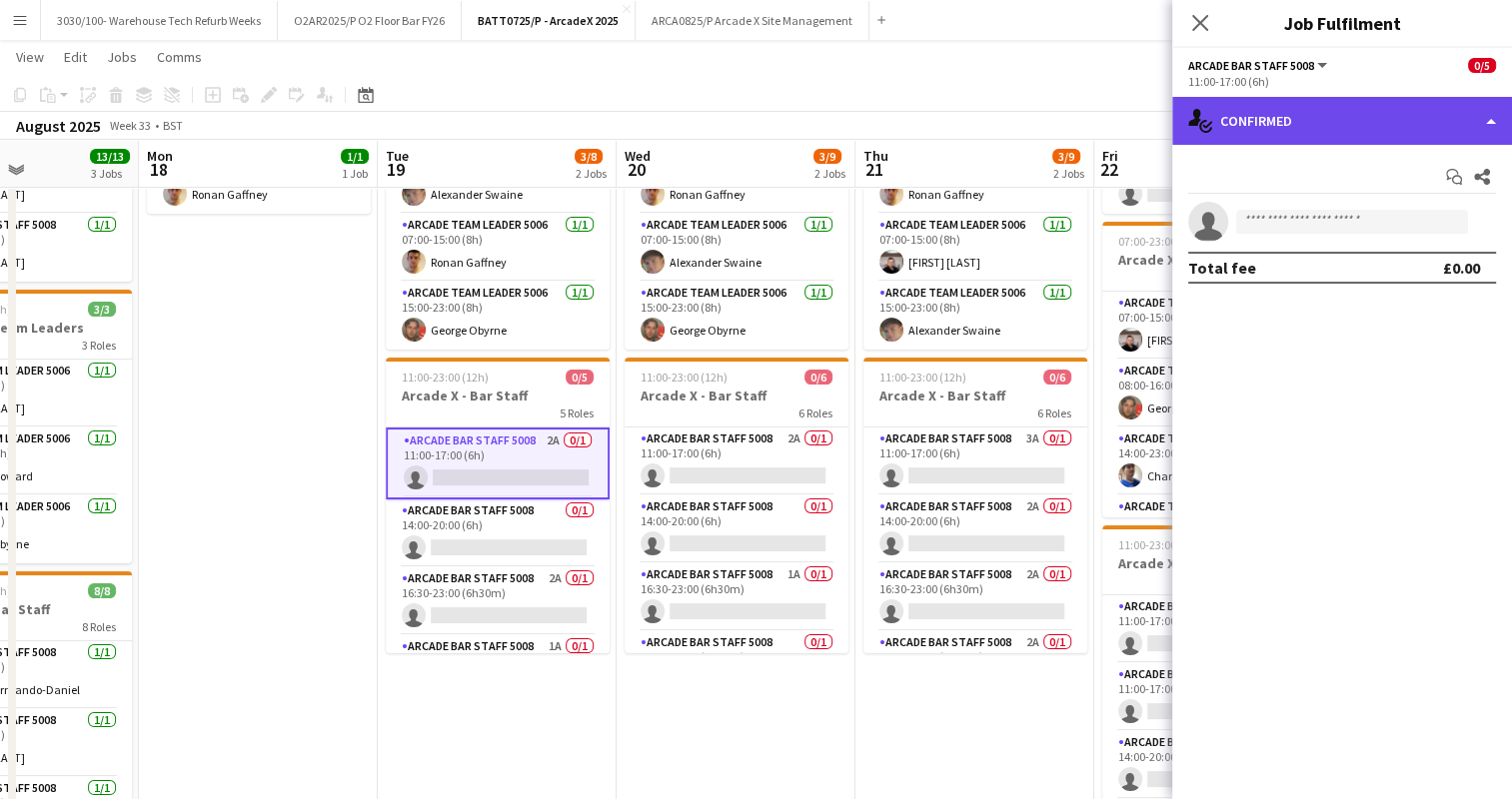 click on "single-neutral-actions-check-2
Confirmed" 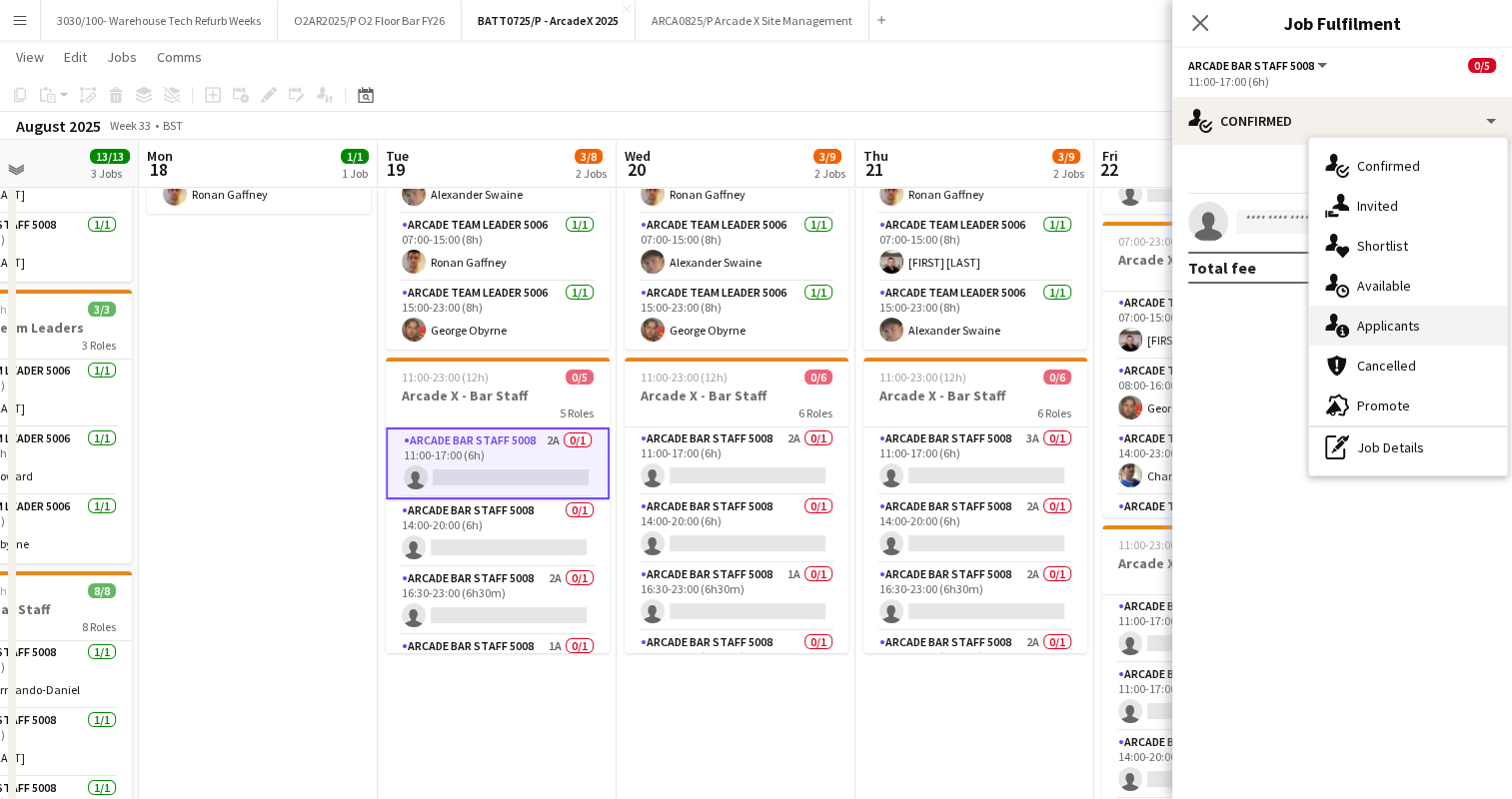 click on "single-neutral-actions-information
Applicants" at bounding box center (1408, 326) 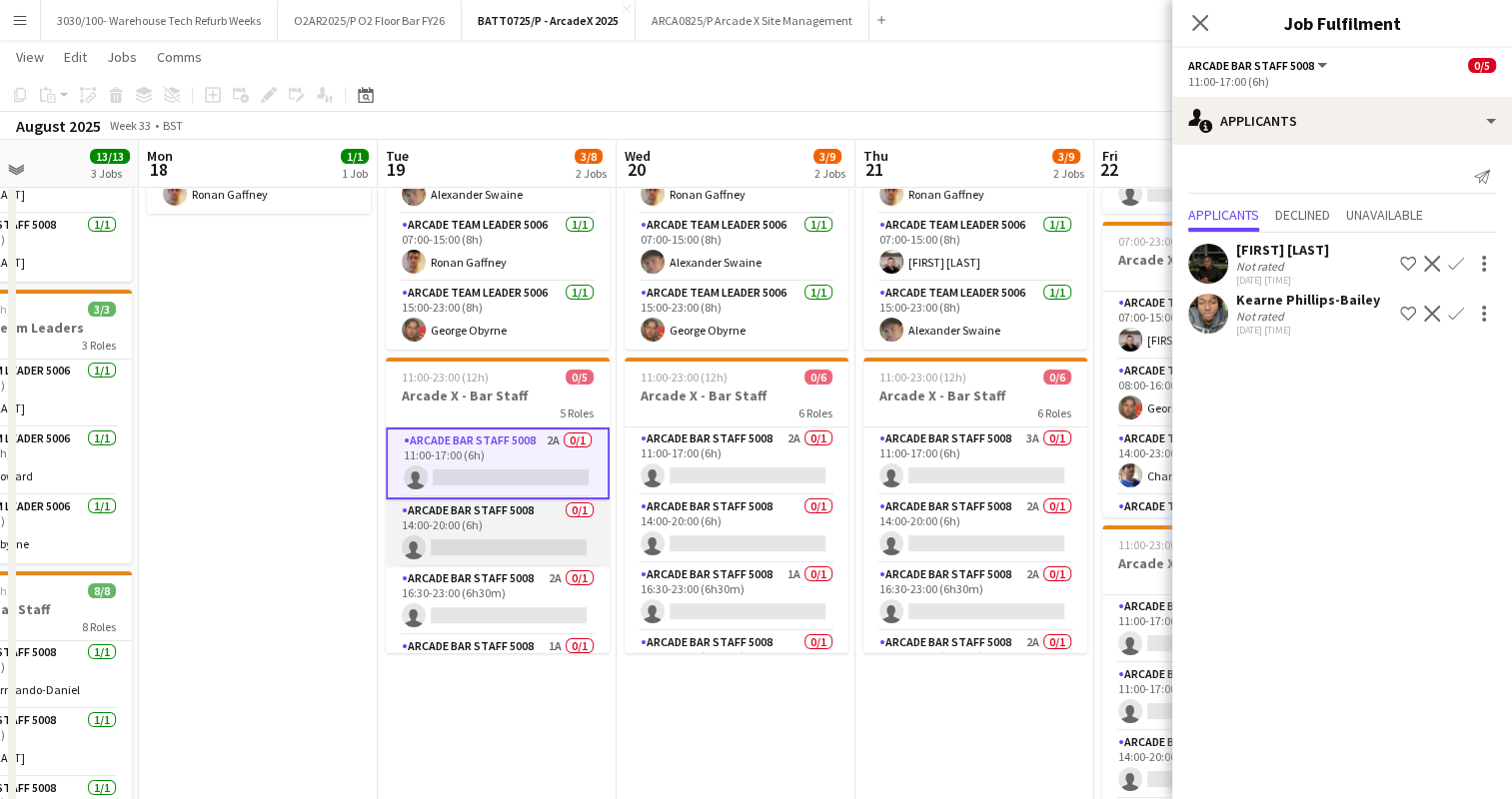 click on "Arcade Bar Staff 5008   0/1   14:00-20:00 (6h)
single-neutral-actions" at bounding box center (498, 533) 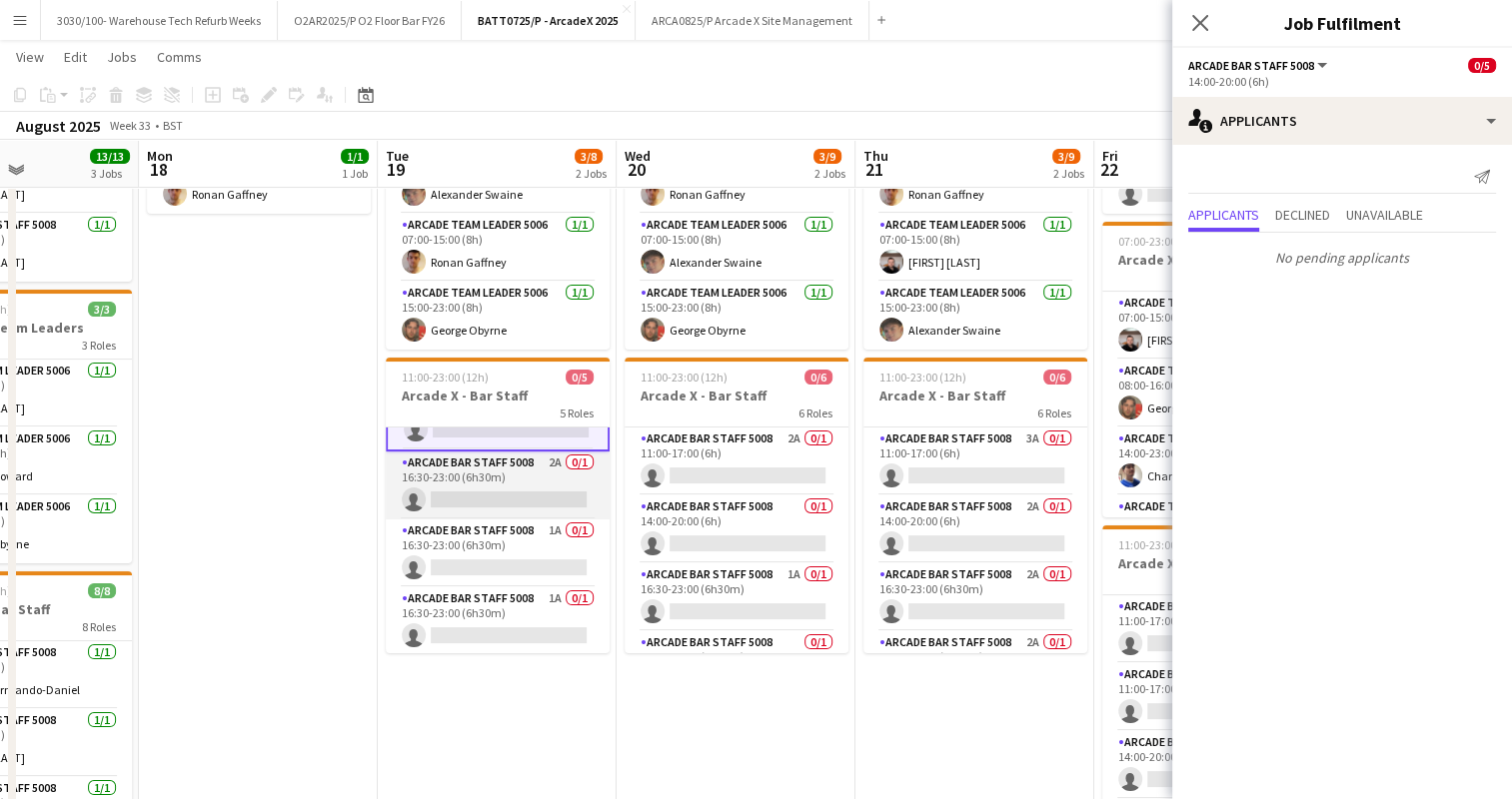 click on "Arcade Bar Staff 5008   2A   0/1   16:30-23:00 (6h30m)
single-neutral-actions" at bounding box center (498, 485) 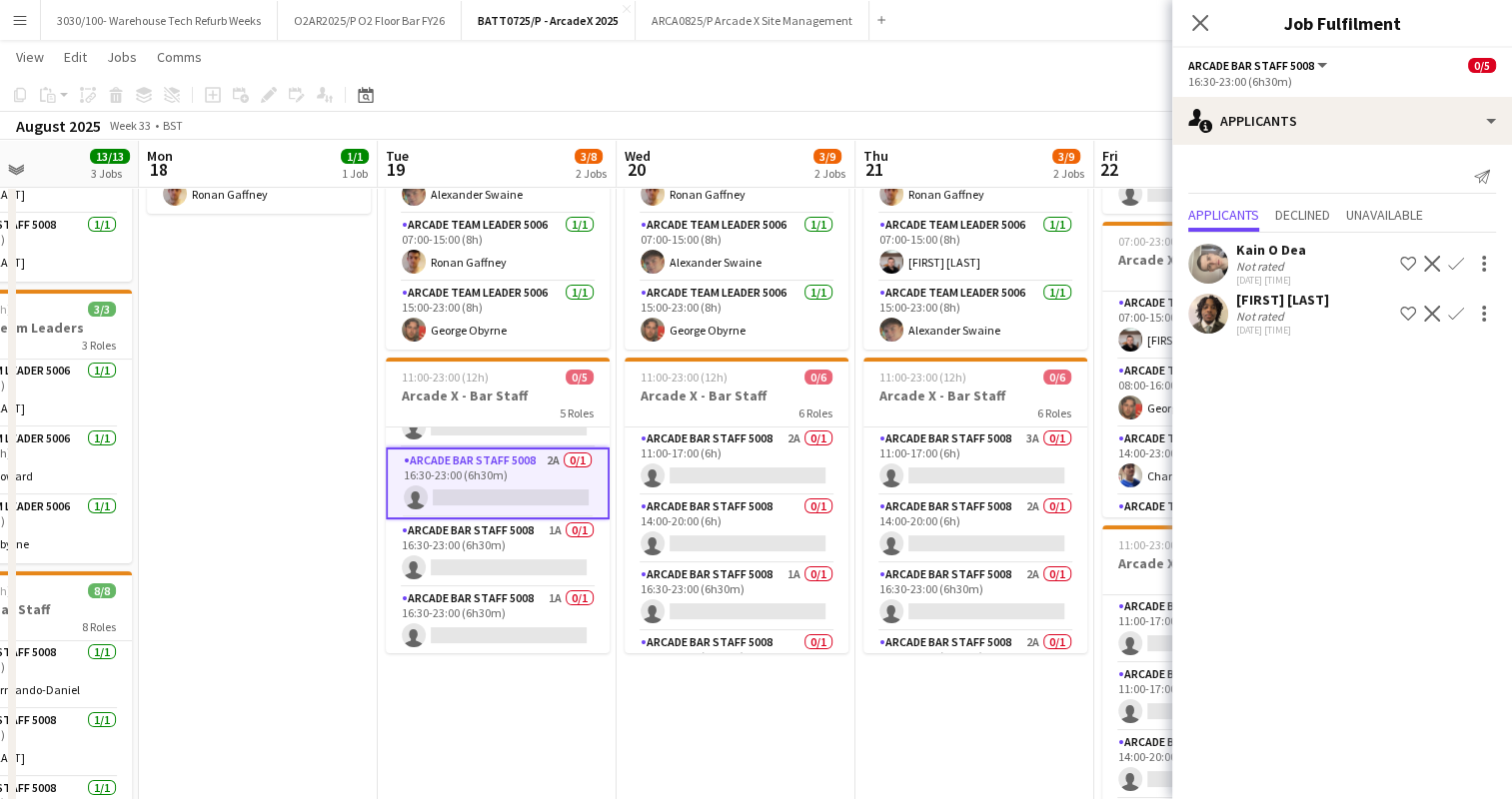 scroll, scrollTop: 115, scrollLeft: 0, axis: vertical 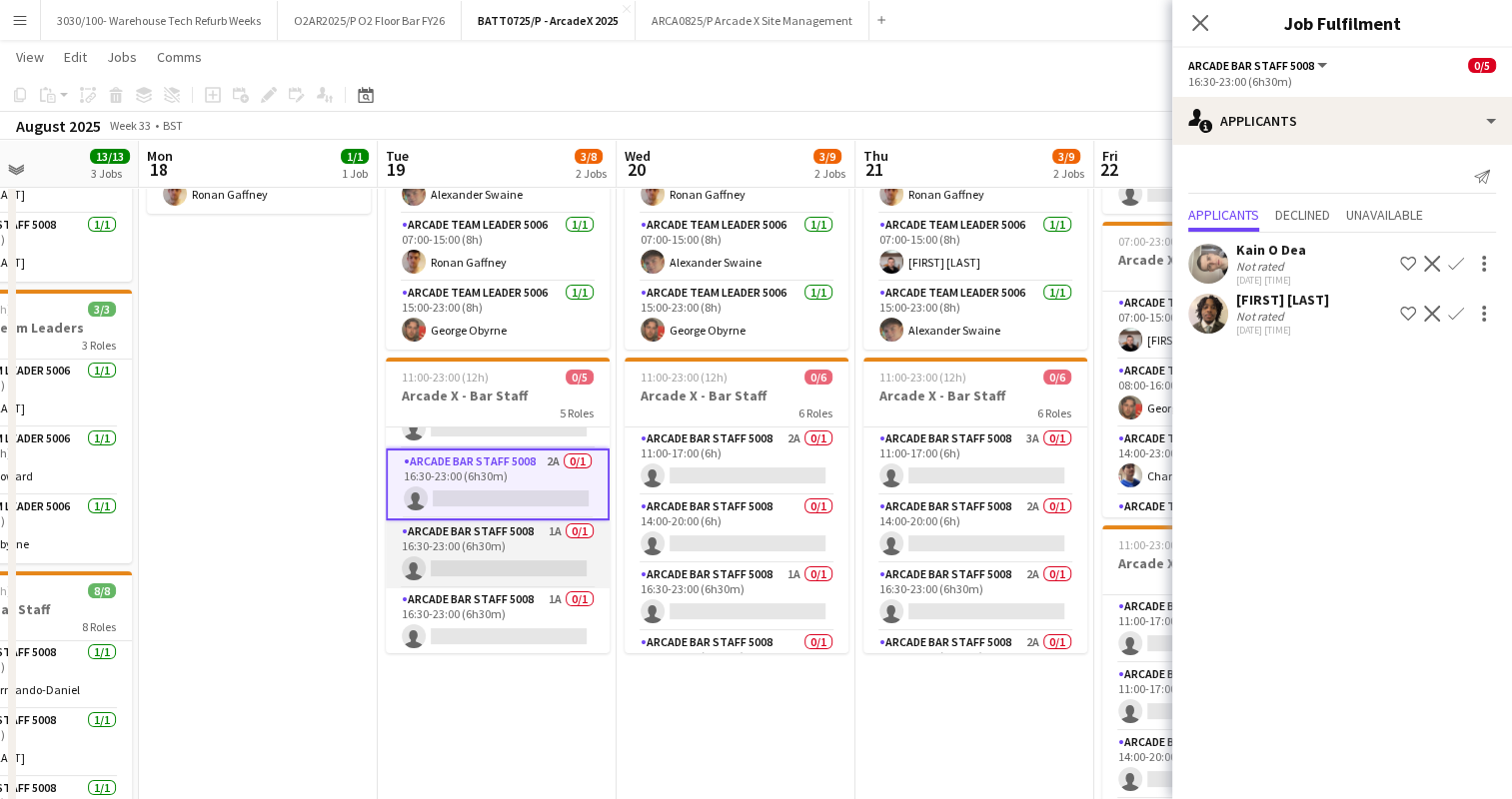 click on "Arcade Bar Staff 5008   1A   0/1   16:30-23:00 (6h30m)
single-neutral-actions" at bounding box center [498, 554] 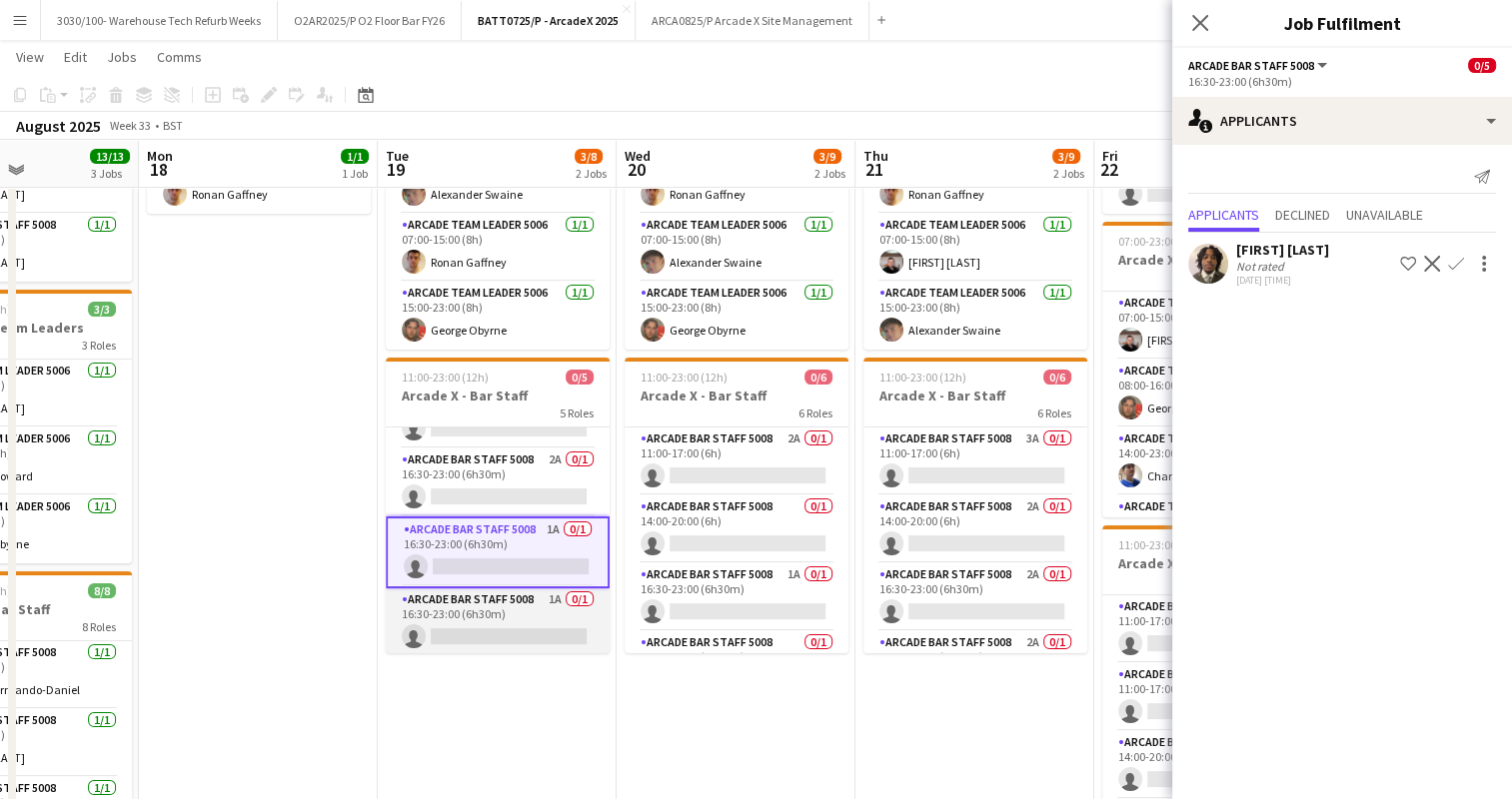 click on "Arcade Bar Staff 5008   1A   0/1   16:30-23:00 (6h30m)
single-neutral-actions" at bounding box center [498, 622] 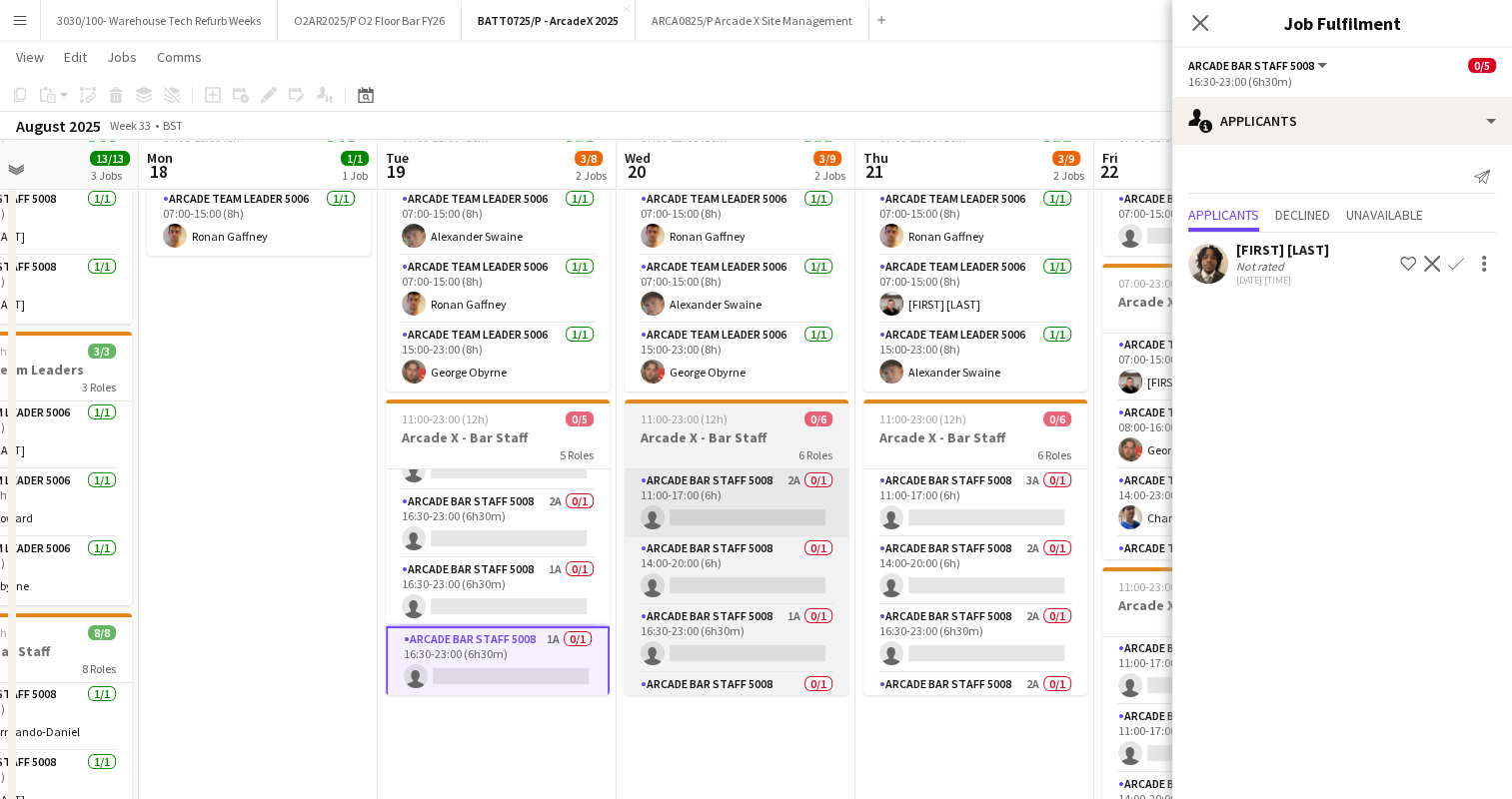scroll, scrollTop: 116, scrollLeft: 0, axis: vertical 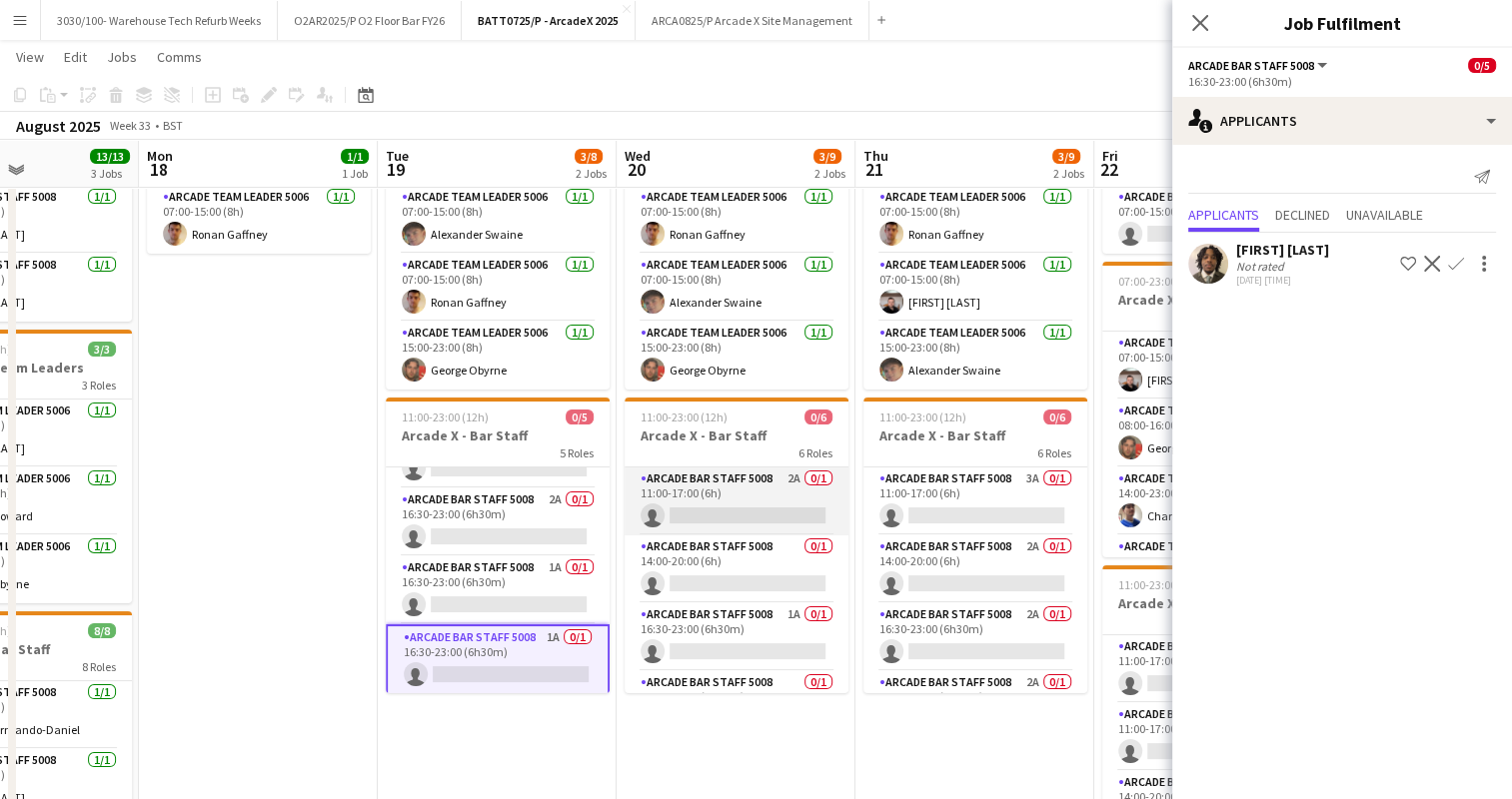 click on "Arcade Bar Staff 5008   2A   0/1   11:00-17:00 (6h)
single-neutral-actions" at bounding box center [737, 501] 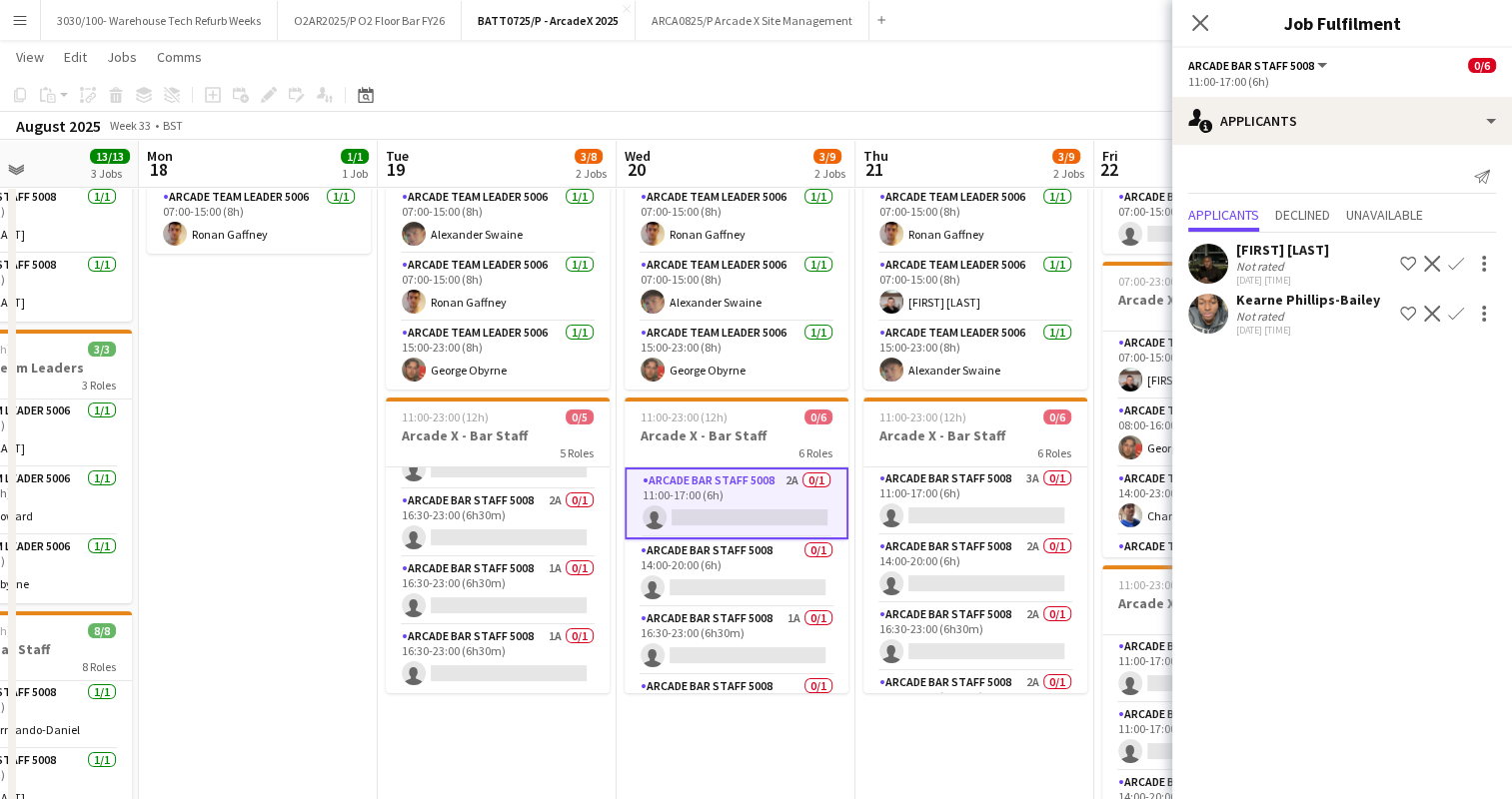 scroll, scrollTop: 113, scrollLeft: 0, axis: vertical 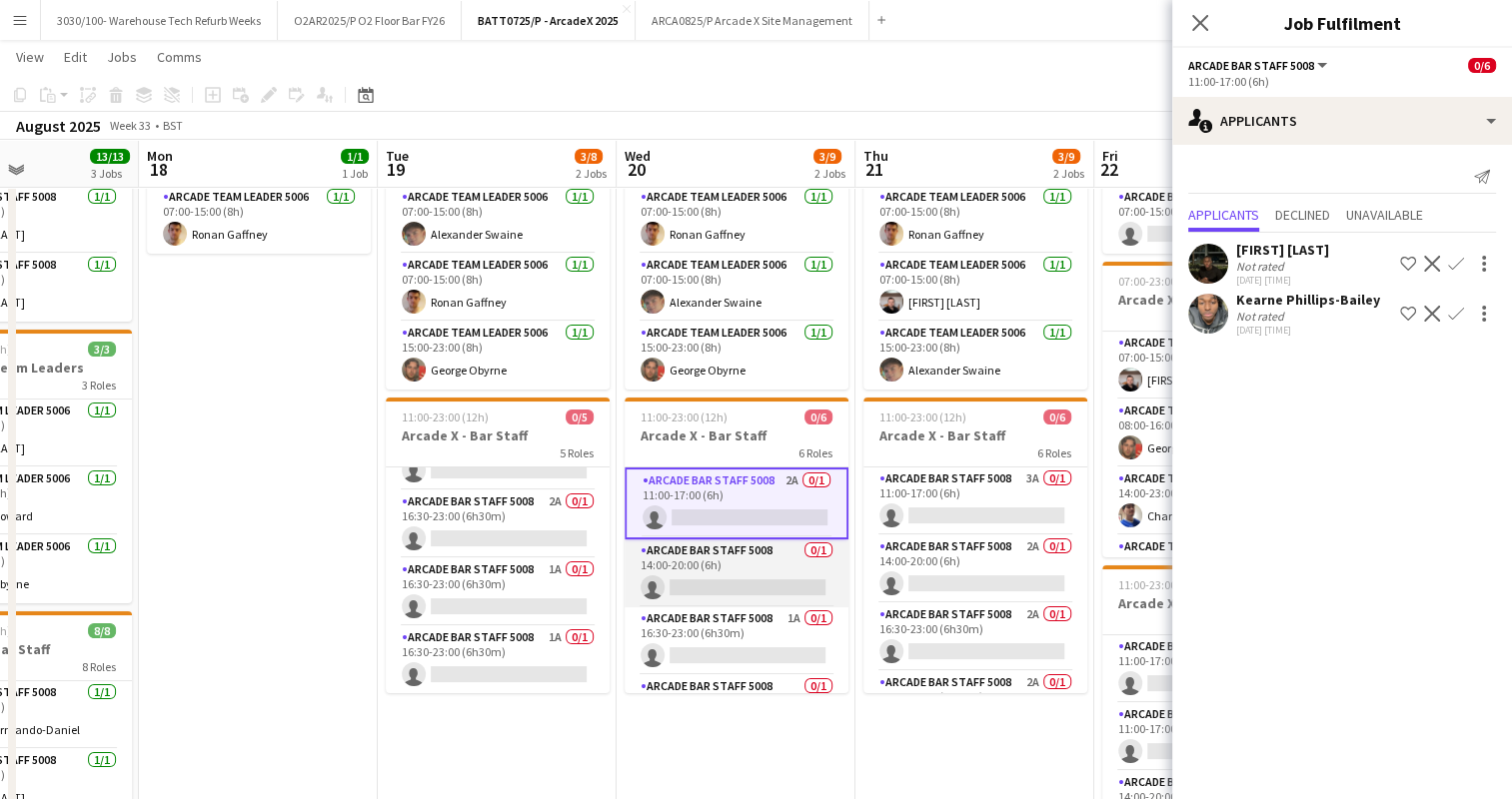 click on "Arcade Bar Staff 5008   0/1   14:00-20:00 (6h)
single-neutral-actions" at bounding box center (737, 573) 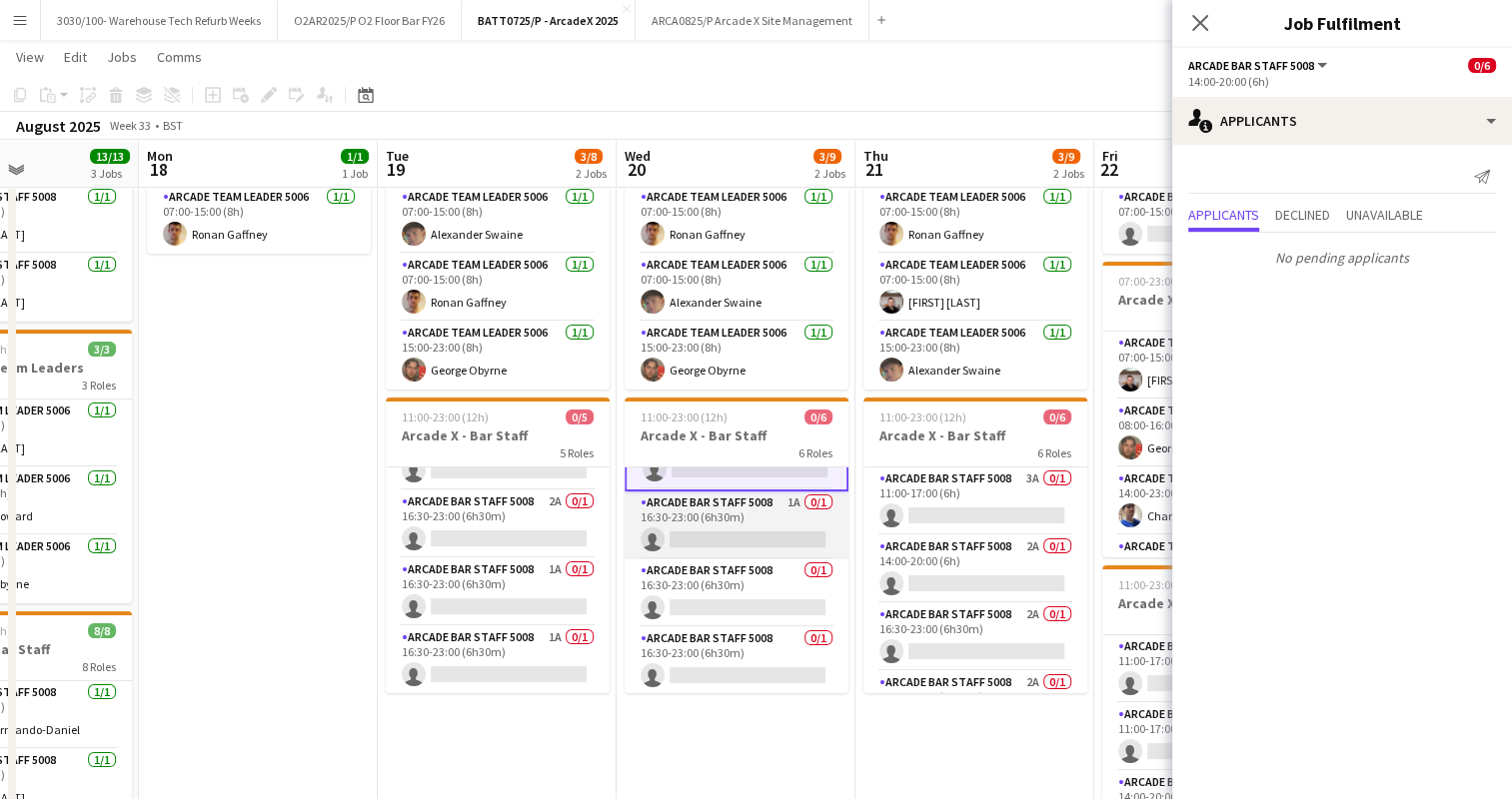 click on "Arcade Bar Staff 5008   1A   0/1   16:30-23:00 (6h30m)
single-neutral-actions" at bounding box center [737, 525] 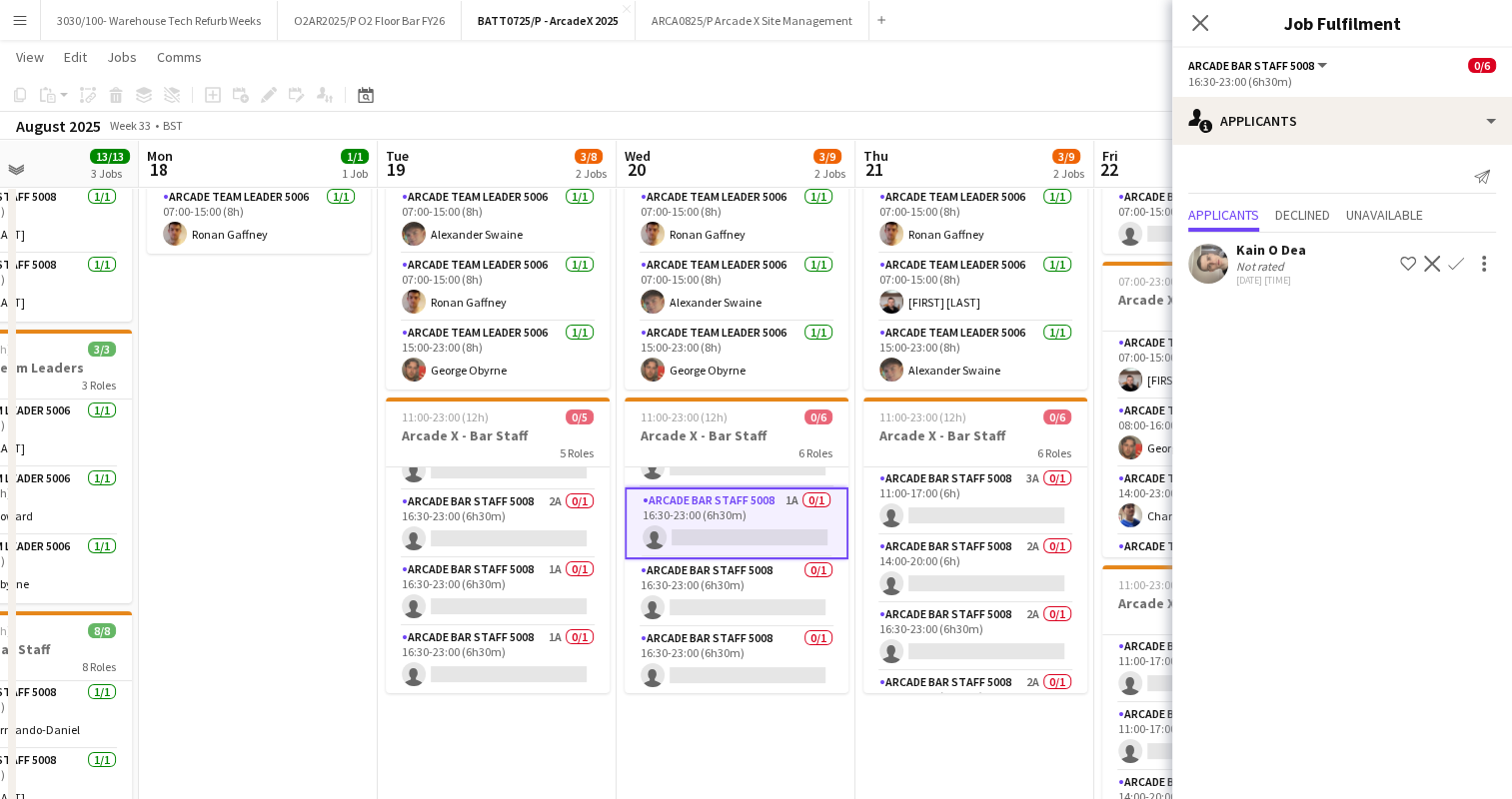 scroll, scrollTop: 115, scrollLeft: 0, axis: vertical 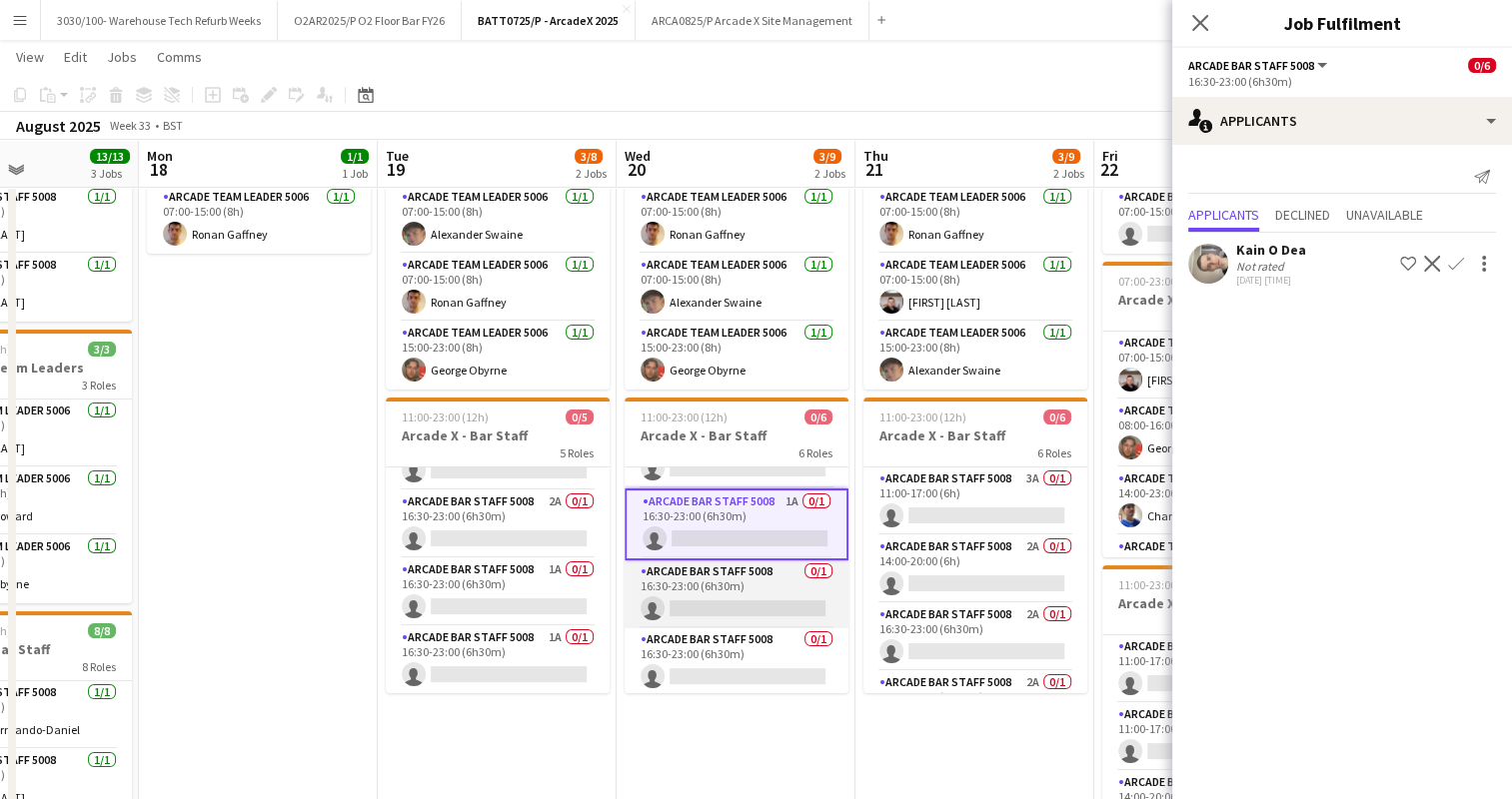 click on "Arcade Bar Staff 5008   0/1   16:30-23:00 (6h30m)
single-neutral-actions" at bounding box center (737, 594) 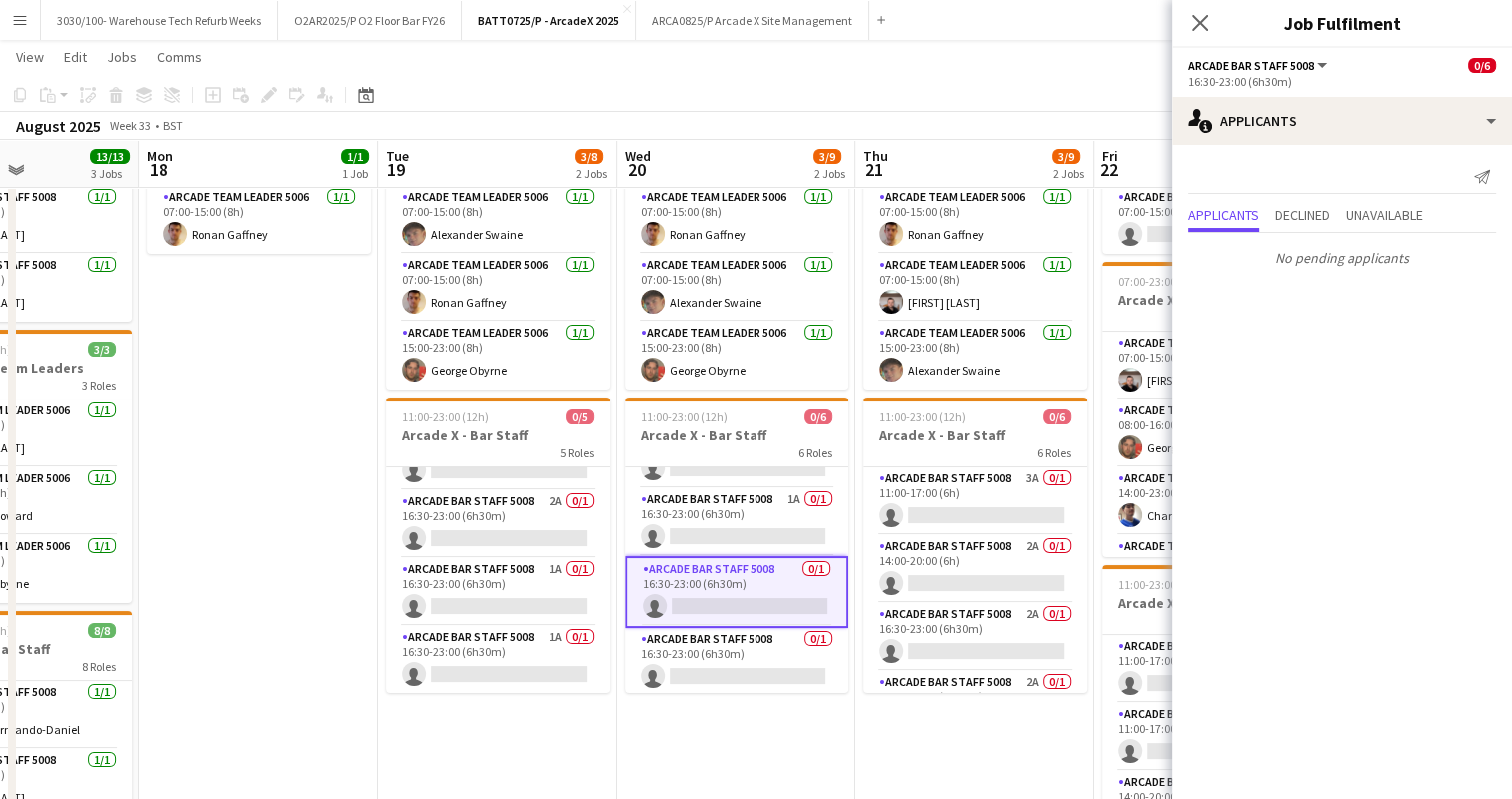 scroll, scrollTop: 184, scrollLeft: 0, axis: vertical 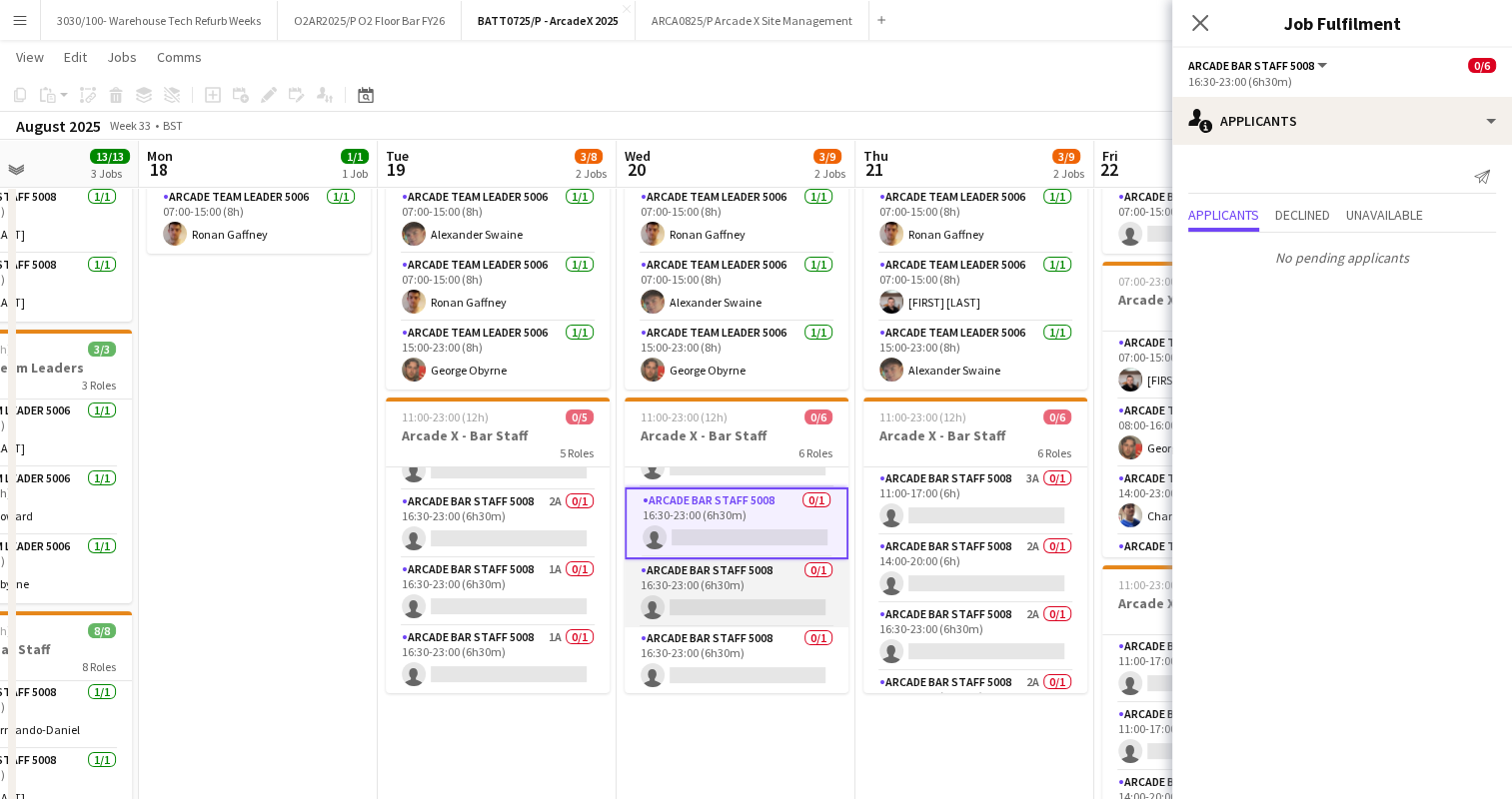 click on "Arcade Bar Staff 5008   0/1   16:30-23:00 (6h30m)
single-neutral-actions" at bounding box center [737, 593] 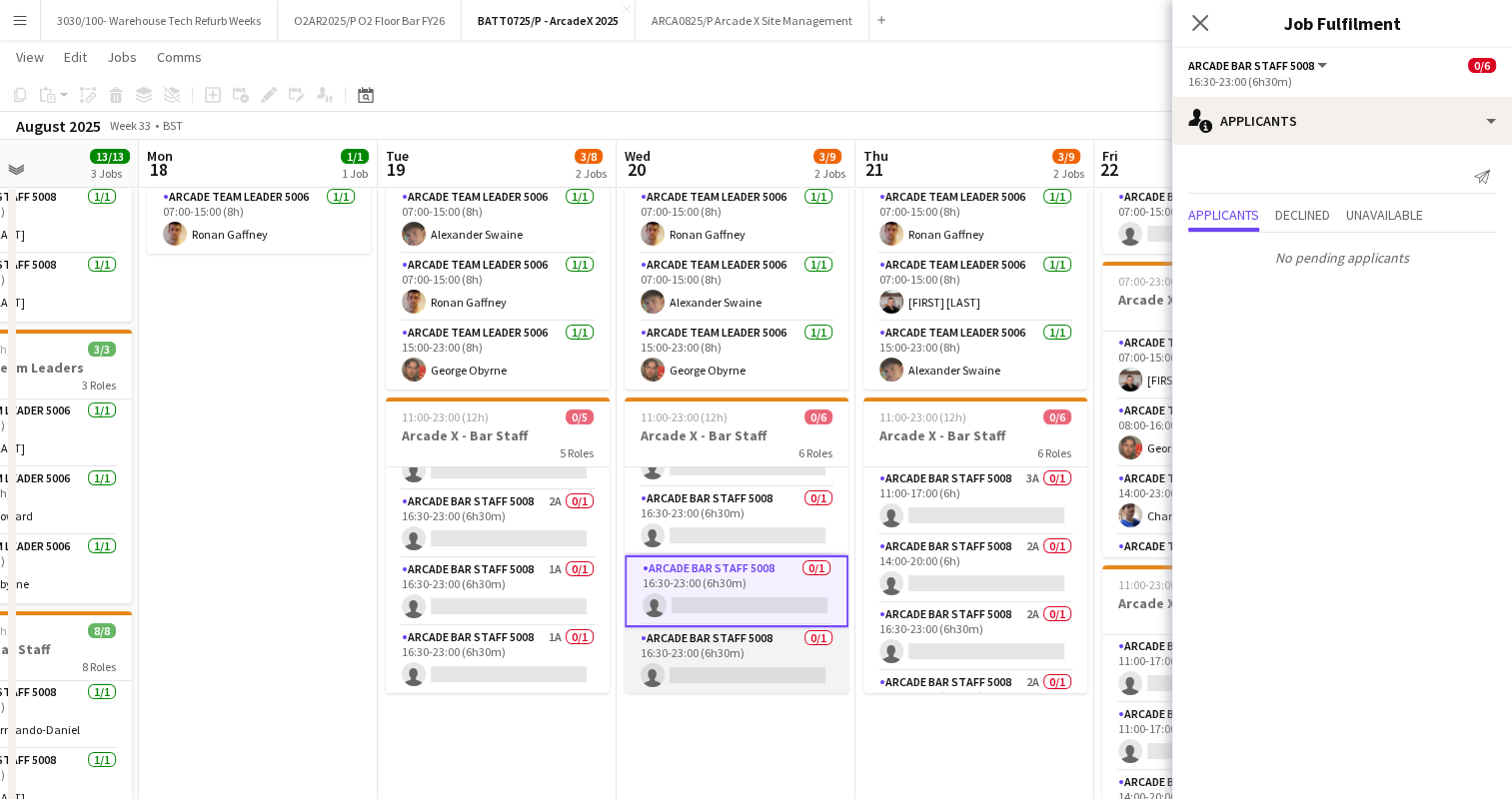 click on "Arcade Bar Staff 5008   0/1   16:30-23:00 (6h30m)
single-neutral-actions" at bounding box center [737, 661] 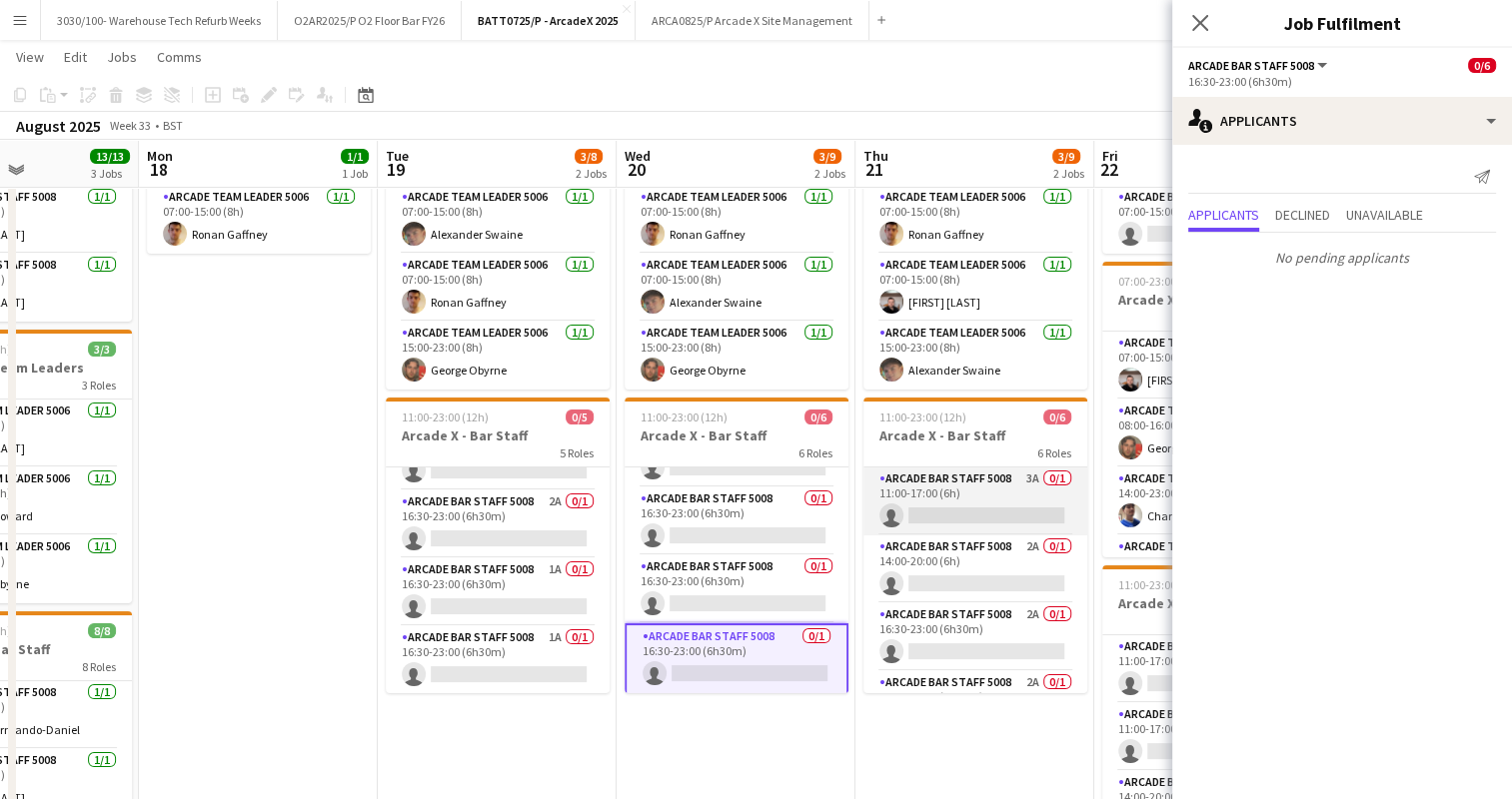 click on "Arcade Bar Staff 5008   3A   0/1   11:00-17:00 (6h)
single-neutral-actions" at bounding box center [975, 501] 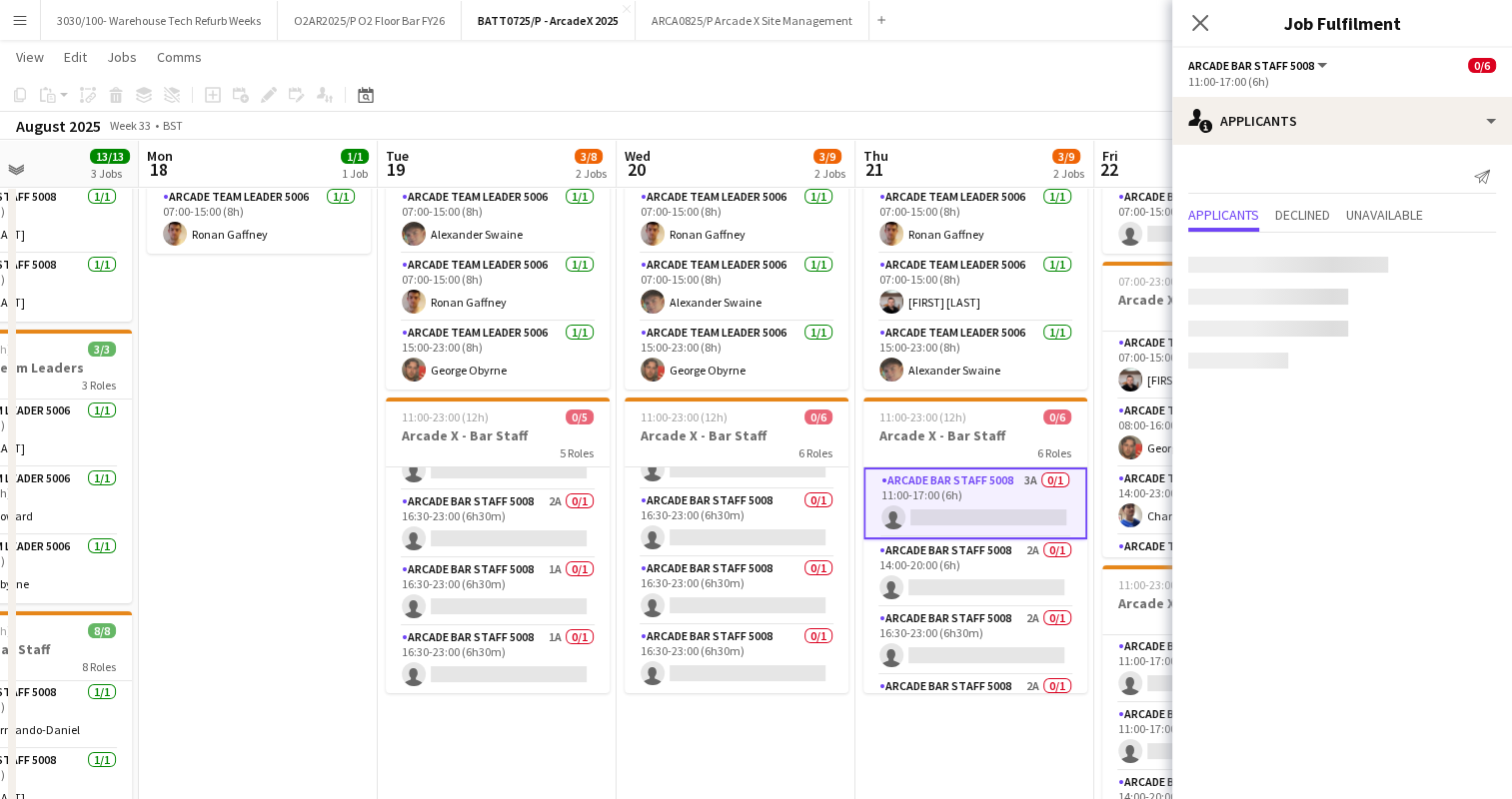 scroll, scrollTop: 181, scrollLeft: 0, axis: vertical 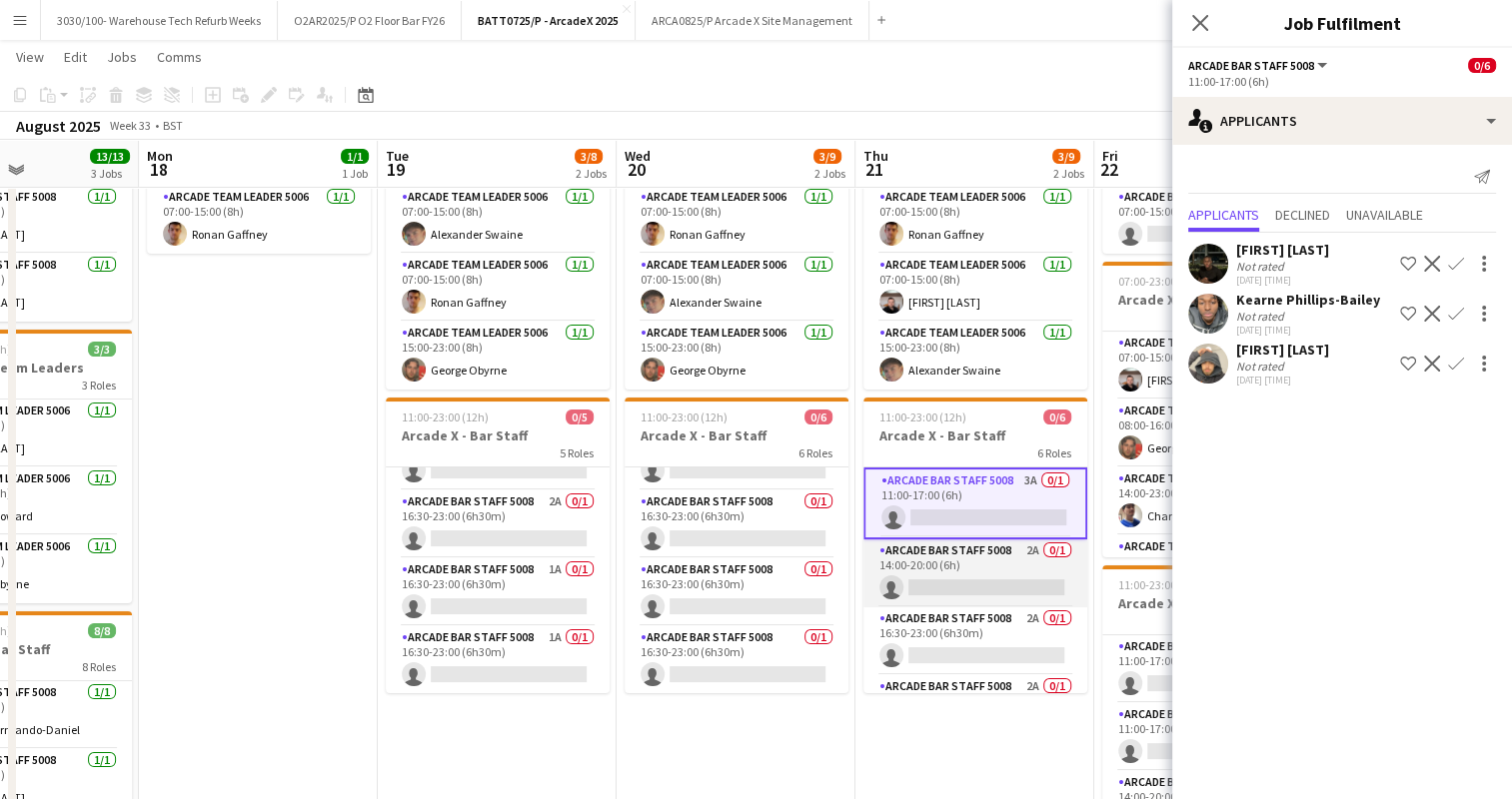 click on "Arcade Bar Staff 5008   2A   0/1   14:00-20:00 (6h)
single-neutral-actions" at bounding box center (975, 573) 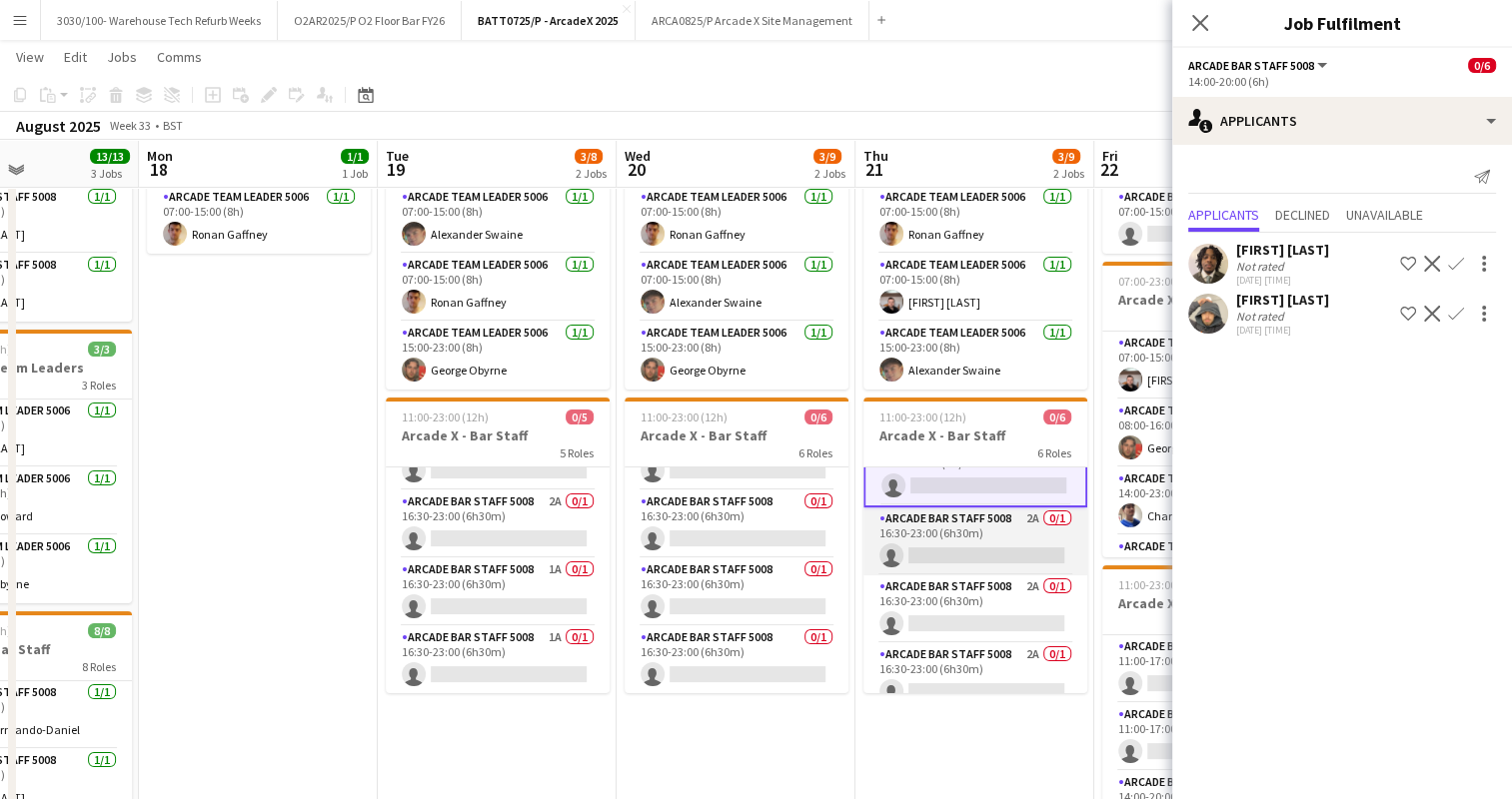 click on "Arcade Bar Staff 5008   2A   0/1   16:30-23:00 (6h30m)
single-neutral-actions" at bounding box center (975, 541) 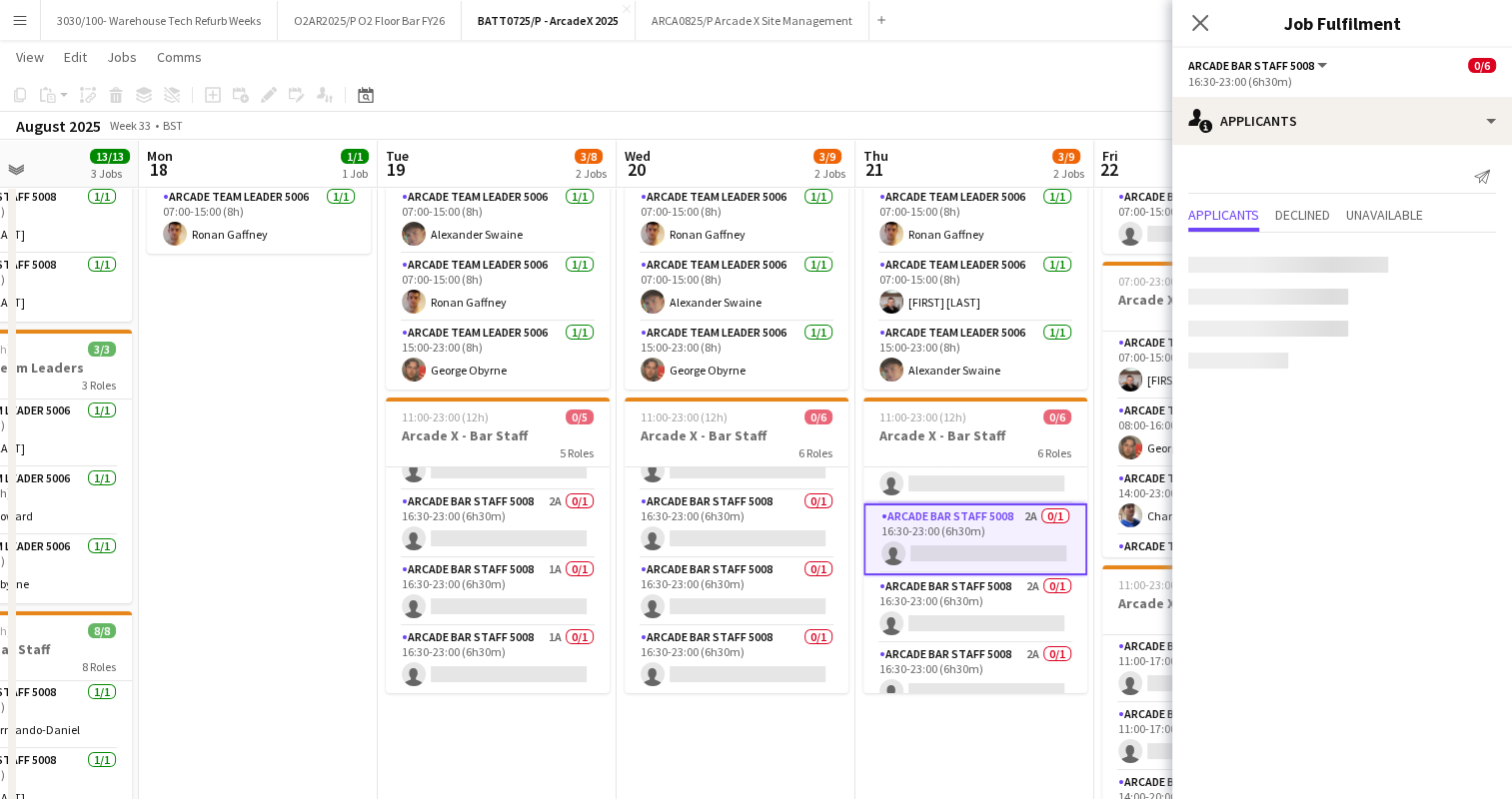 scroll, scrollTop: 98, scrollLeft: 0, axis: vertical 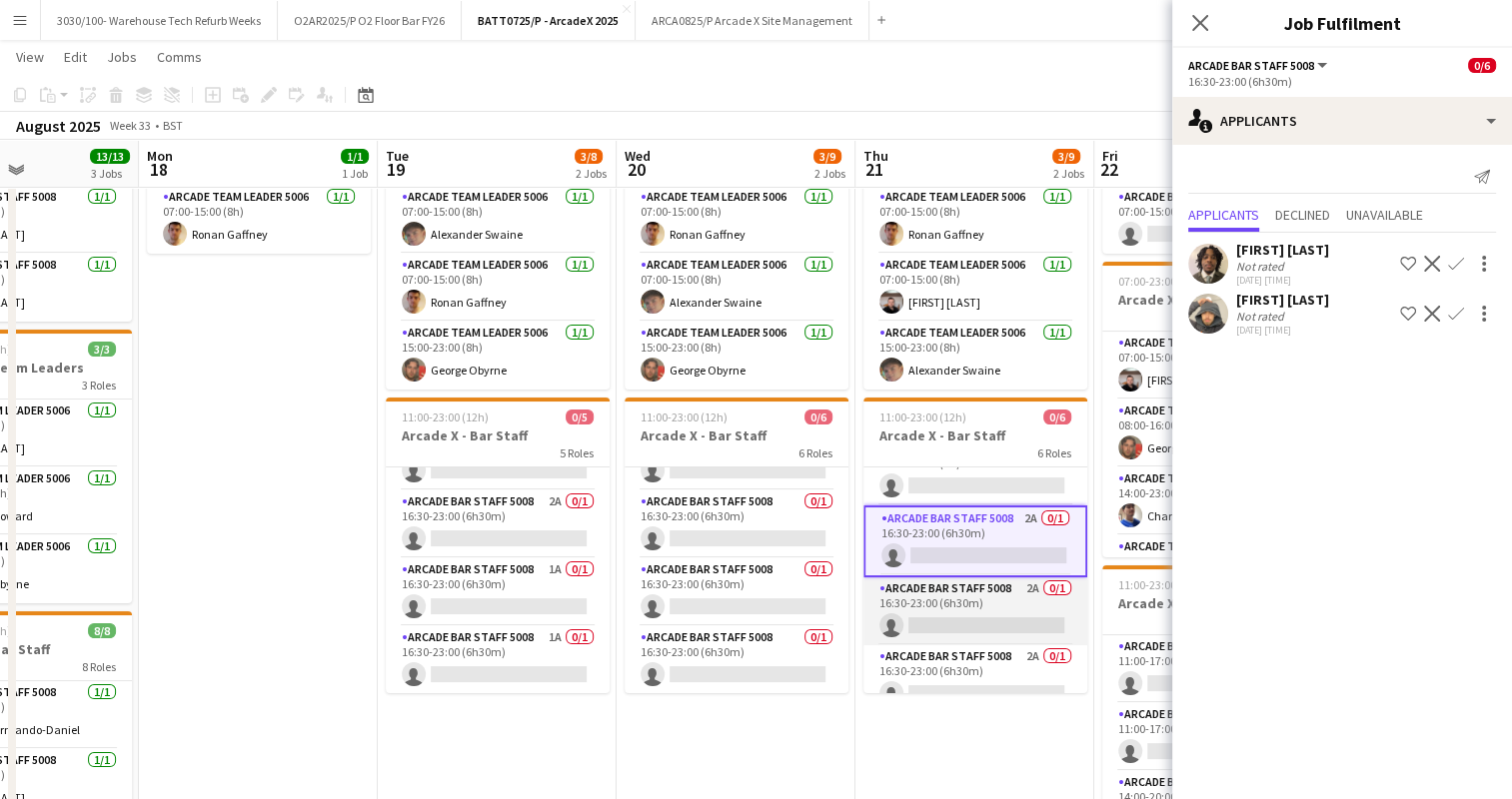 click on "Arcade Bar Staff 5008   2A   0/1   16:30-23:00 (6h30m)
single-neutral-actions" at bounding box center (975, 611) 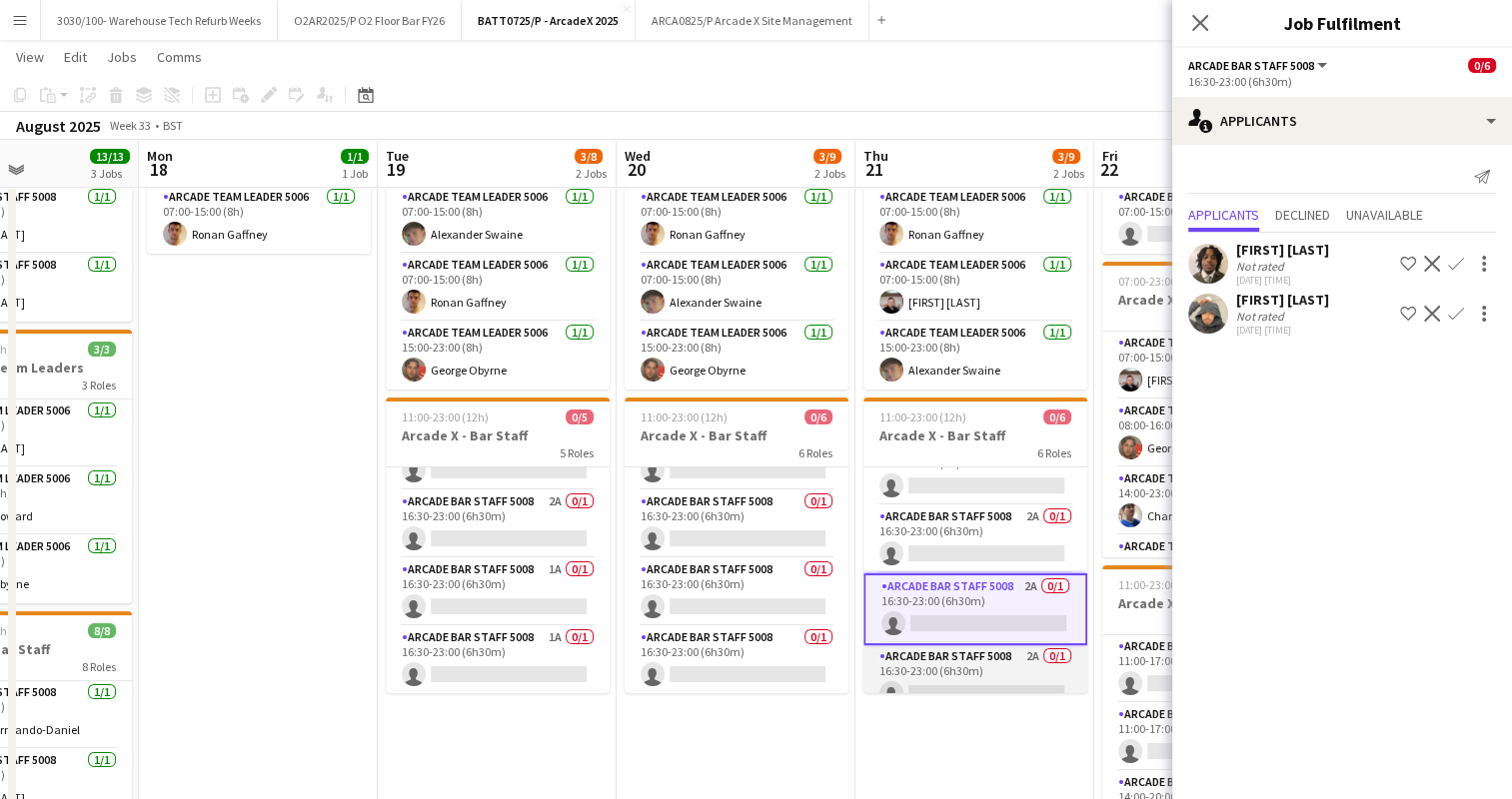 click on "Arcade Bar Staff 5008   2A   0/1   16:30-23:00 (6h30m)
single-neutral-actions" at bounding box center (975, 679) 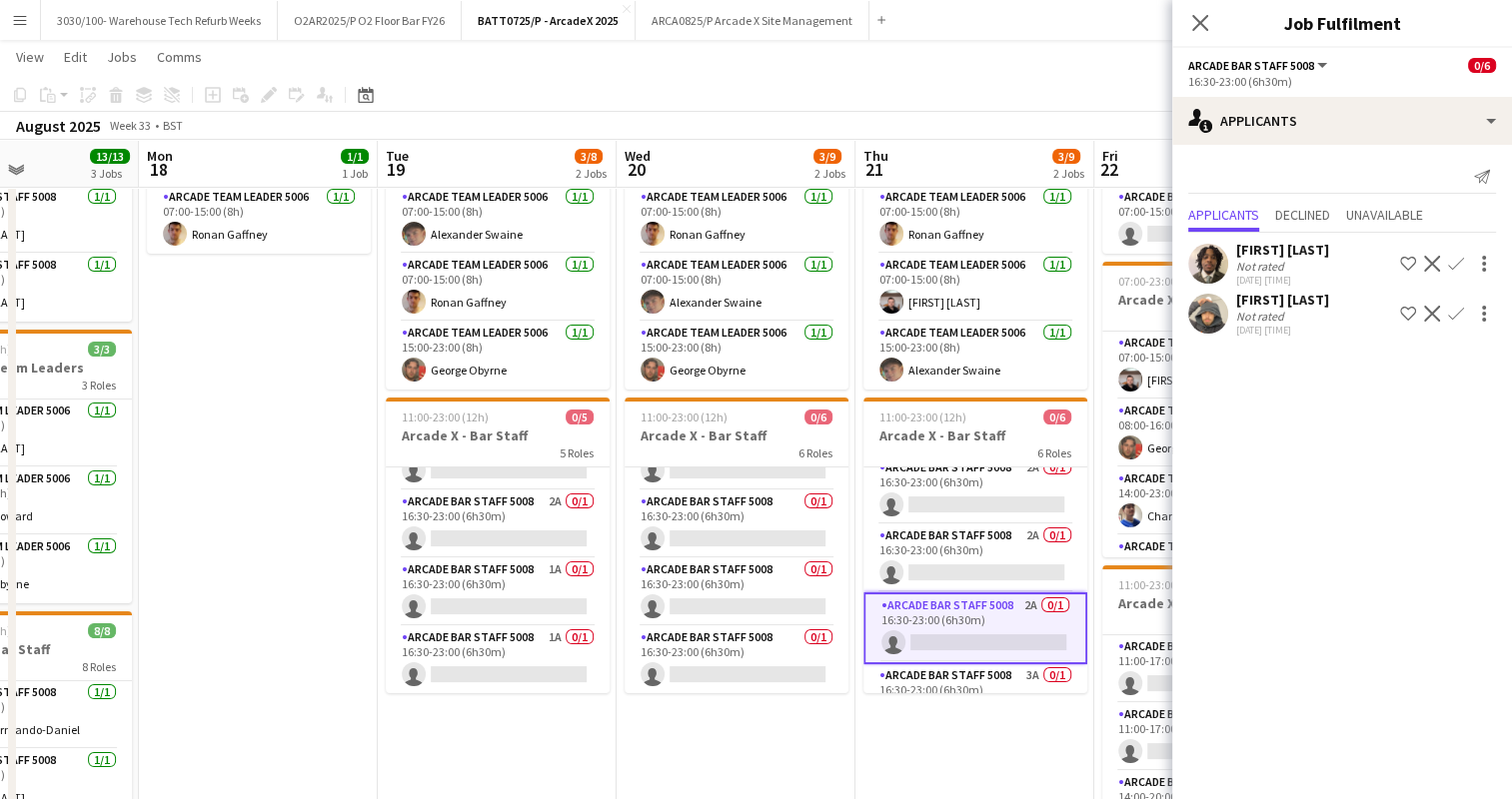 scroll, scrollTop: 184, scrollLeft: 0, axis: vertical 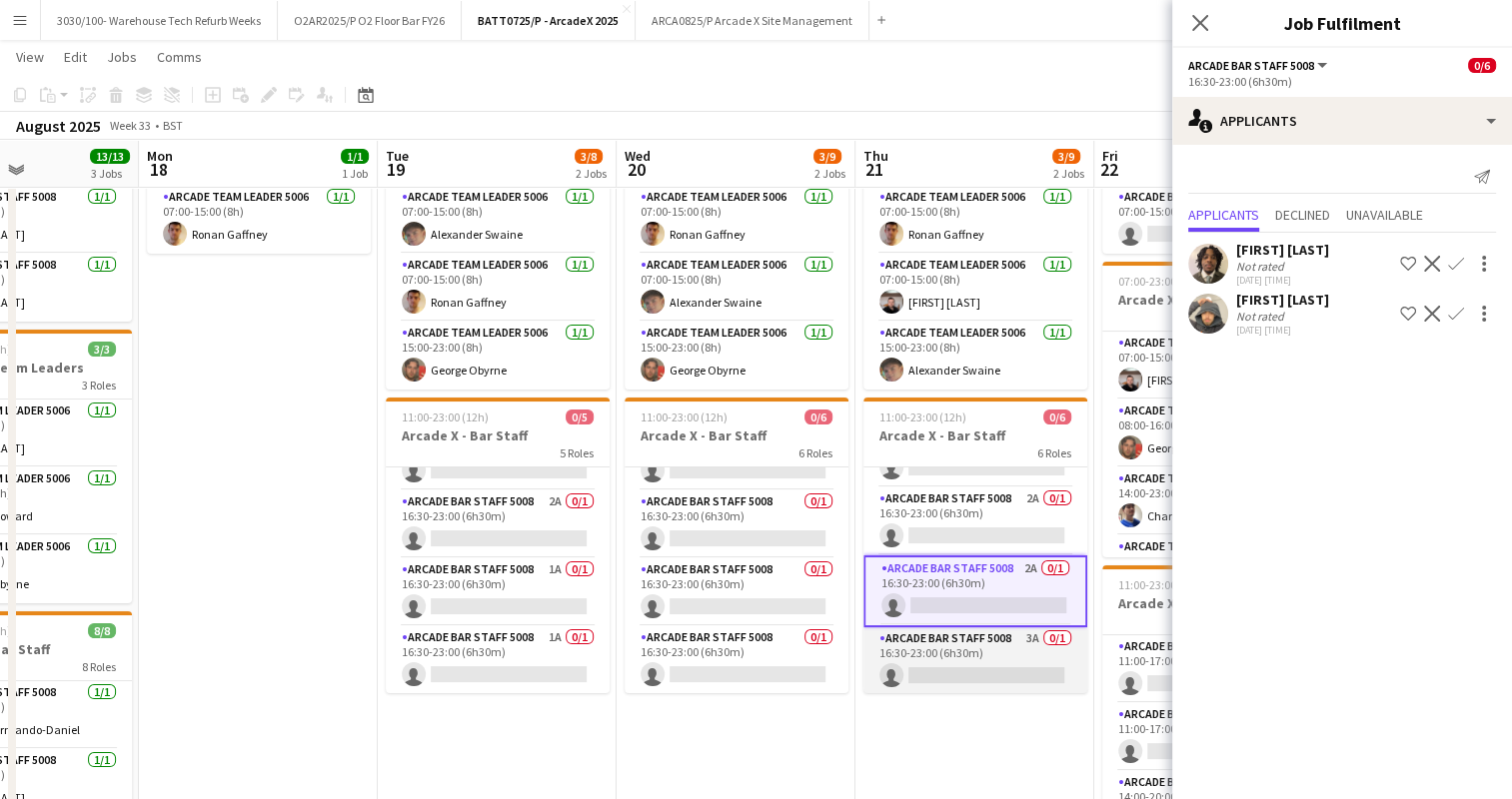click on "Arcade Bar Staff 5008   3A   0/1   16:30-23:00 (6h30m)
single-neutral-actions" at bounding box center [975, 661] 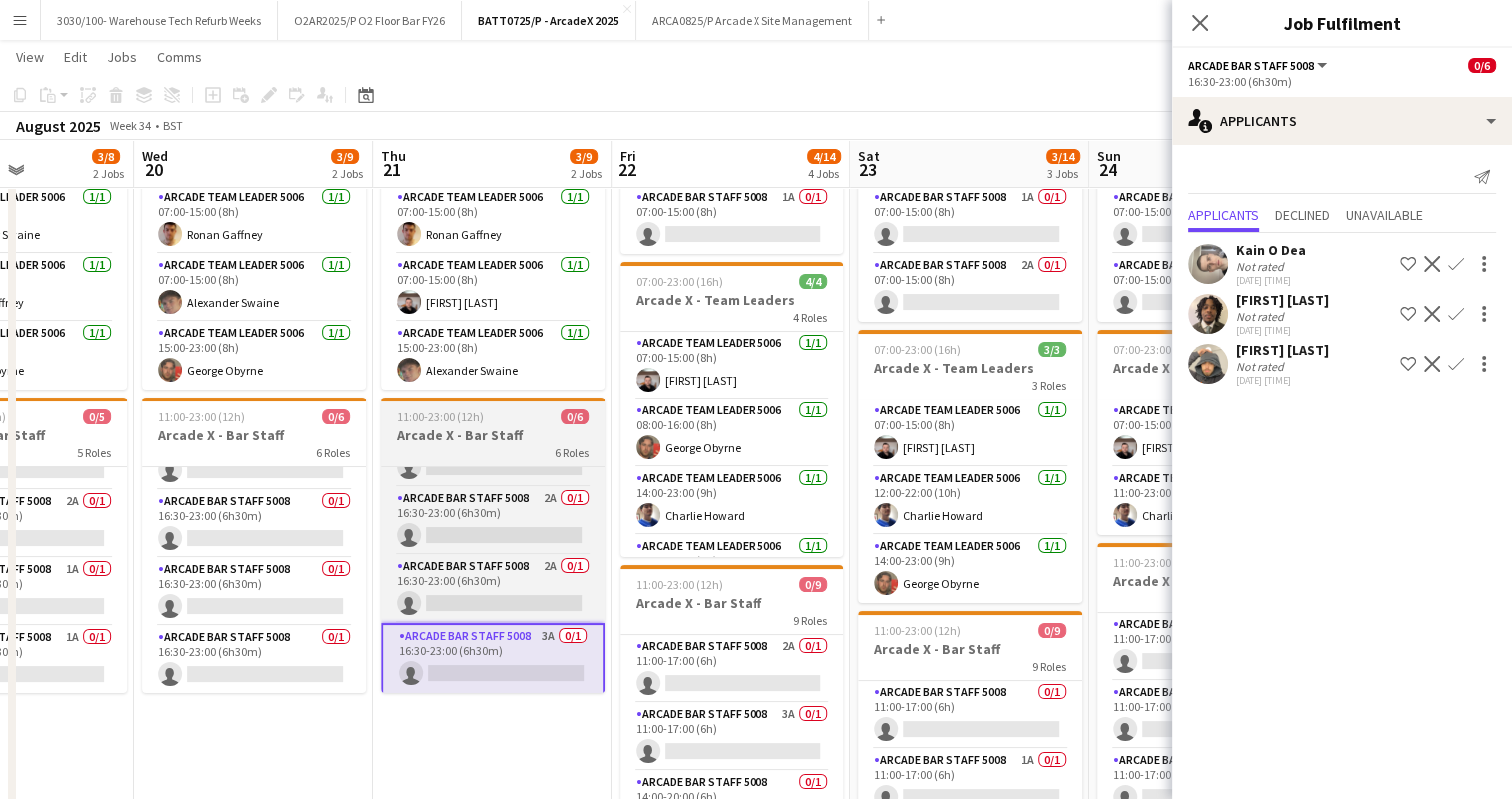 scroll, scrollTop: 0, scrollLeft: 735, axis: horizontal 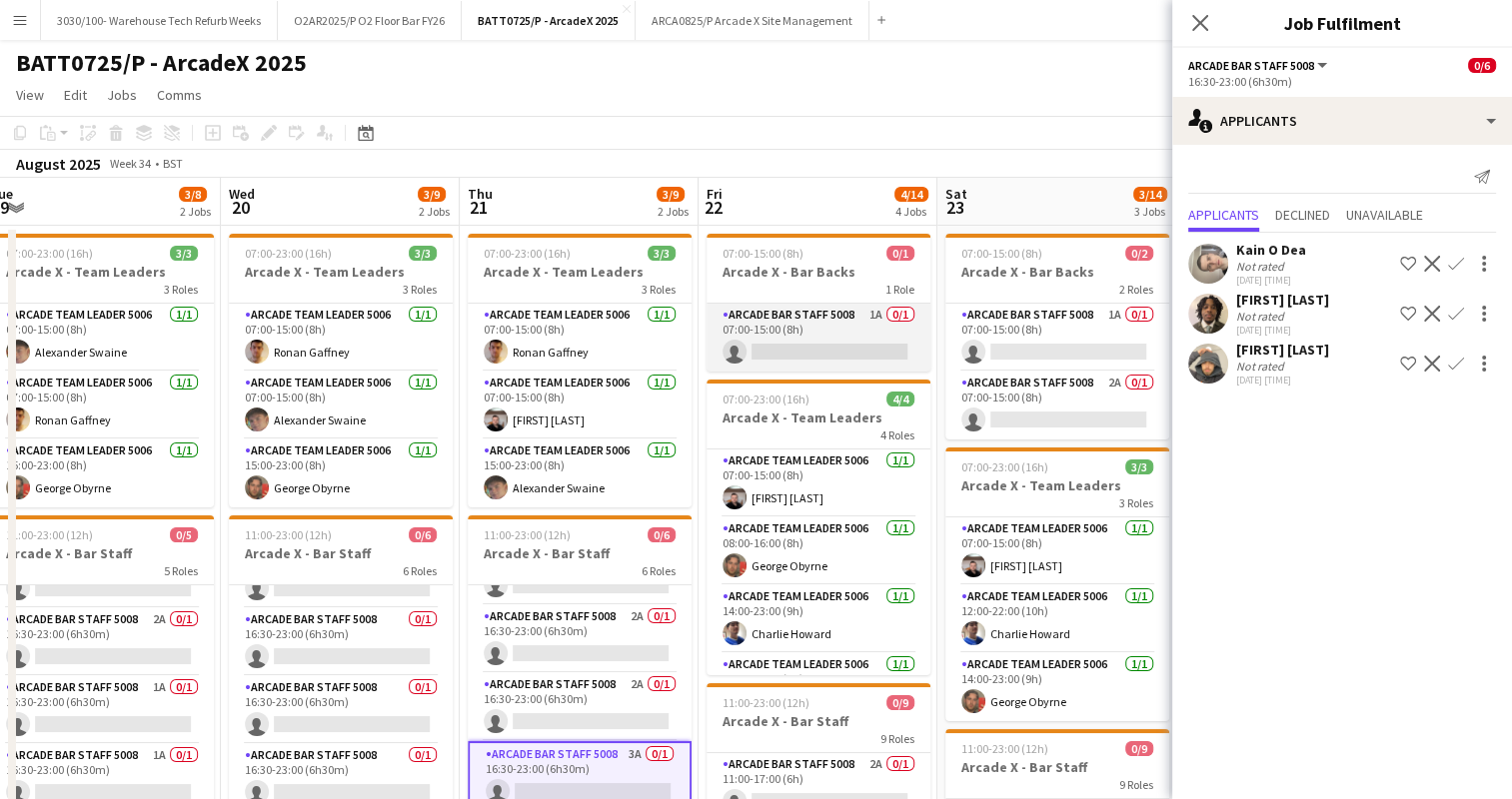 click on "Arcade Bar Staff 5008   1A   0/1   07:00-15:00 (8h)
single-neutral-actions" at bounding box center [818, 338] 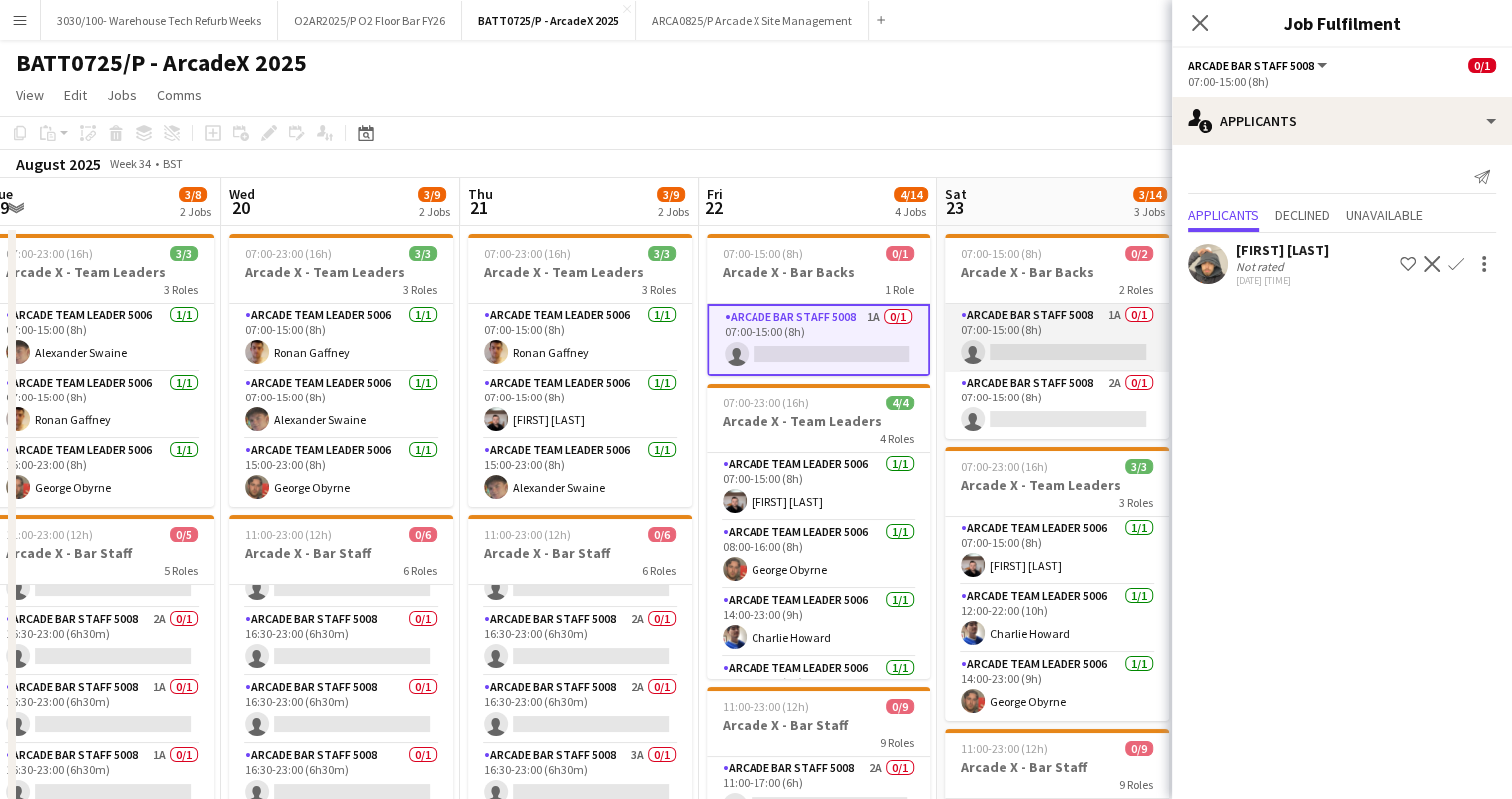 click on "Arcade Bar Staff 5008   1A   0/1   07:00-15:00 (8h)
single-neutral-actions" at bounding box center (1057, 338) 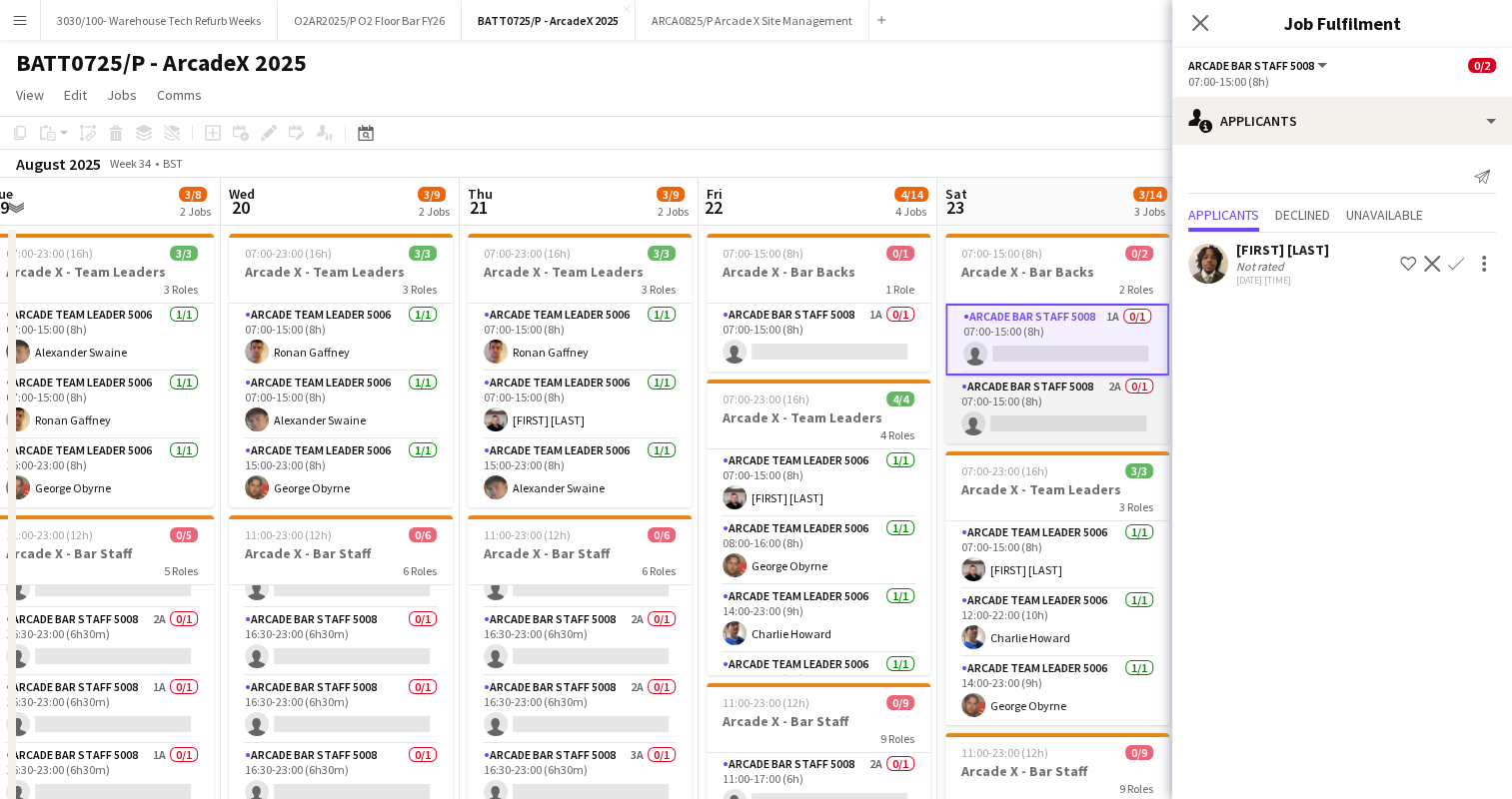 click on "Arcade Bar Staff 5008   2A   0/1   07:00-15:00 (8h)
single-neutral-actions" at bounding box center [1057, 409] 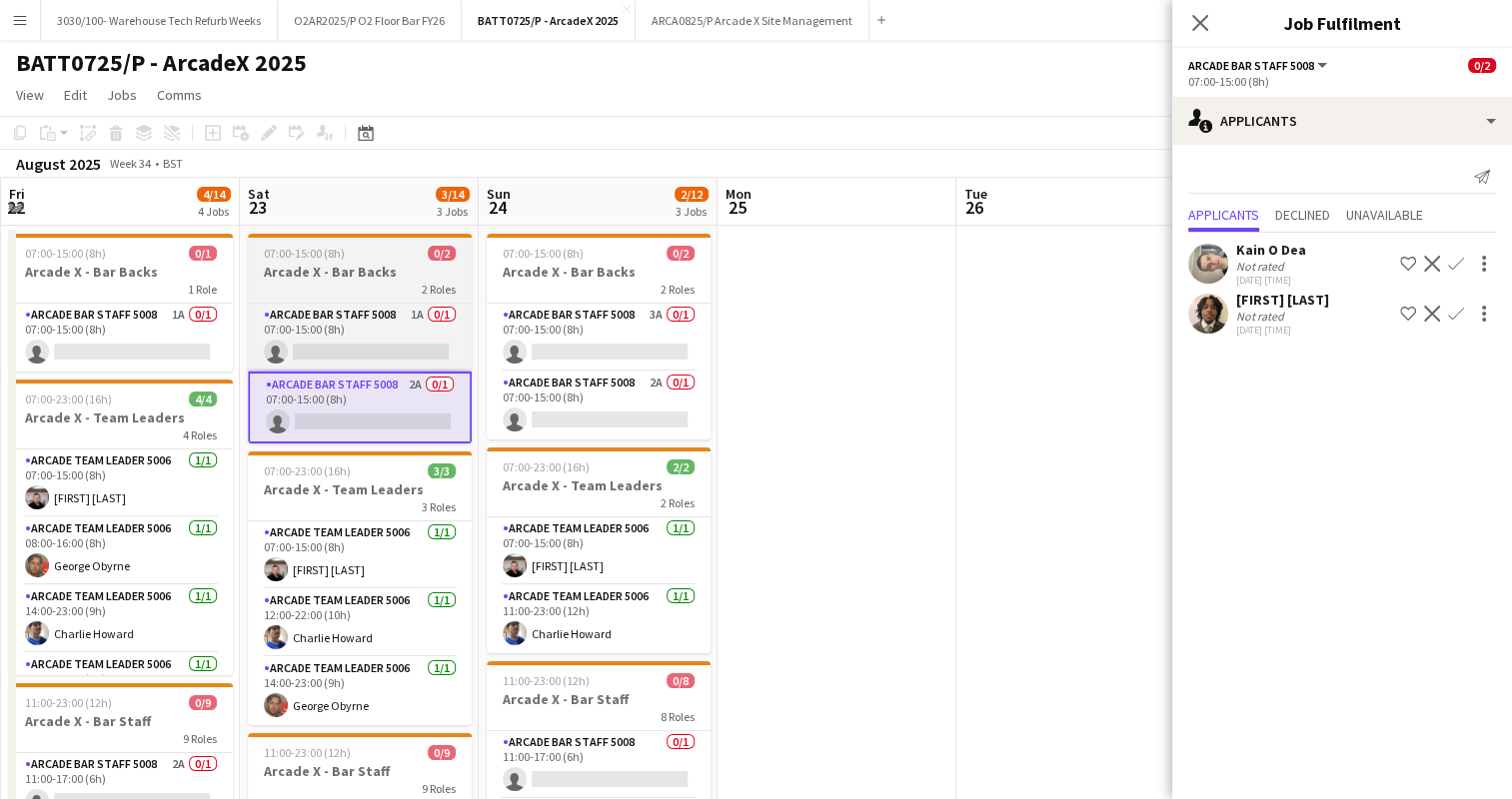 scroll, scrollTop: 0, scrollLeft: 498, axis: horizontal 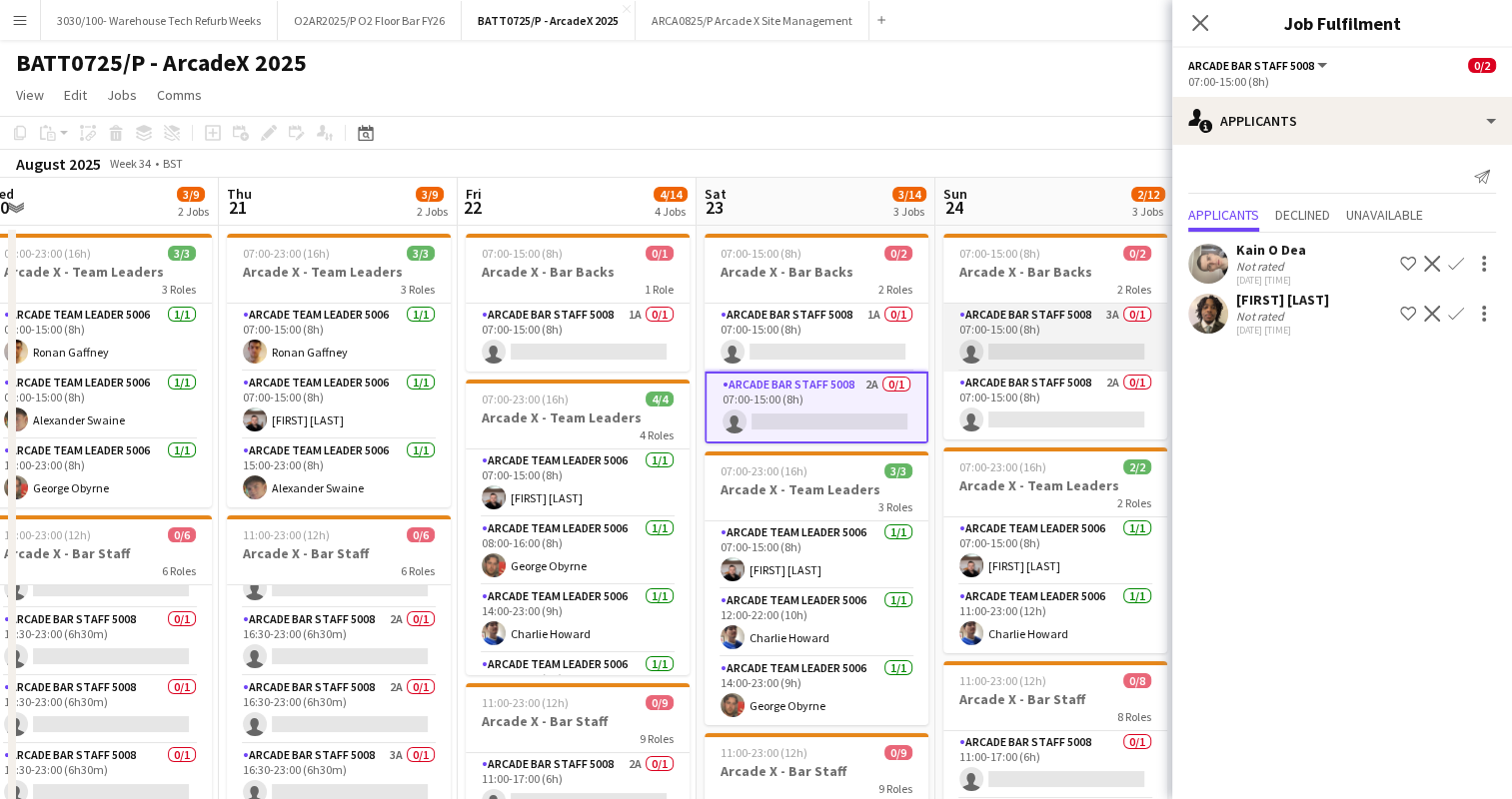 click on "Arcade Bar Staff 5008   3A   0/1   07:00-15:00 (8h)
single-neutral-actions" at bounding box center (1055, 338) 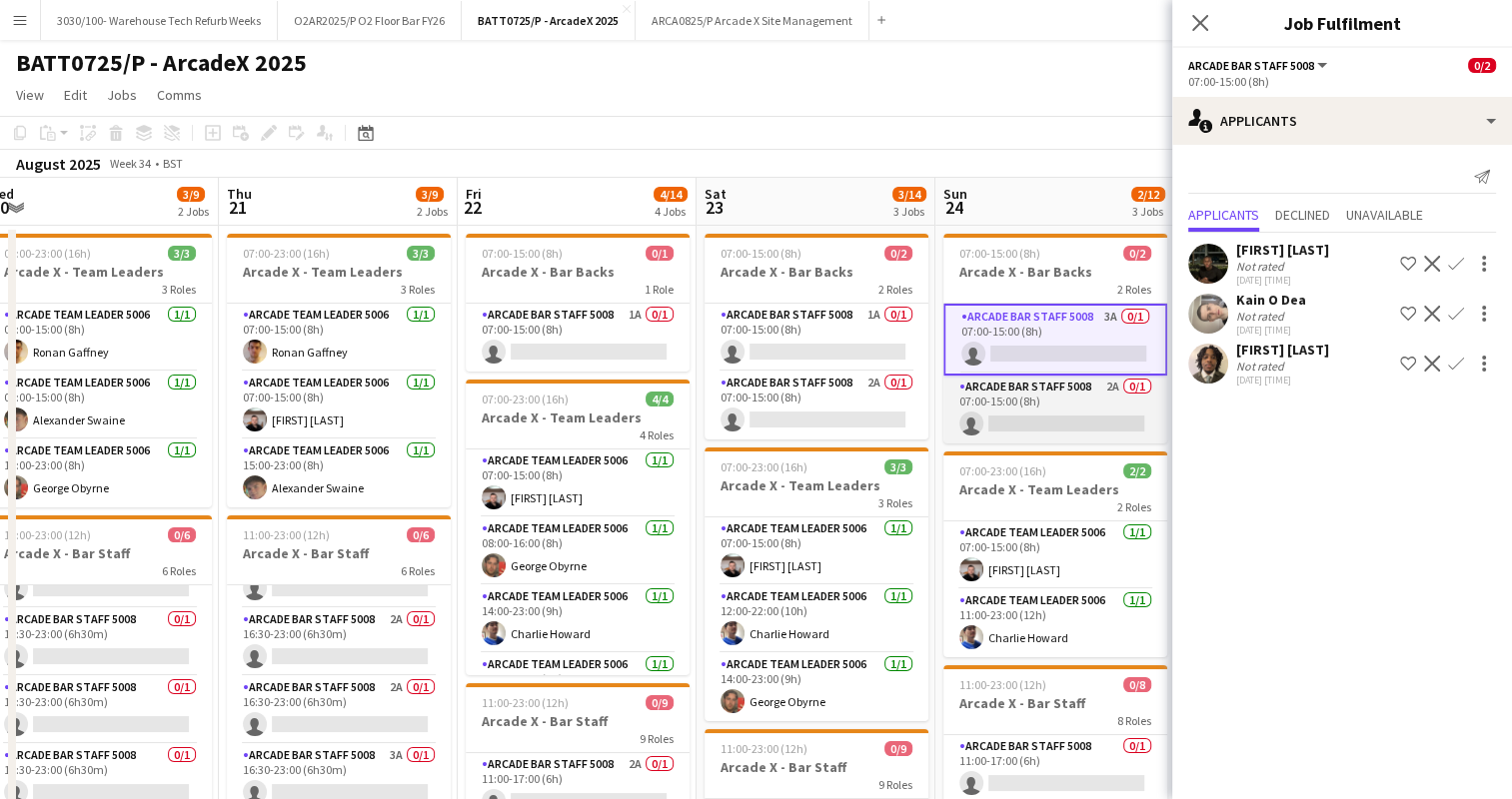 click on "Arcade Bar Staff 5008   2A   0/1   07:00-15:00 (8h)
single-neutral-actions" at bounding box center (1055, 409) 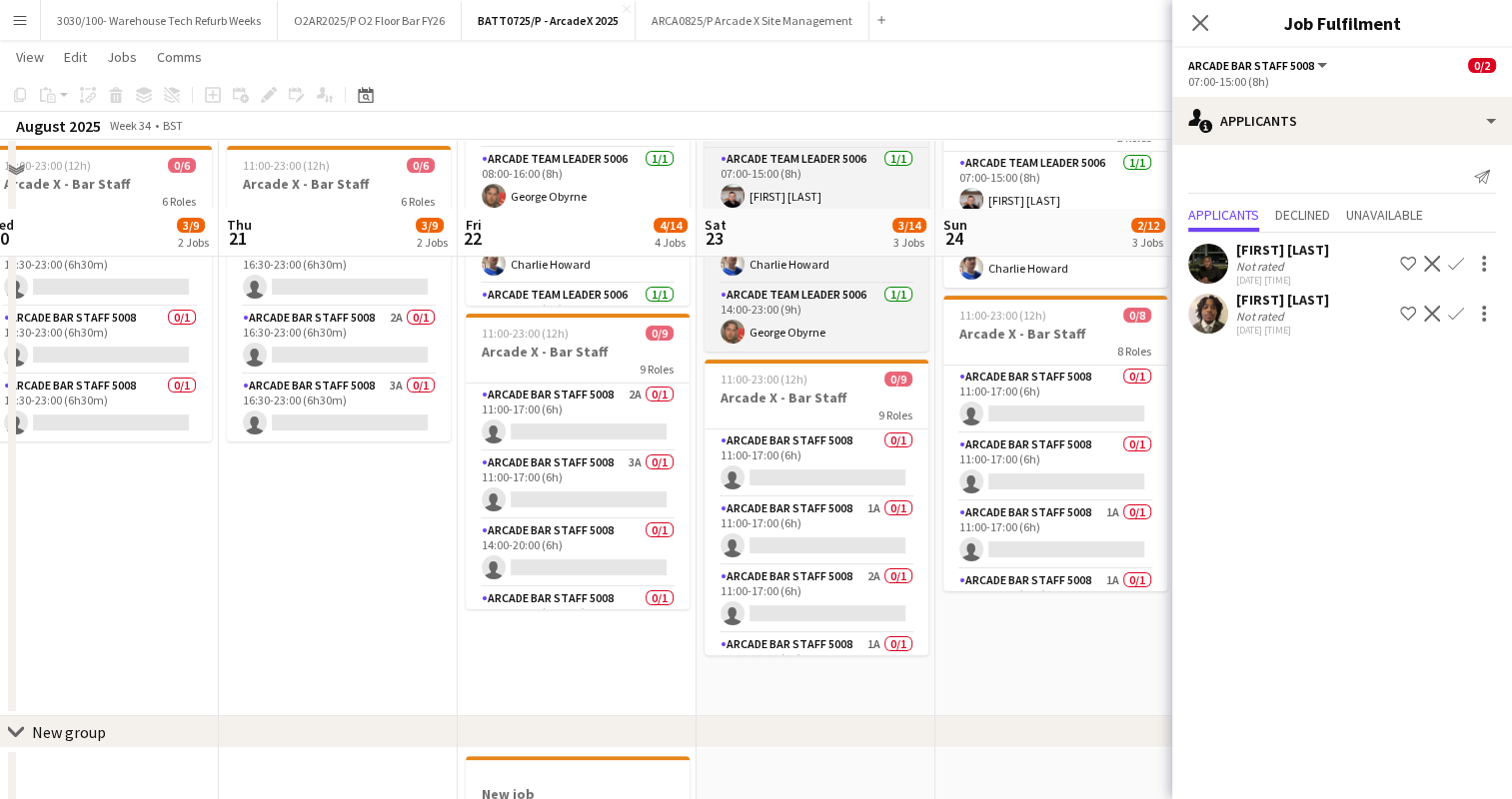 scroll, scrollTop: 447, scrollLeft: 0, axis: vertical 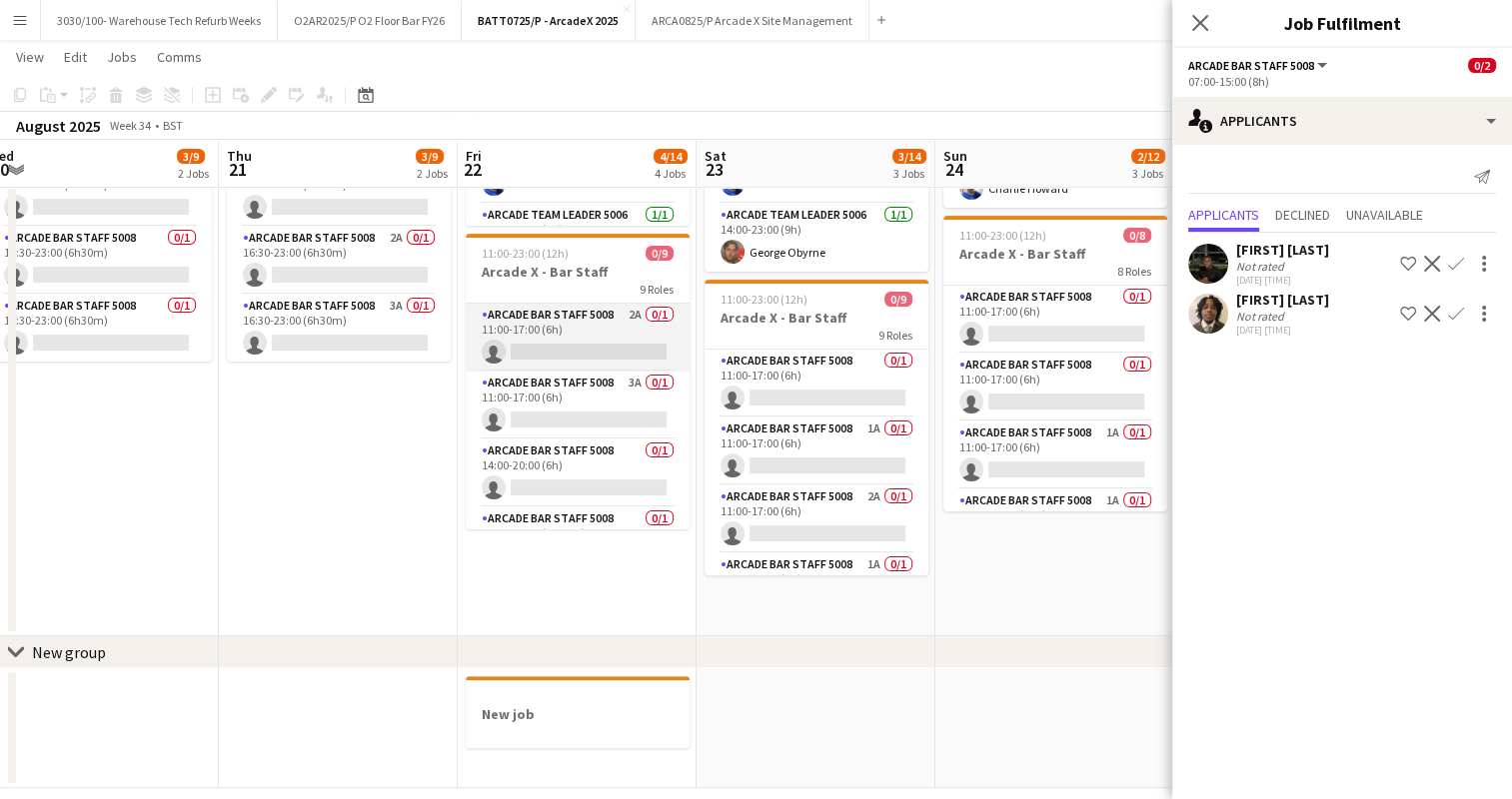 click on "Arcade Bar Staff 5008   2A   0/1   11:00-17:00 (6h)
single-neutral-actions" at bounding box center (578, 338) 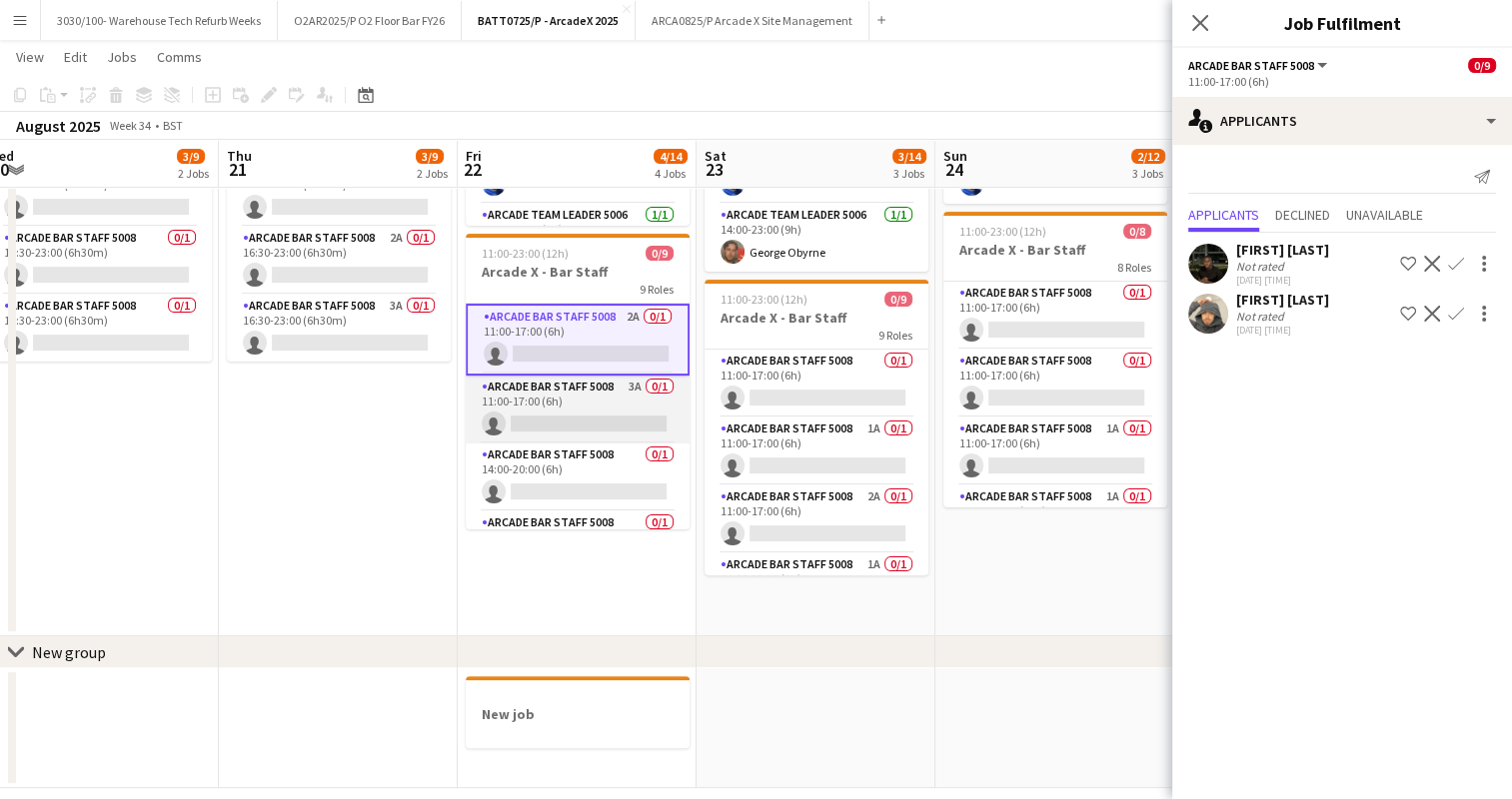 click on "Arcade Bar Staff 5008   3A   0/1   11:00-17:00 (6h)
single-neutral-actions" at bounding box center (578, 409) 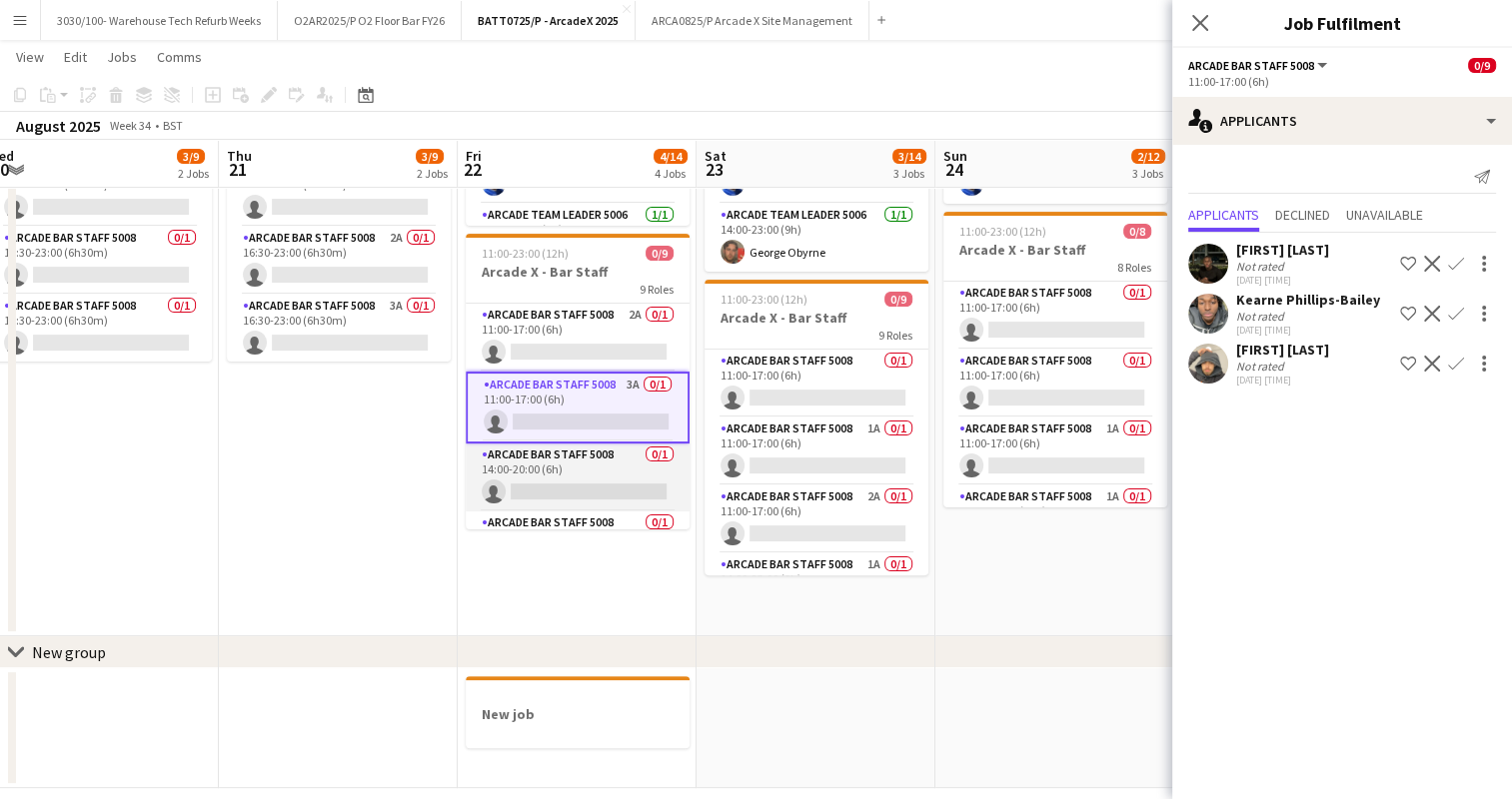 click on "Arcade Bar Staff 5008   0/1   14:00-20:00 (6h)
single-neutral-actions" at bounding box center (578, 477) 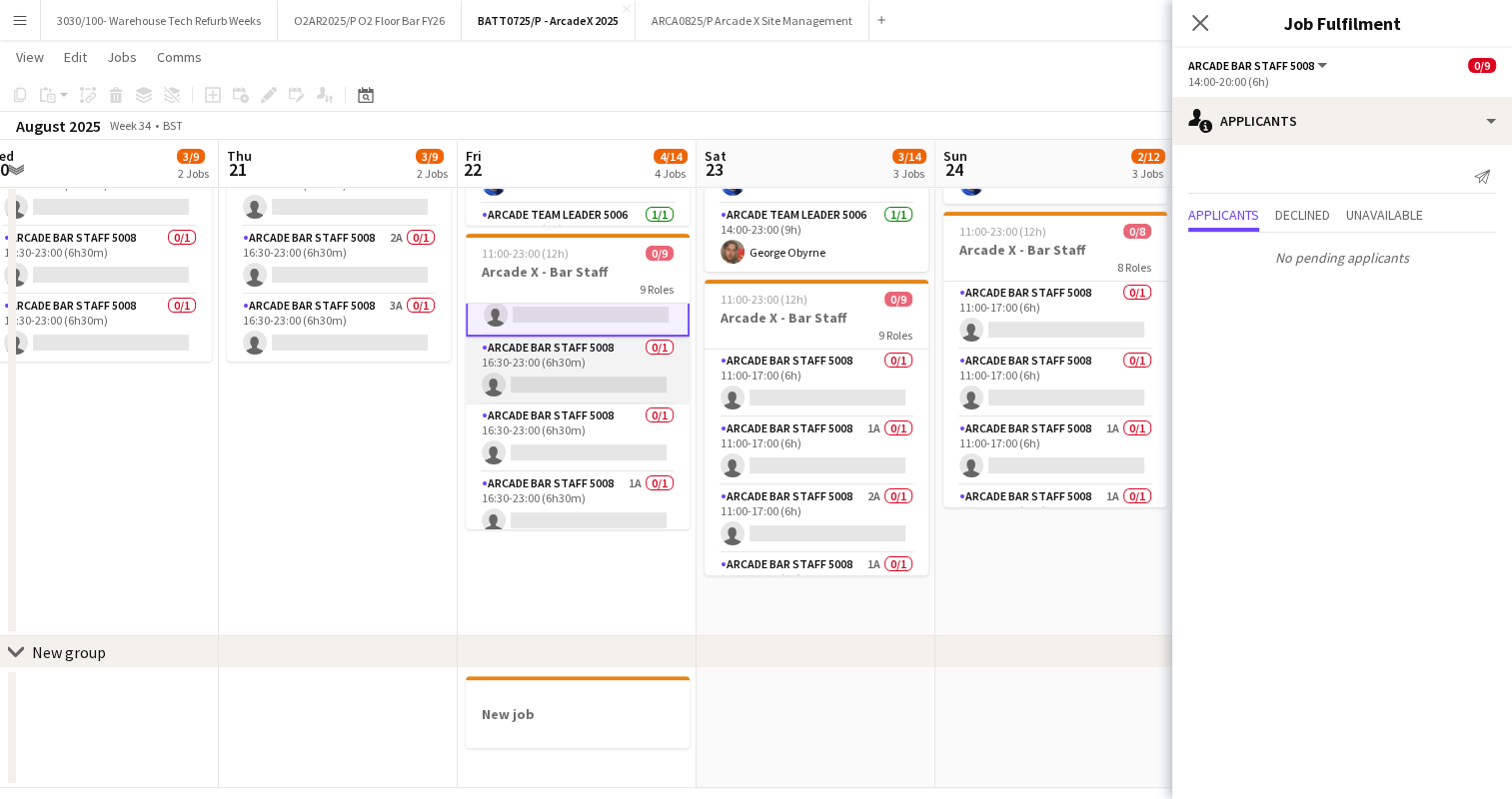 click on "Arcade Bar Staff 5008   0/1   16:30-23:00 (6h30m)
single-neutral-actions" at bounding box center [578, 371] 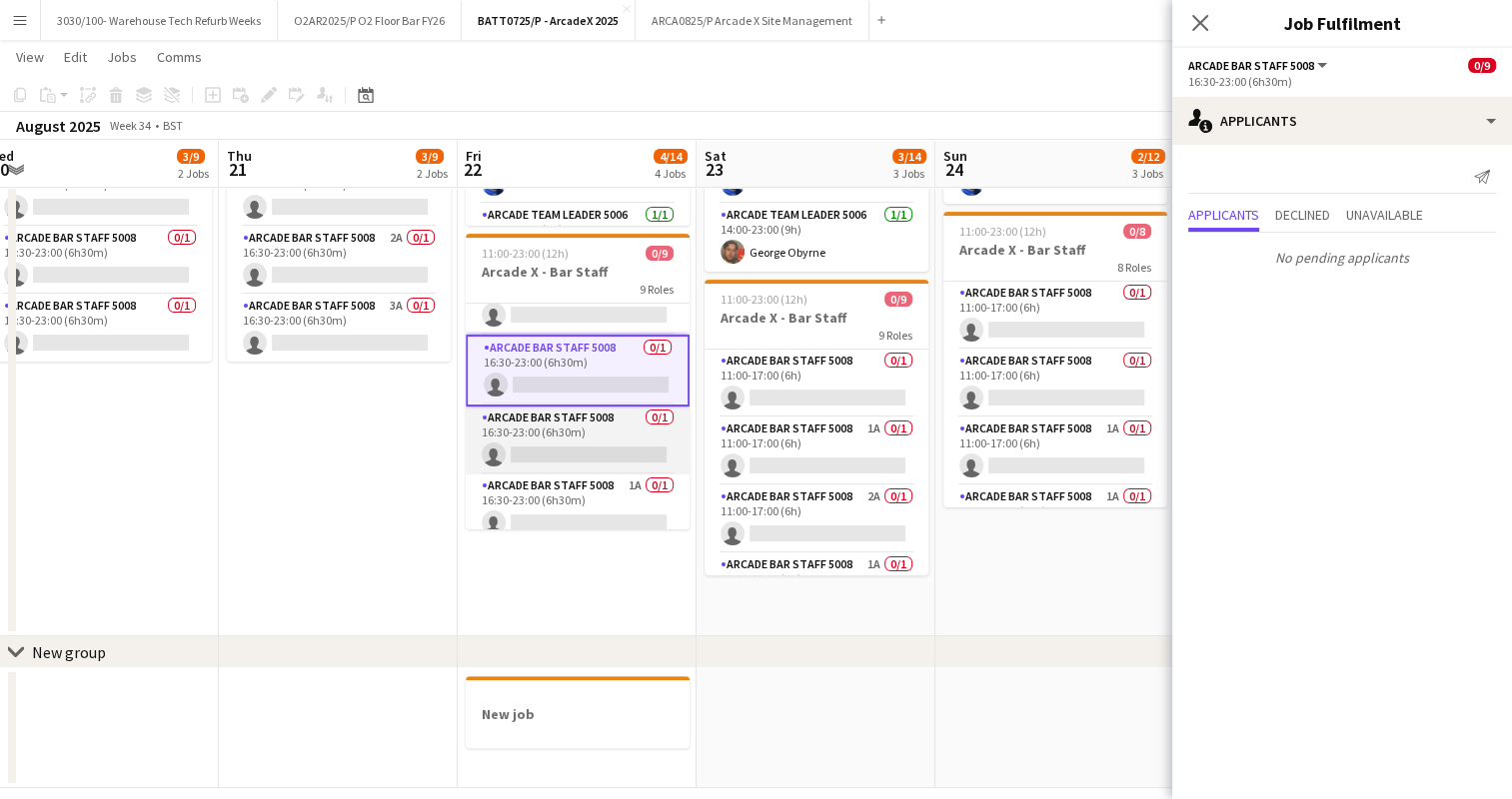 click on "Arcade Bar Staff 5008   0/1   16:30-23:00 (6h30m)
single-neutral-actions" at bounding box center (578, 440) 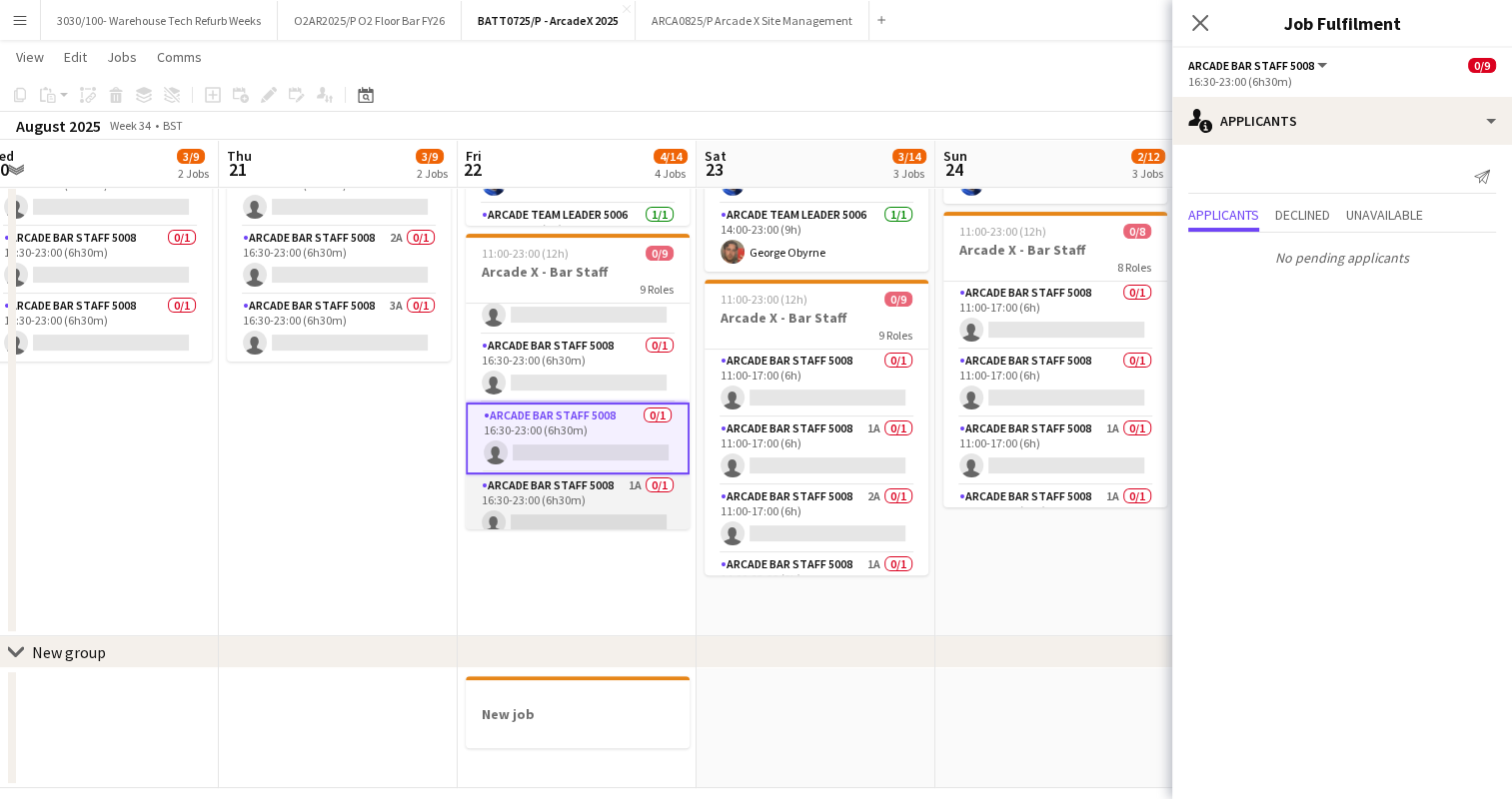 click on "Arcade Bar Staff 5008   1A   0/1   16:30-23:00 (6h30m)
single-neutral-actions" at bounding box center [578, 508] 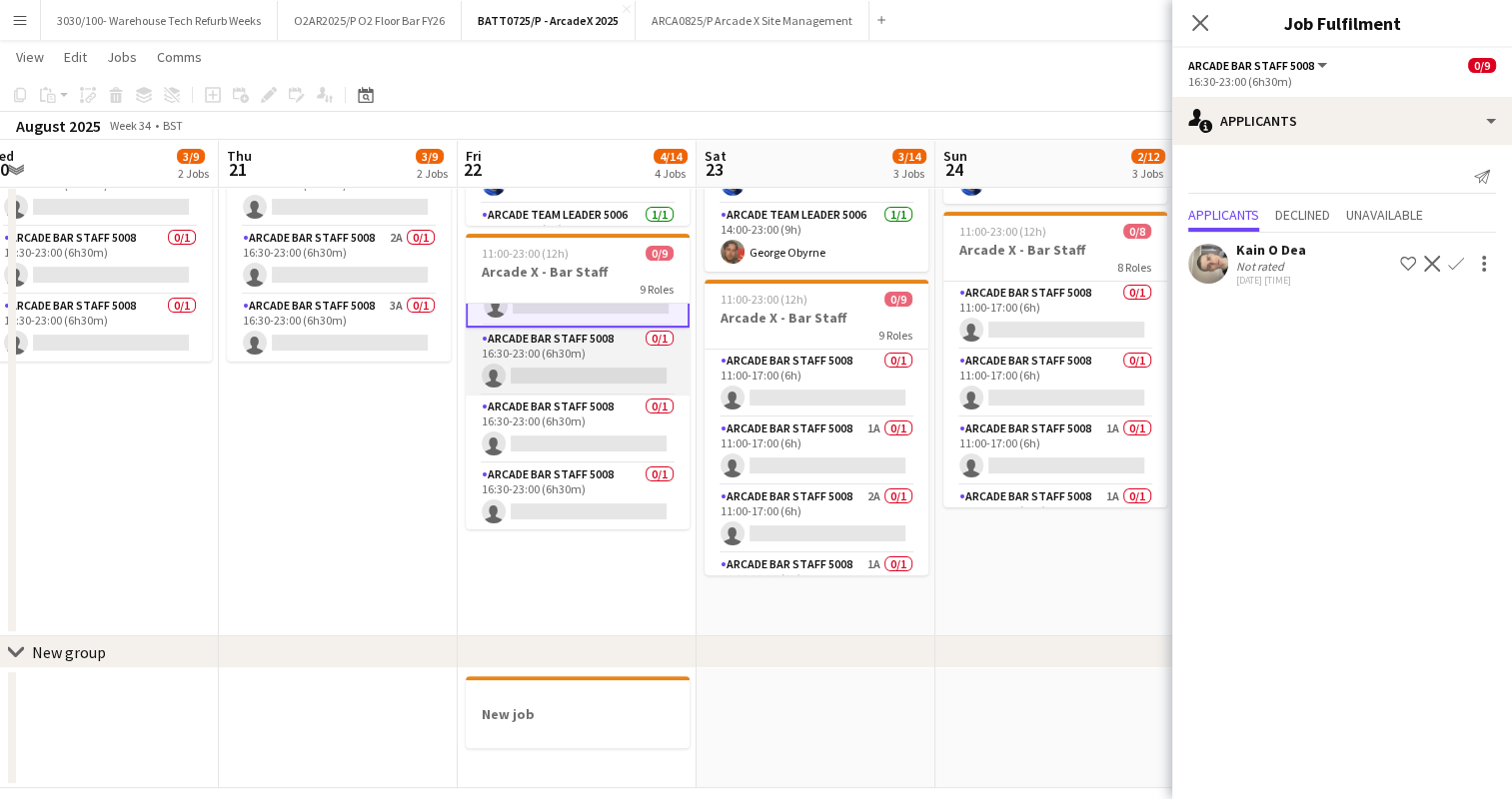 click on "Arcade Bar Staff 5008   0/1   16:30-23:00 (6h30m)
single-neutral-actions" at bounding box center (578, 362) 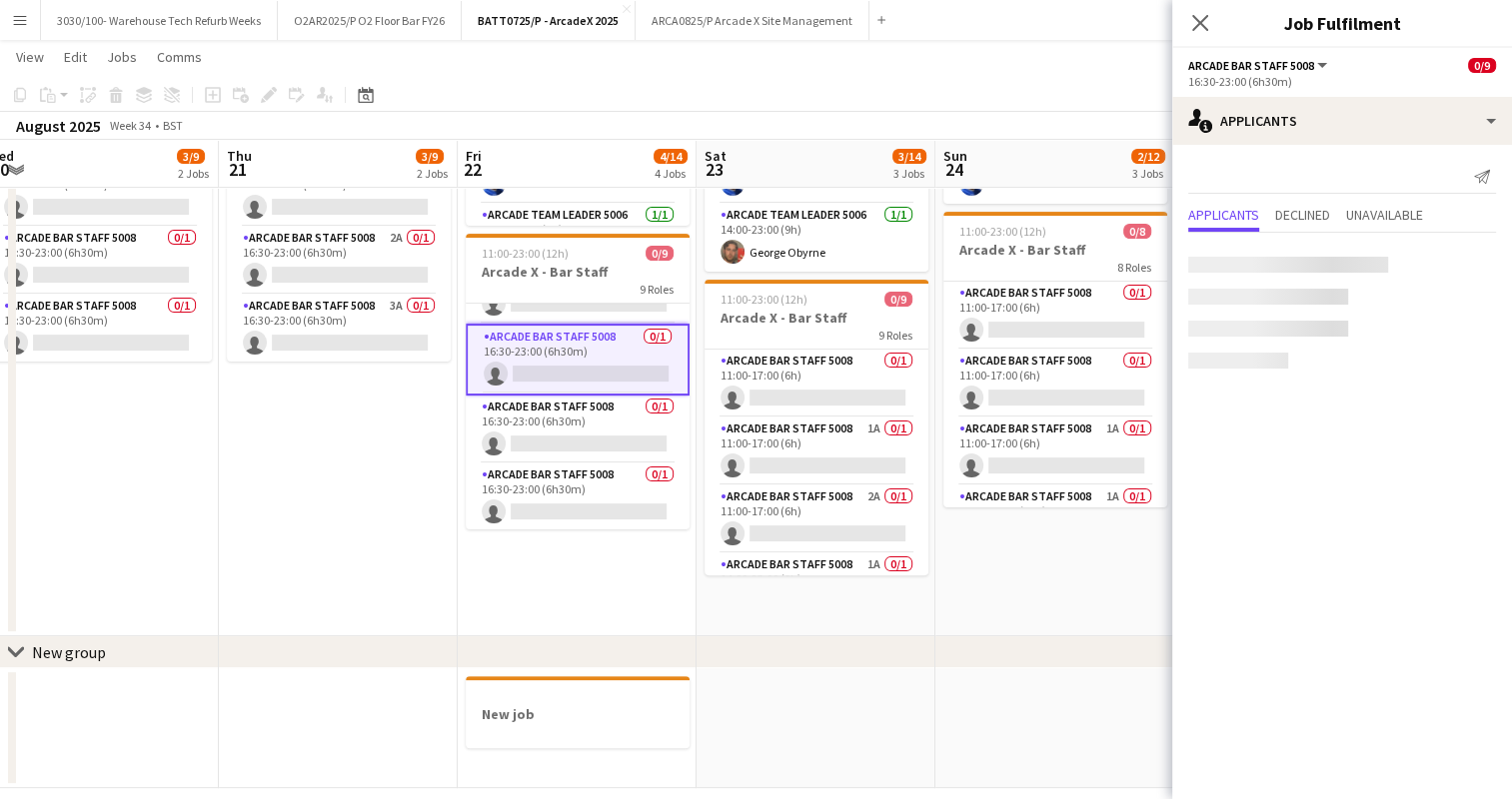 scroll, scrollTop: 387, scrollLeft: 0, axis: vertical 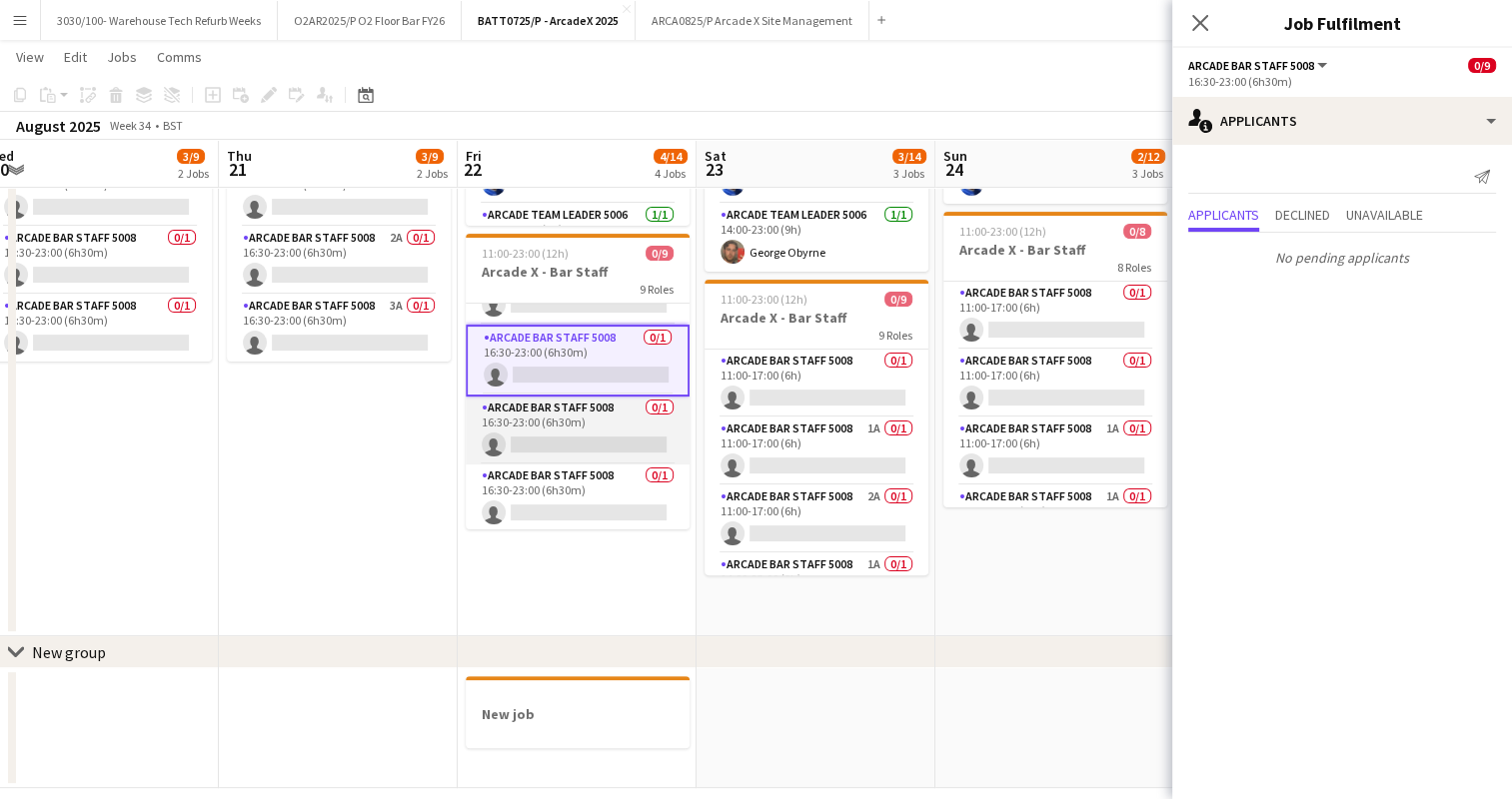 click on "Arcade Bar Staff 5008   0/1   16:30-23:00 (6h30m)
single-neutral-actions" at bounding box center [578, 430] 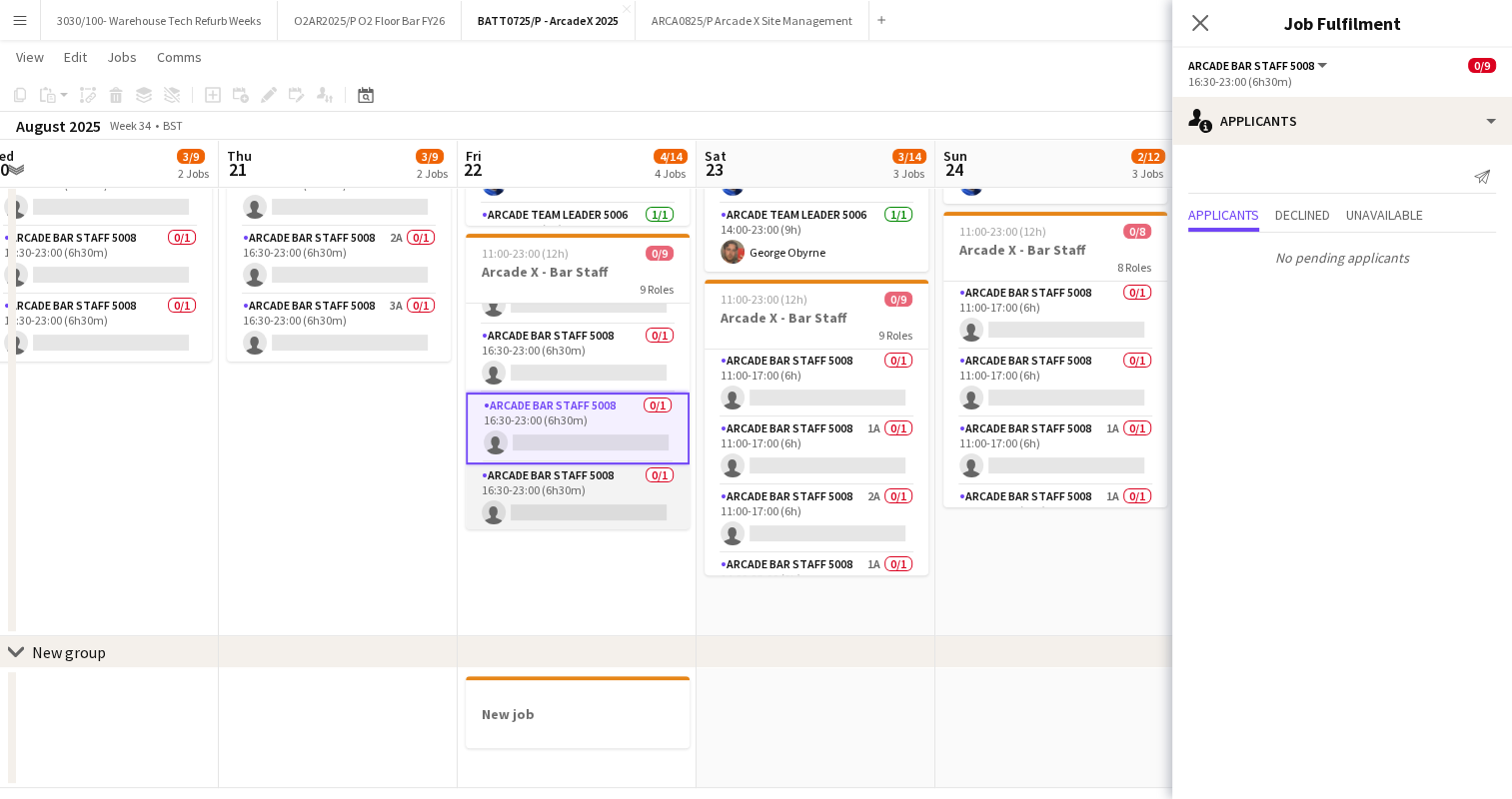 click on "Arcade Bar Staff 5008   0/1   16:30-23:00 (6h30m)
single-neutral-actions" at bounding box center [578, 498] 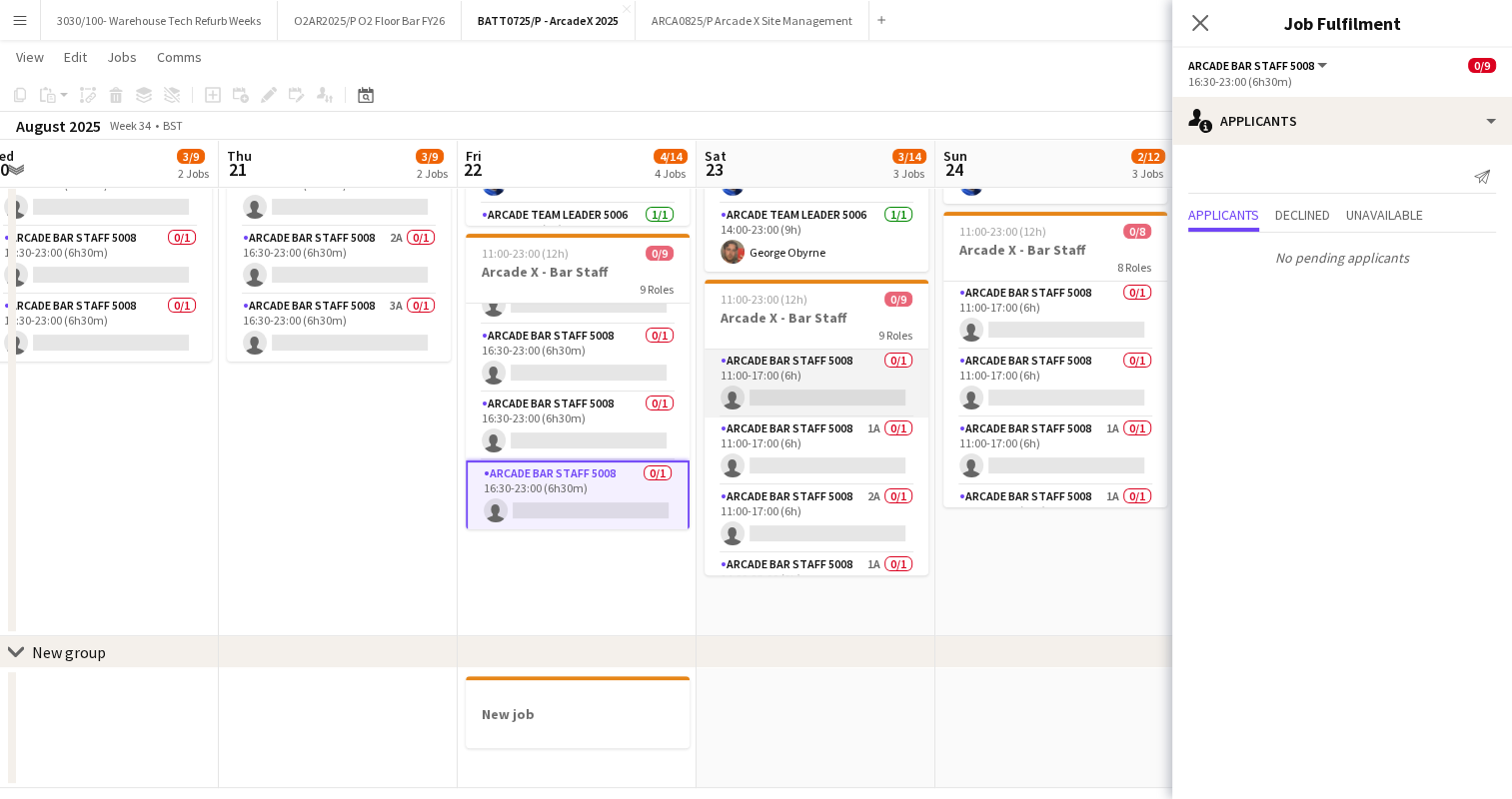 click on "Arcade Bar Staff 5008   0/1   11:00-17:00 (6h)
single-neutral-actions" at bounding box center (816, 384) 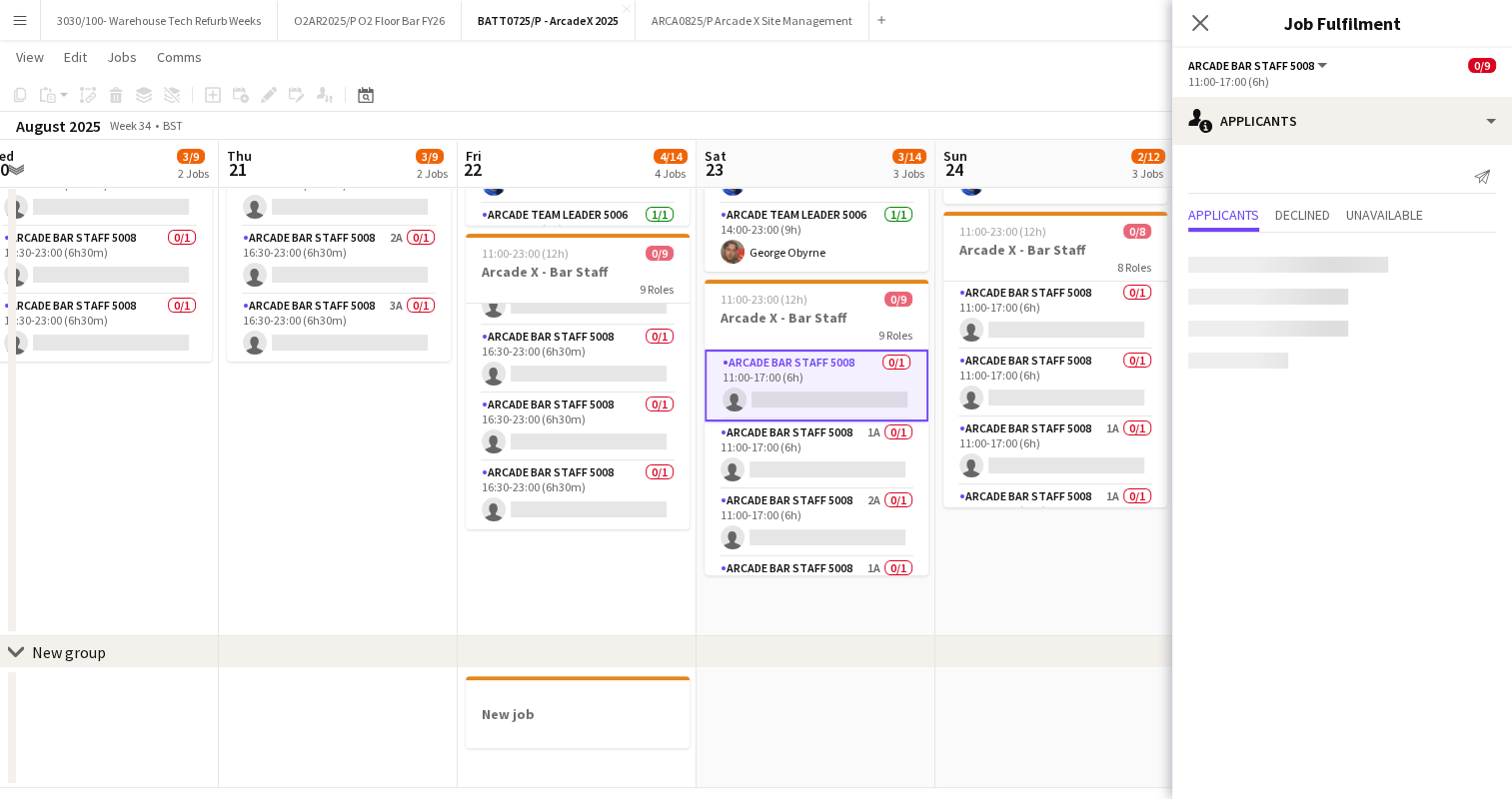 scroll, scrollTop: 385, scrollLeft: 0, axis: vertical 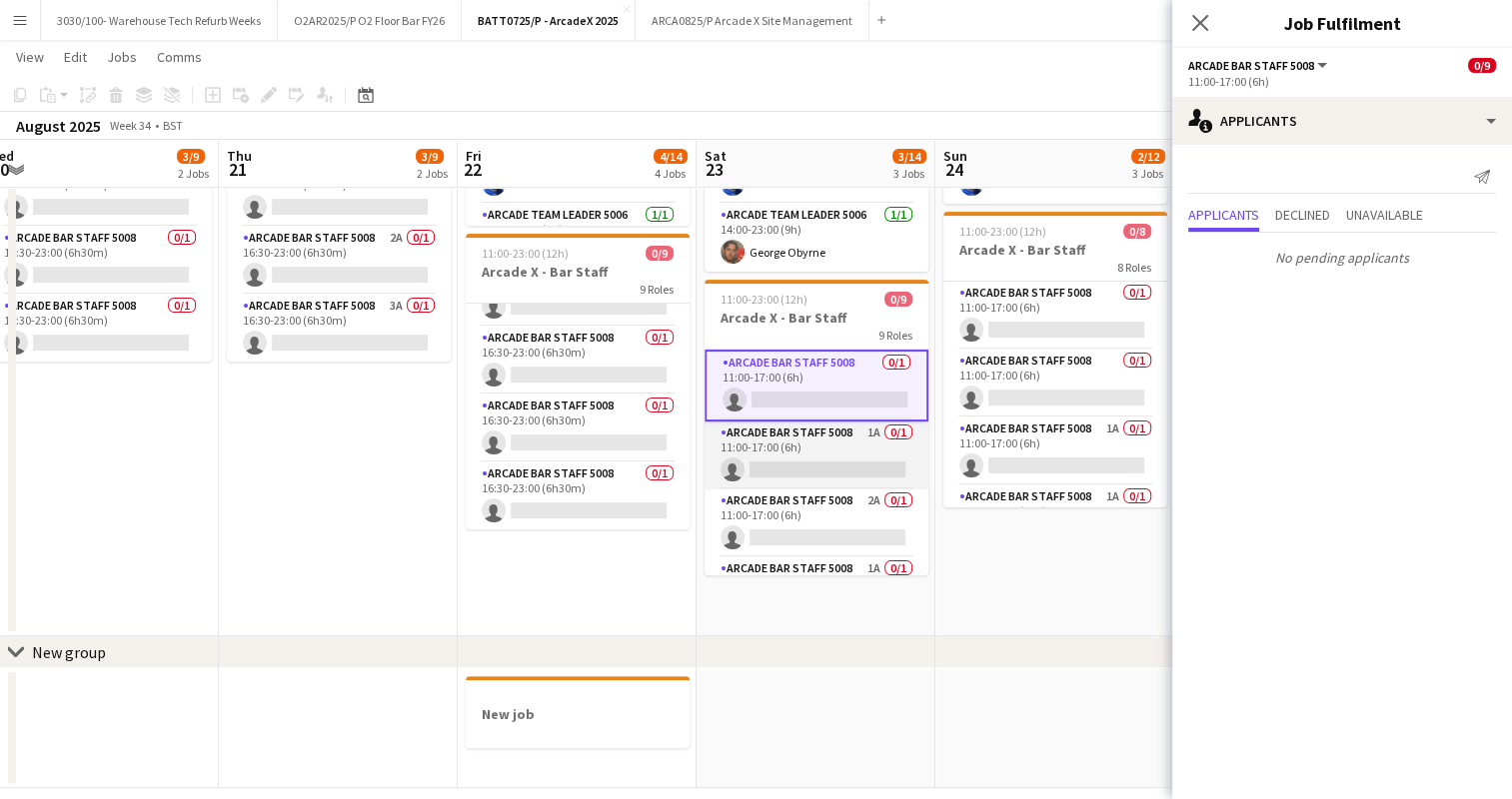 click on "Arcade Bar Staff 5008   1A   0/1   11:00-17:00 (6h)
single-neutral-actions" at bounding box center (816, 455) 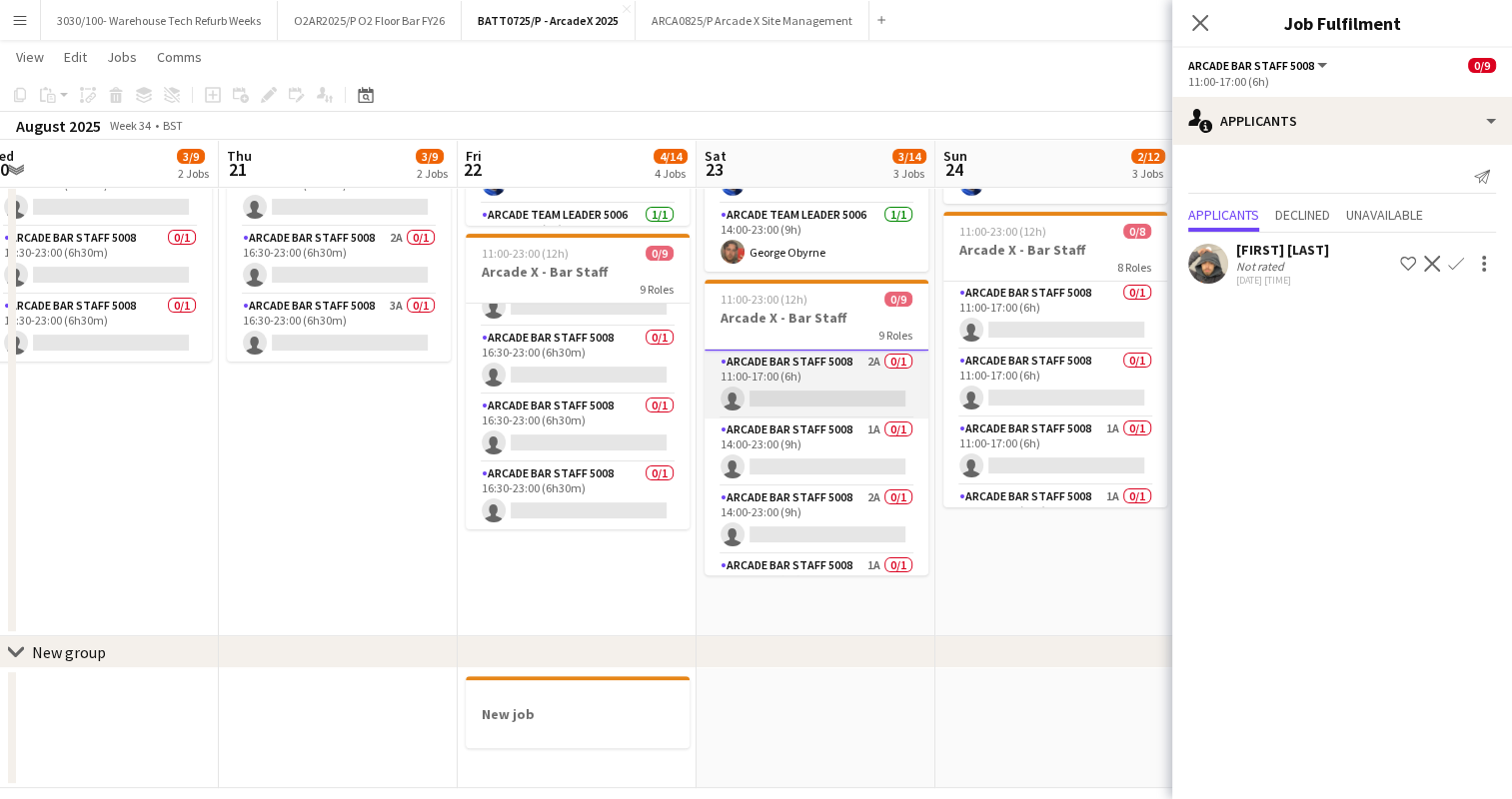 click on "Arcade Bar Staff 5008   2A   0/1   11:00-17:00 (6h)
single-neutral-actions" at bounding box center (816, 385) 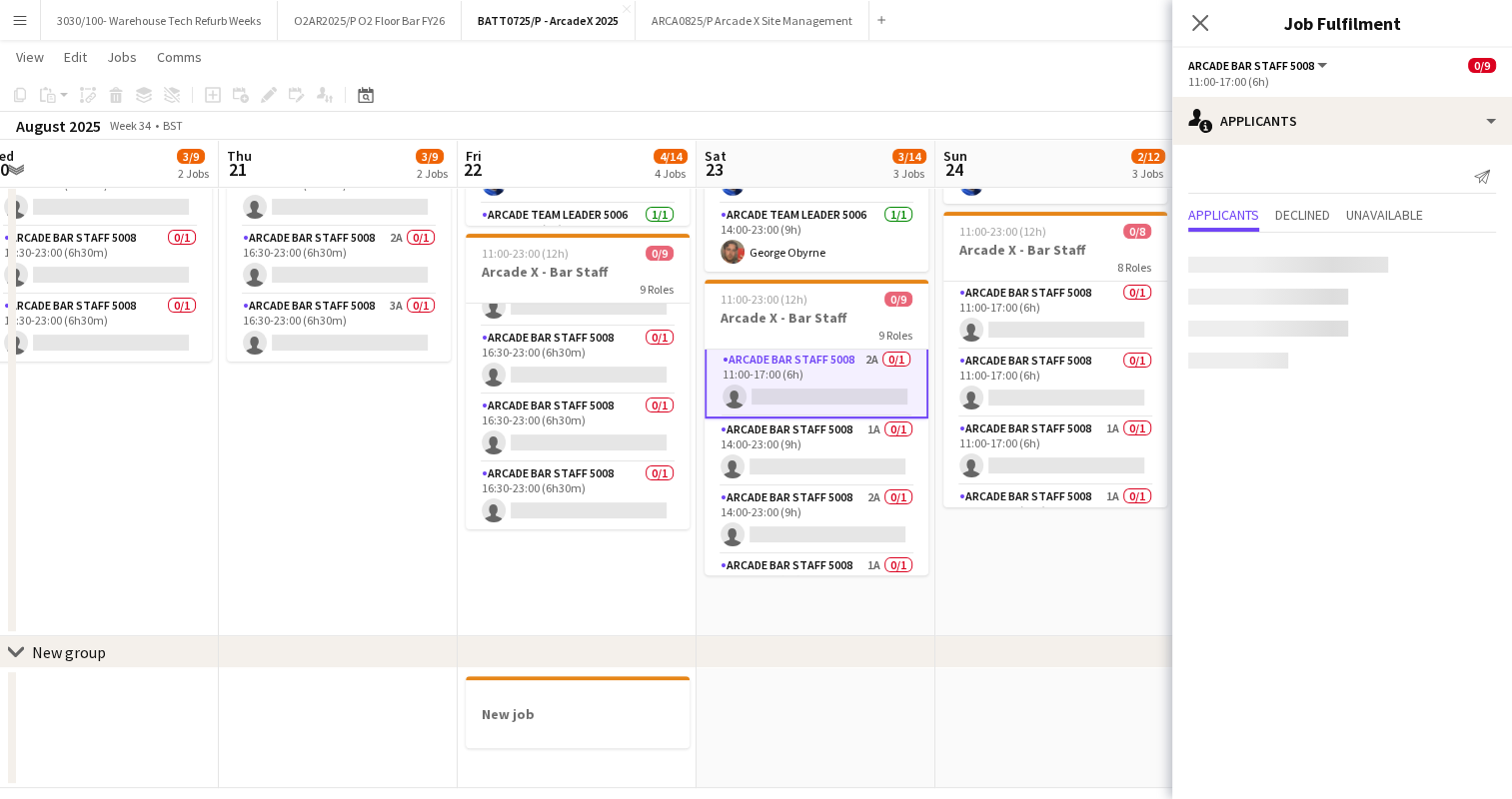 scroll, scrollTop: 136, scrollLeft: 0, axis: vertical 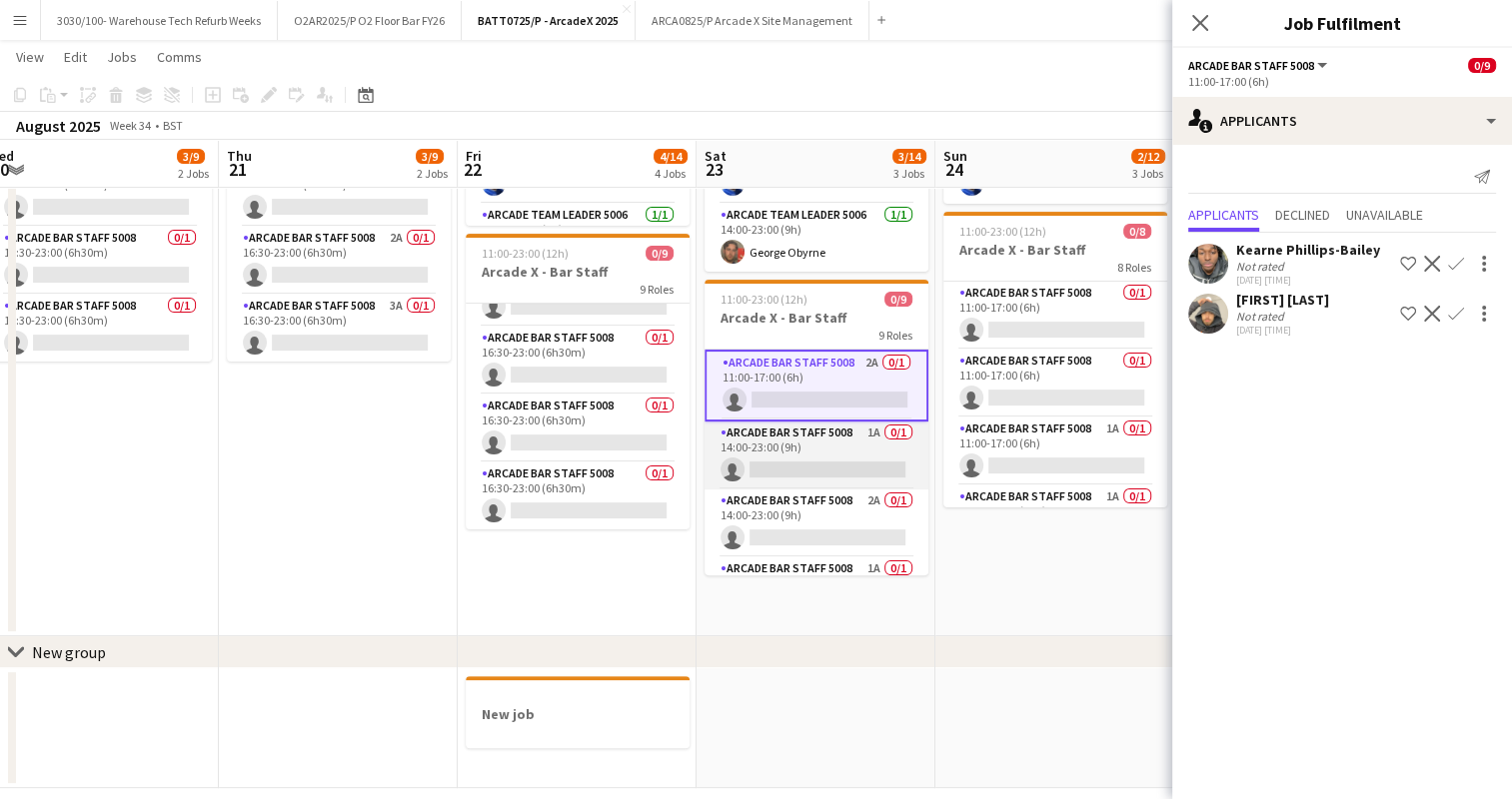 click on "Arcade Bar Staff 5008   1A   0/1   14:00-23:00 (9h)
single-neutral-actions" at bounding box center [816, 455] 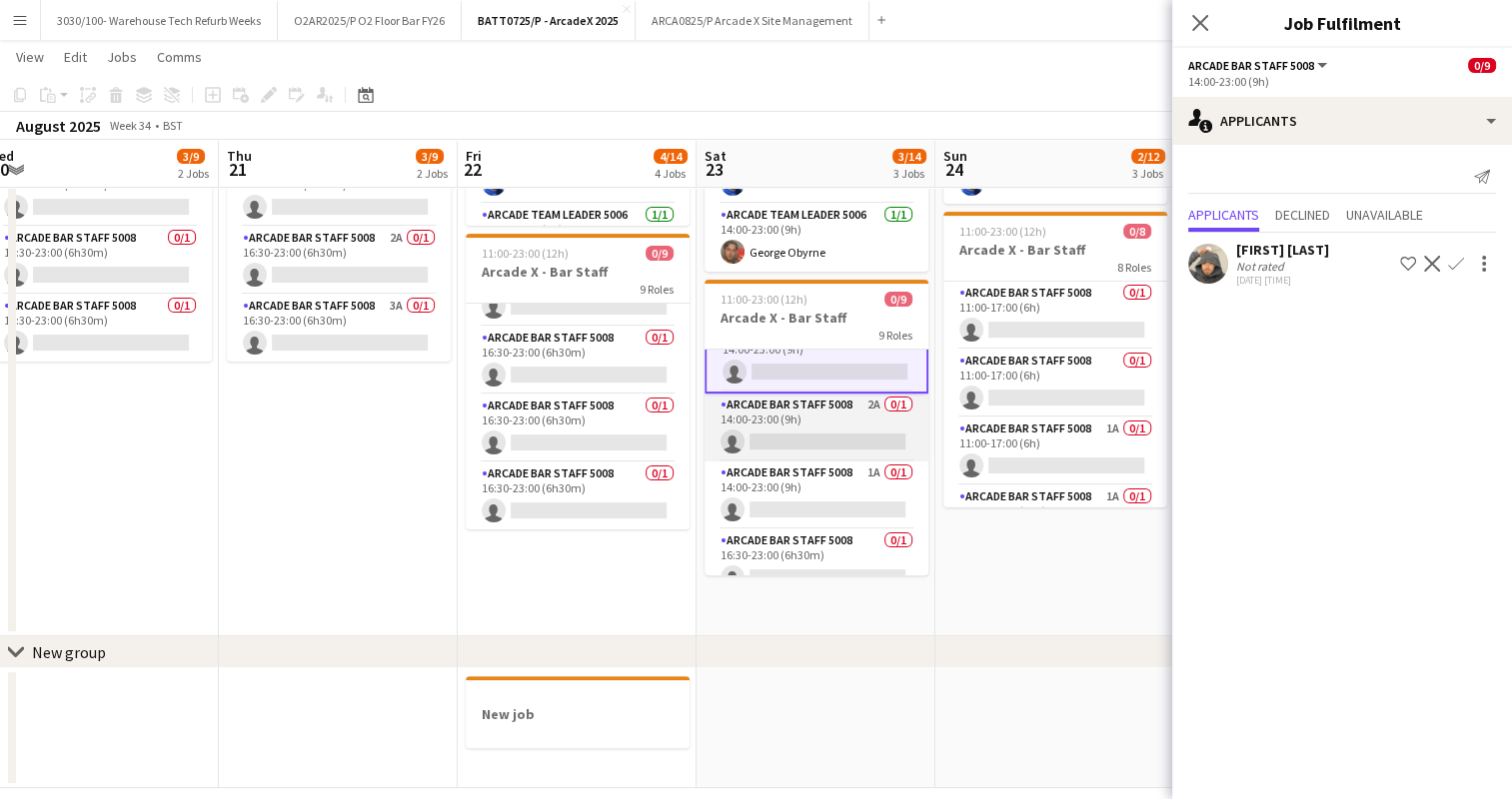 click on "Arcade Bar Staff 5008   2A   0/1   14:00-23:00 (9h)
single-neutral-actions" at bounding box center (816, 427) 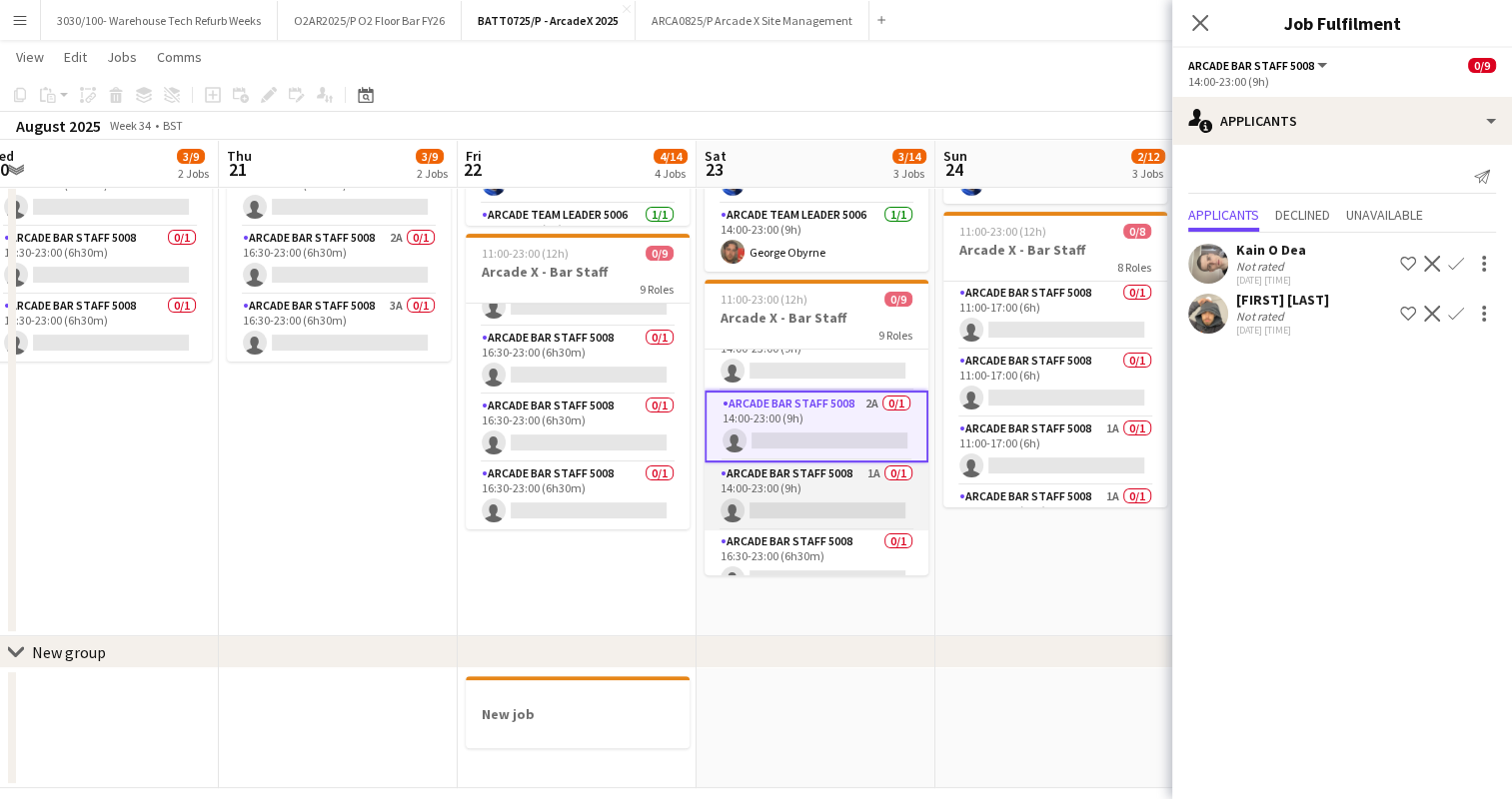 click on "Arcade Bar Staff 5008   1A   0/1   14:00-23:00 (9h)
single-neutral-actions" at bounding box center (816, 496) 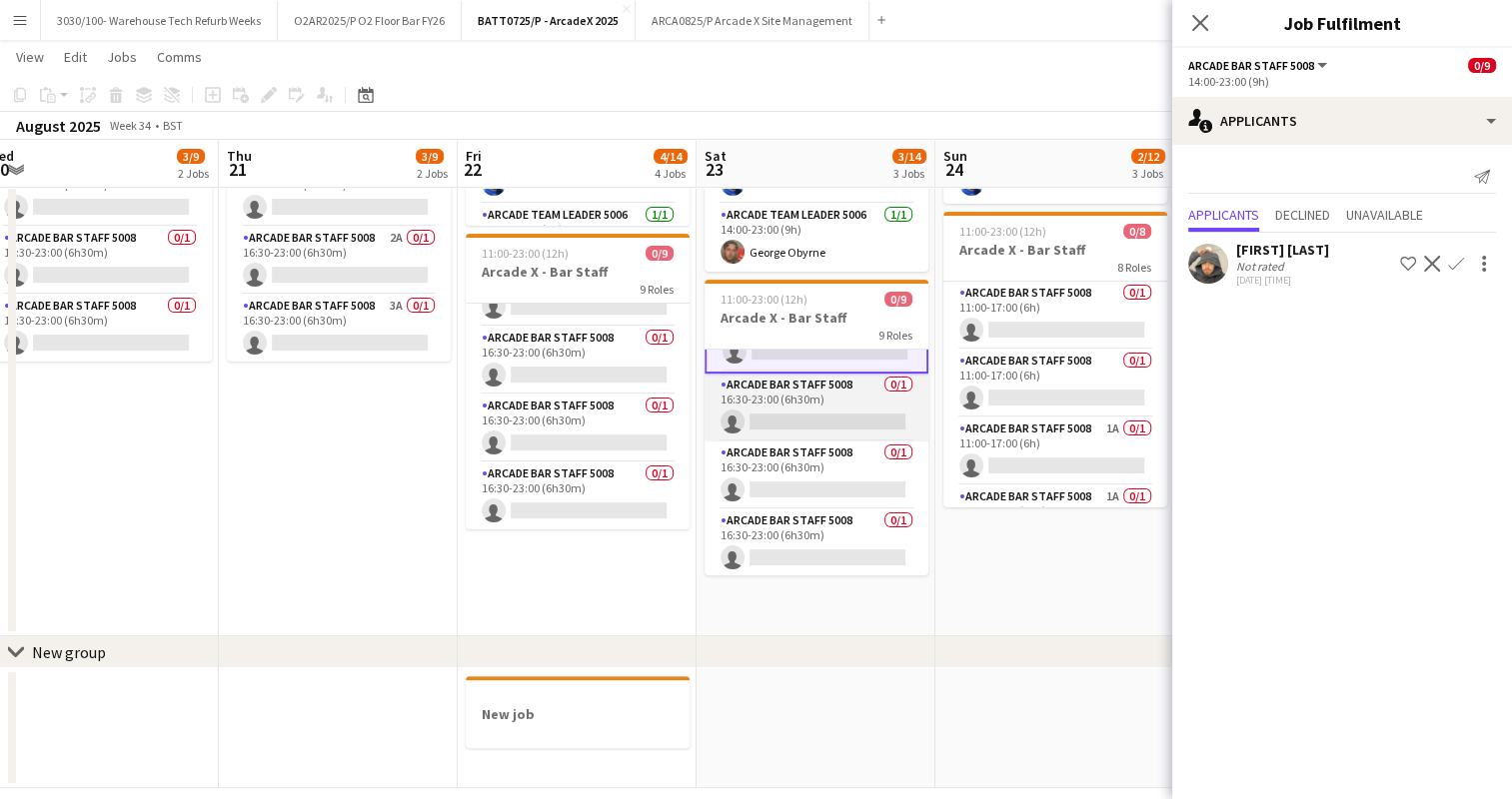 click on "Arcade Bar Staff 5008   0/1   16:30-23:00 (6h30m)
single-neutral-actions" at bounding box center [816, 407] 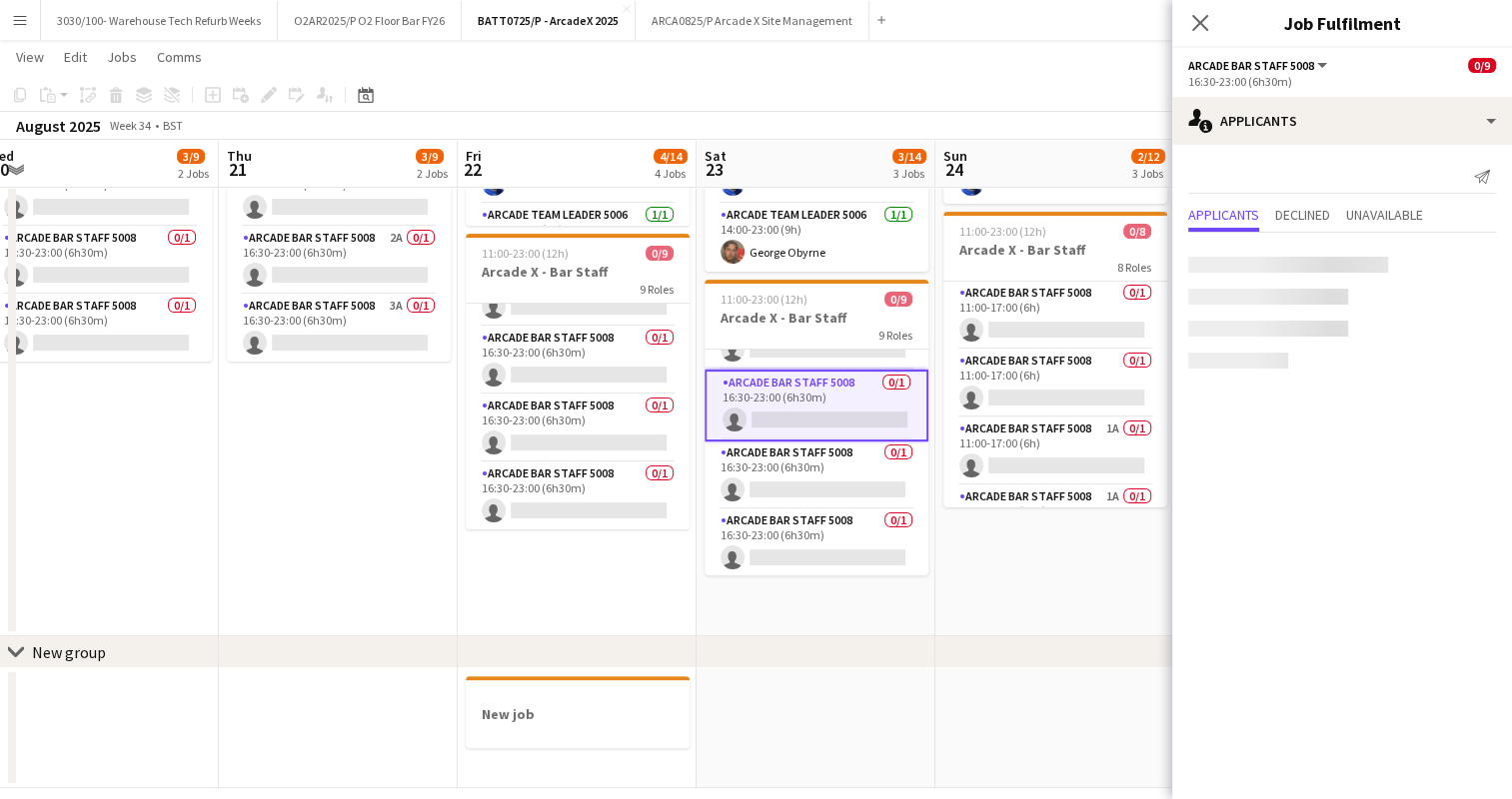 scroll, scrollTop: 387, scrollLeft: 0, axis: vertical 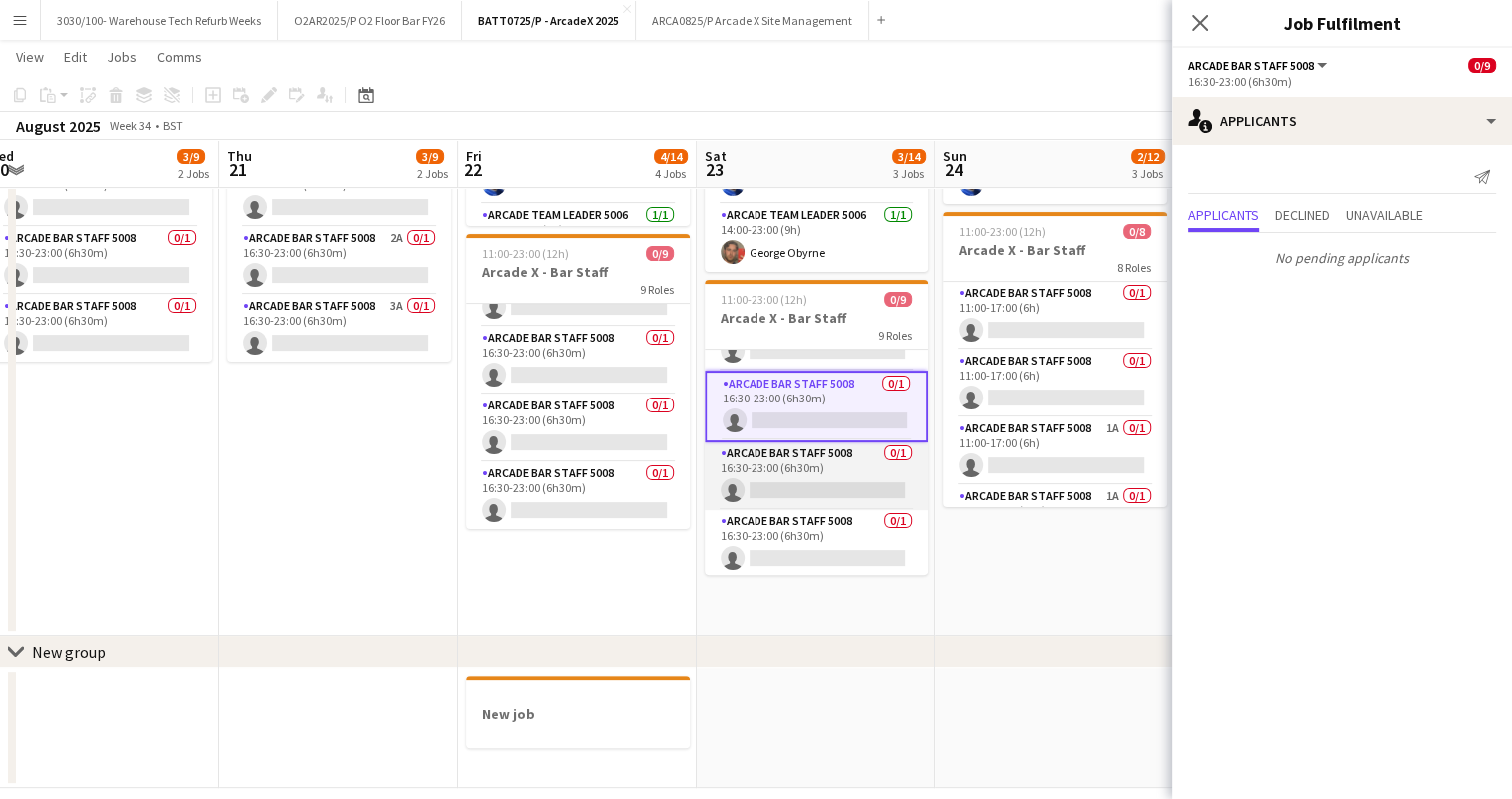 click on "Arcade Bar Staff 5008   0/1   16:30-23:00 (6h30m)
single-neutral-actions" at bounding box center (816, 476) 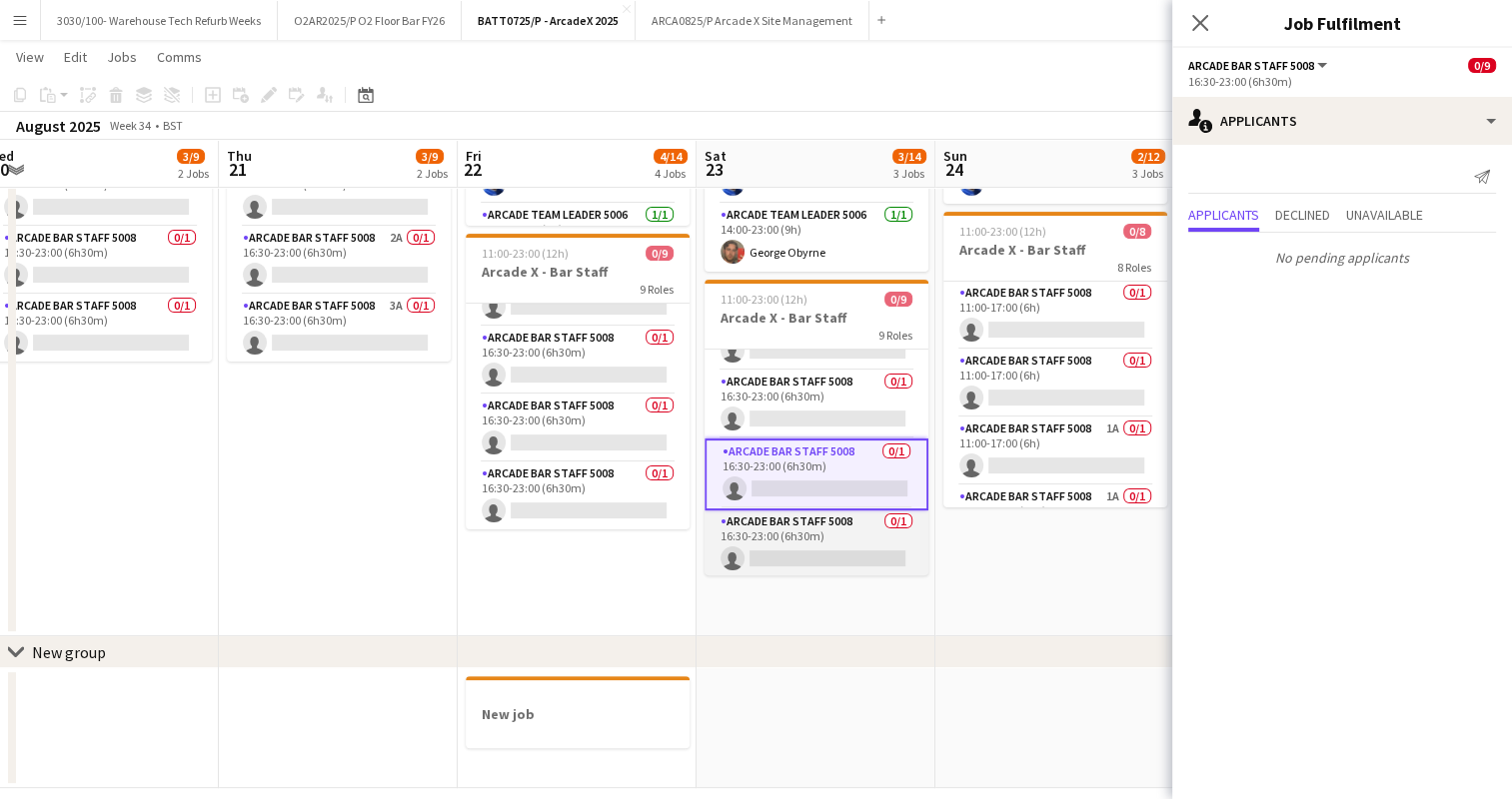 click on "Arcade Bar Staff 5008   0/1   16:30-23:00 (6h30m)
single-neutral-actions" at bounding box center [816, 544] 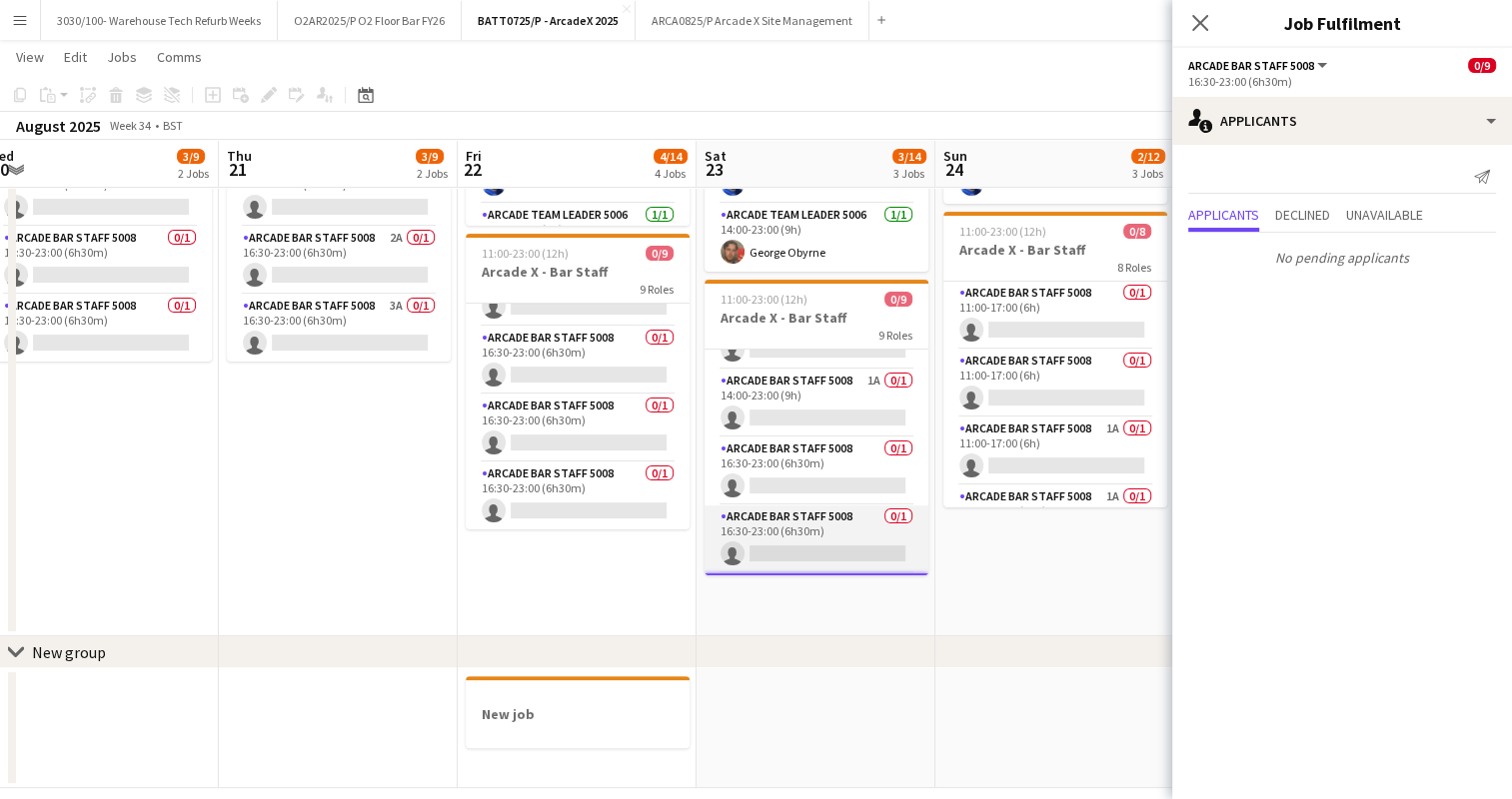 scroll, scrollTop: 319, scrollLeft: 0, axis: vertical 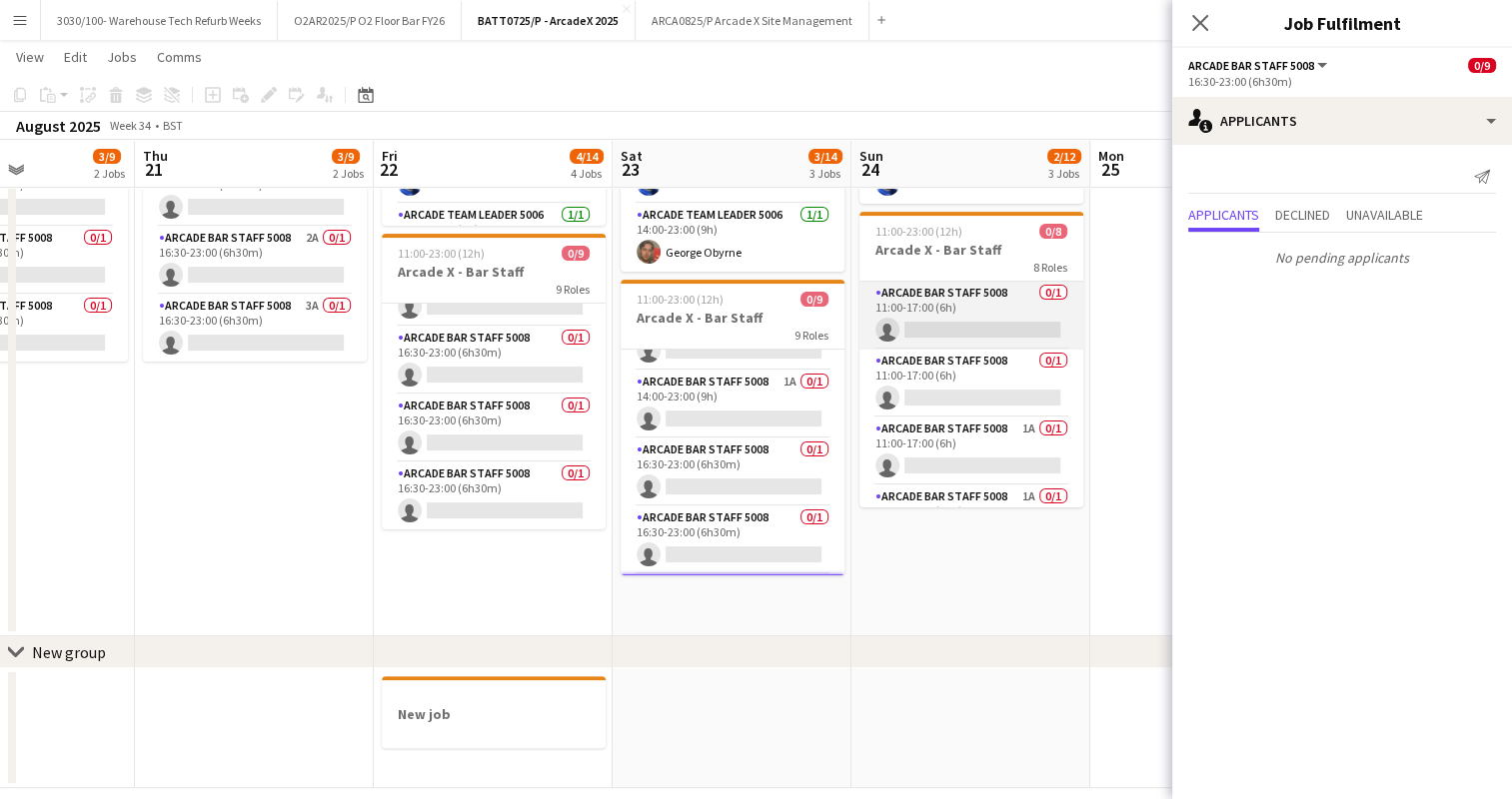click on "Arcade Bar Staff 5008   0/1   11:00-17:00 (6h)
single-neutral-actions" at bounding box center [971, 316] 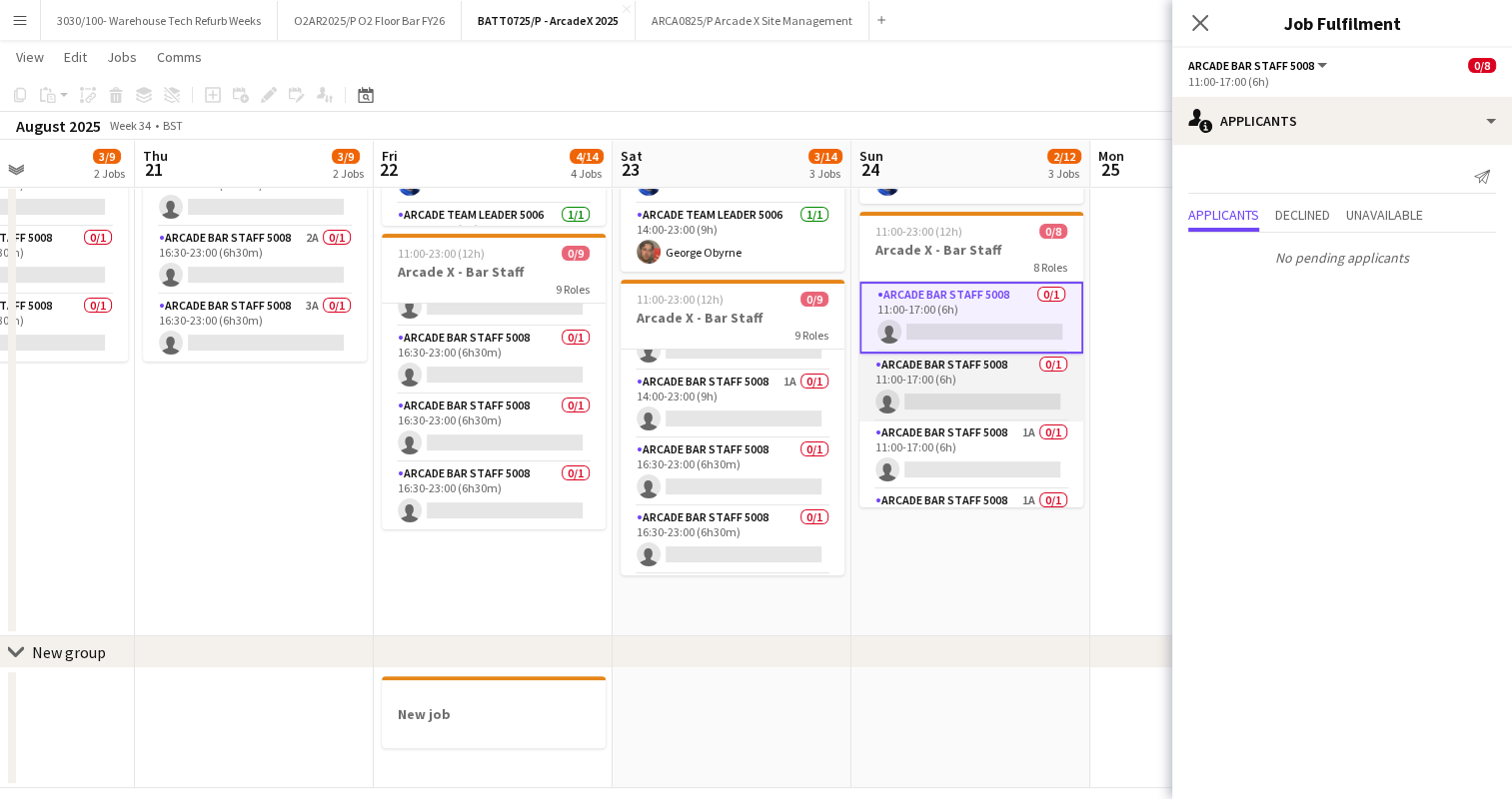click on "Arcade Bar Staff 5008   0/1   11:00-17:00 (6h)
single-neutral-actions" at bounding box center [971, 388] 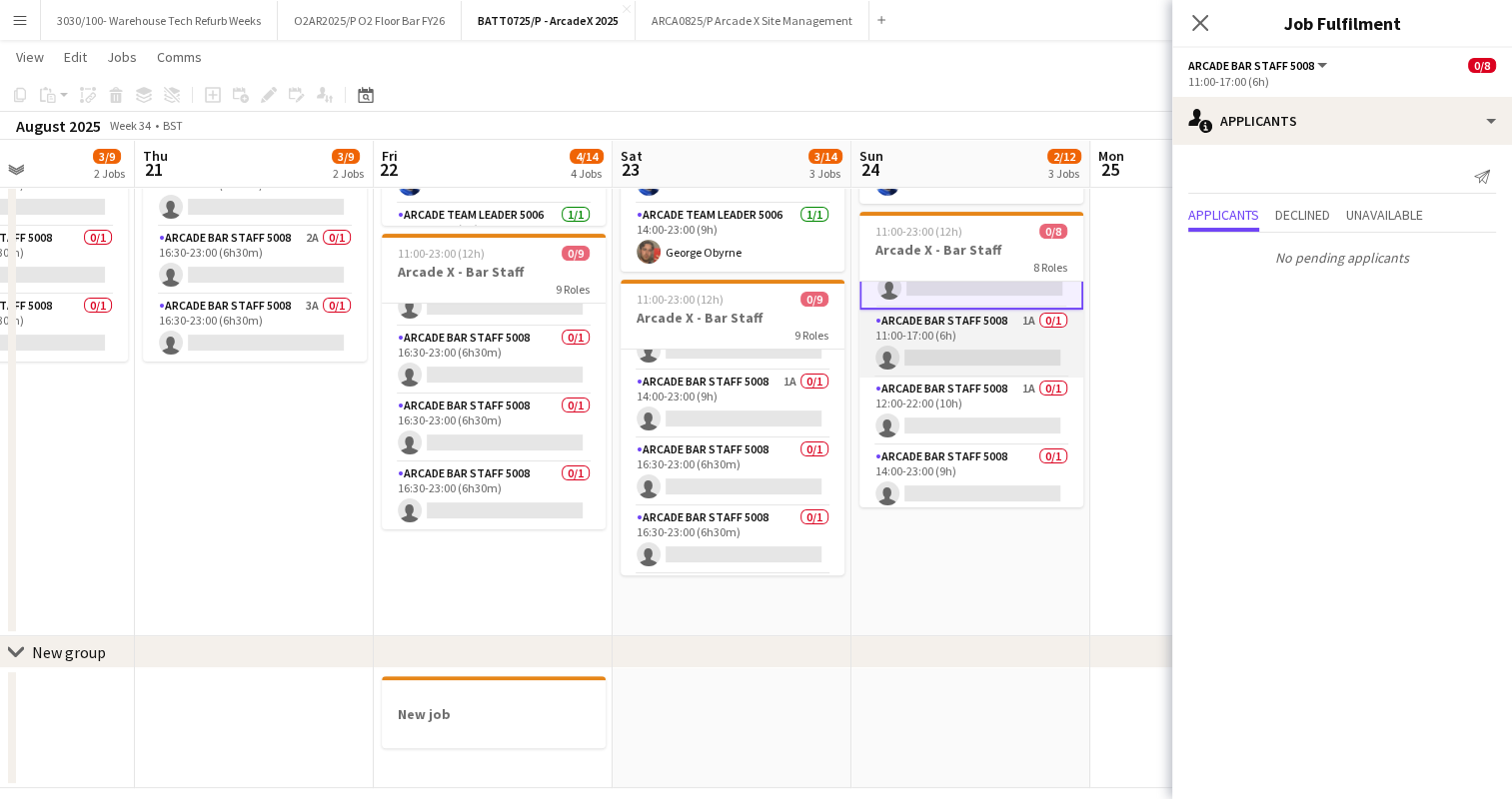 click on "Arcade Bar Staff 5008   1A   0/1   11:00-17:00 (6h)
single-neutral-actions" at bounding box center (971, 344) 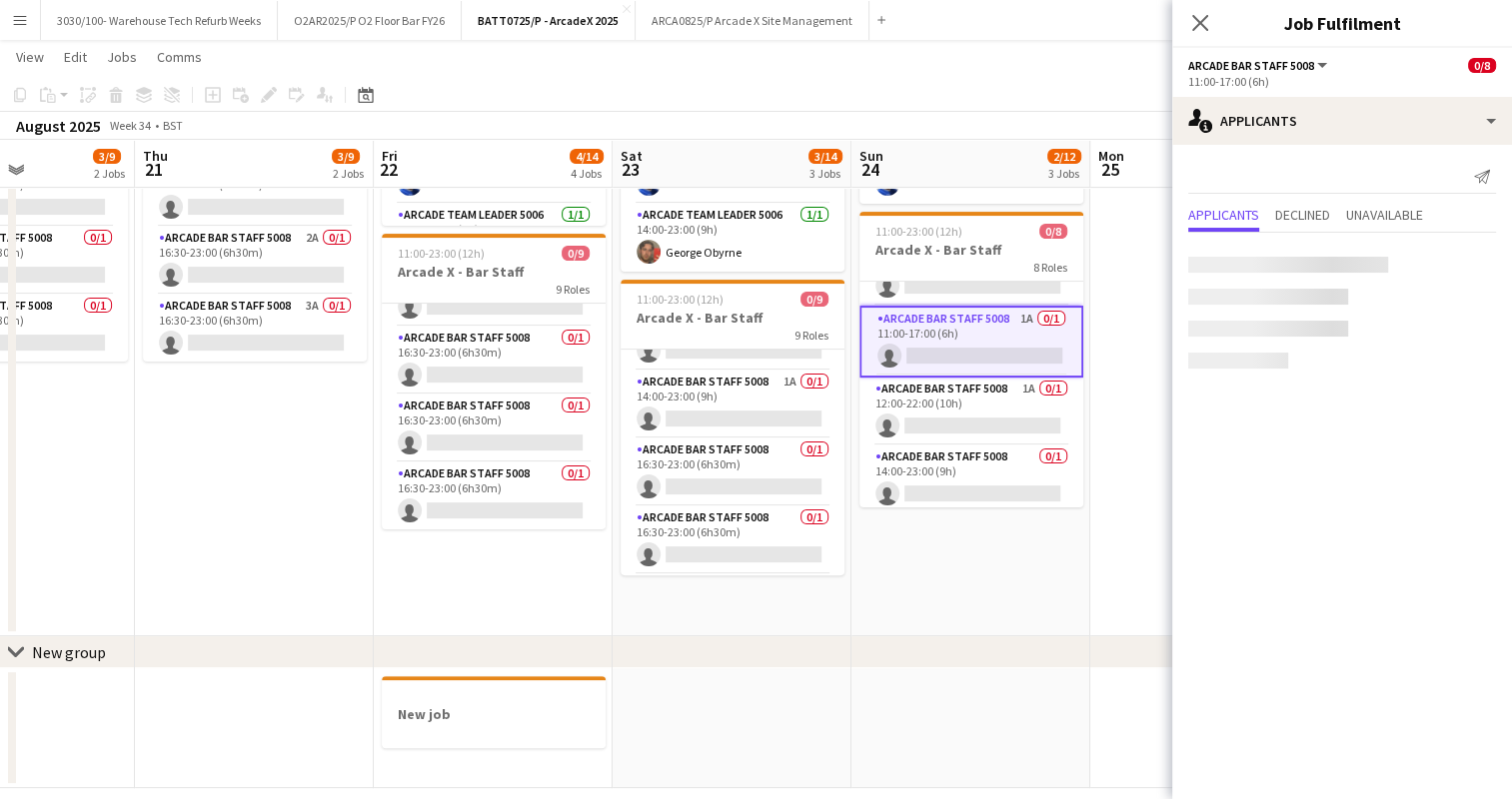 scroll, scrollTop: 111, scrollLeft: 0, axis: vertical 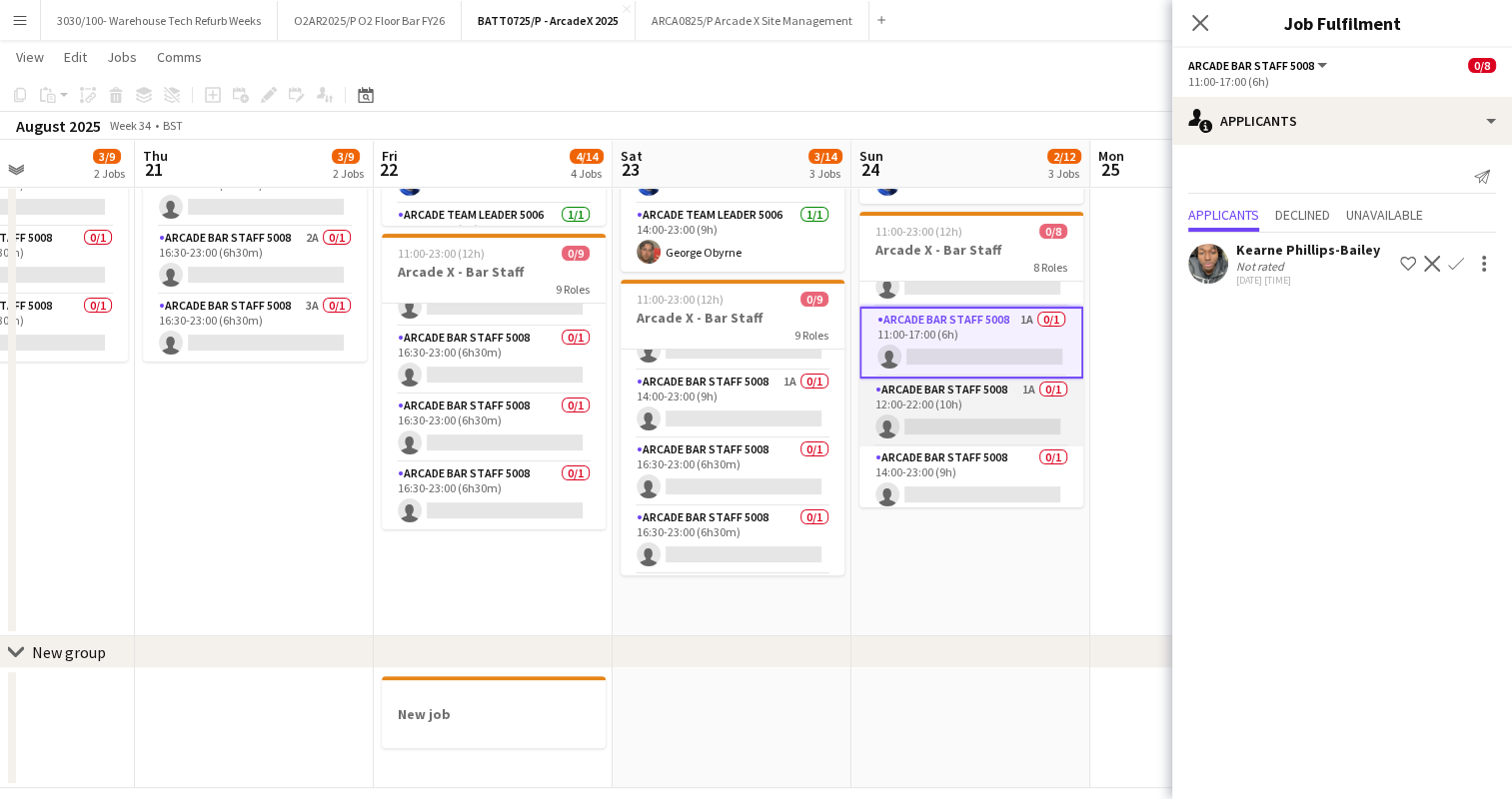 click on "Arcade Bar Staff 5008   1A   0/1   12:00-22:00 (10h)
single-neutral-actions" at bounding box center [971, 412] 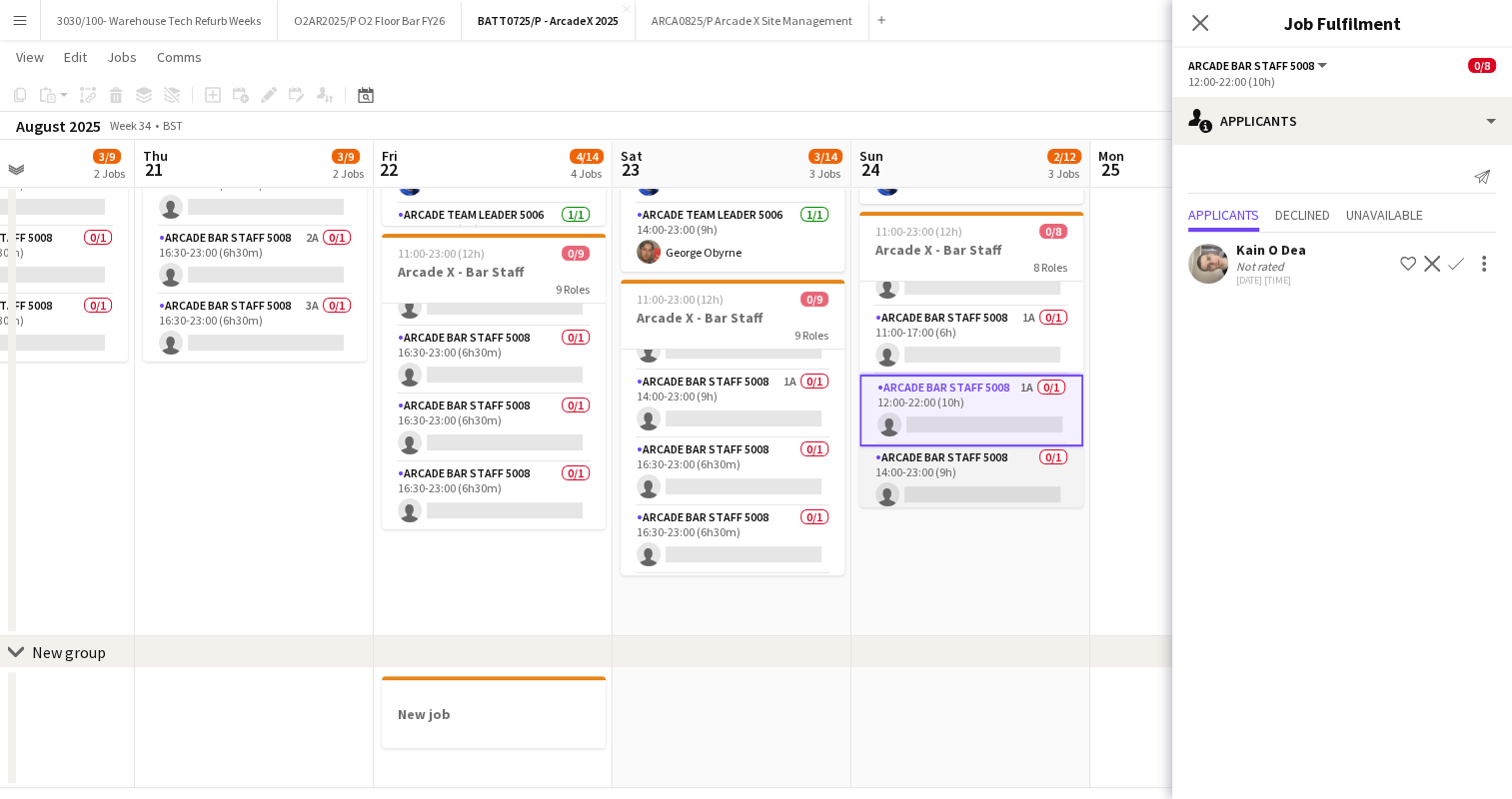 click on "Arcade Bar Staff 5008   0/1   14:00-23:00 (9h)
single-neutral-actions" at bounding box center (971, 480) 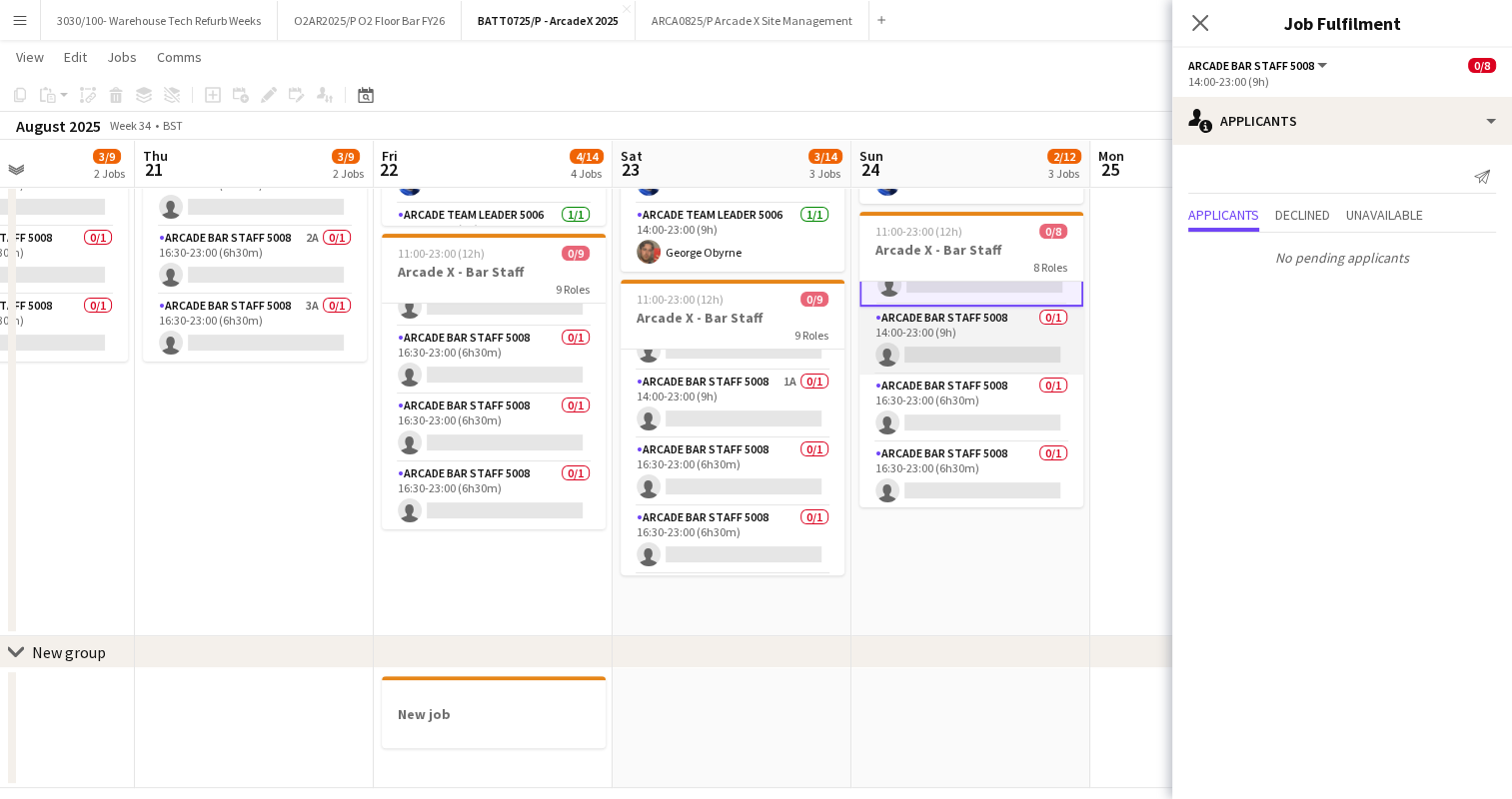 click on "Arcade Bar Staff 5008   0/1   14:00-23:00 (9h)
single-neutral-actions" at bounding box center (971, 341) 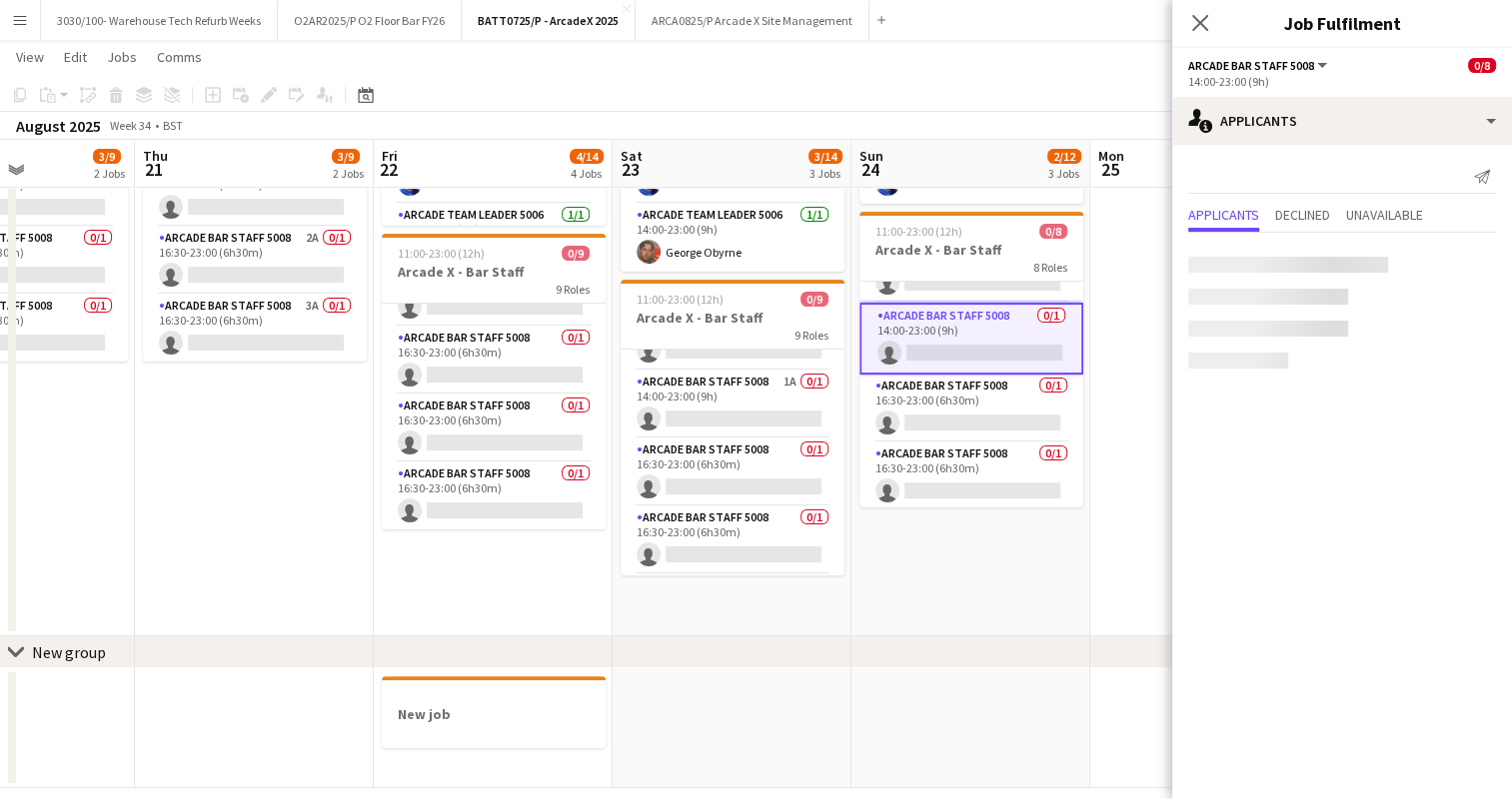 scroll, scrollTop: 317, scrollLeft: 0, axis: vertical 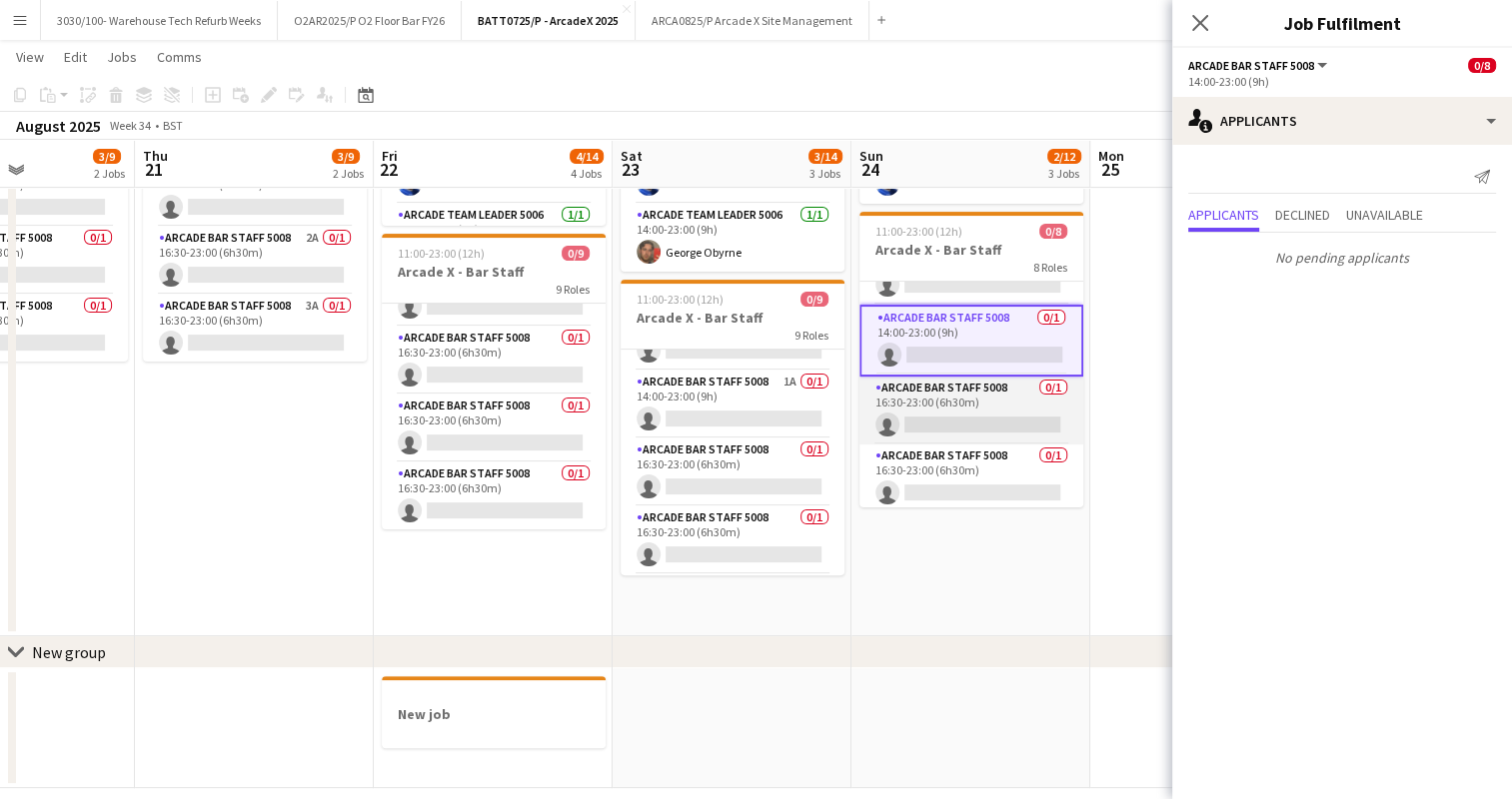 click on "Arcade Bar Staff 5008   0/1   16:30-23:00 (6h30m)
single-neutral-actions" at bounding box center (971, 410) 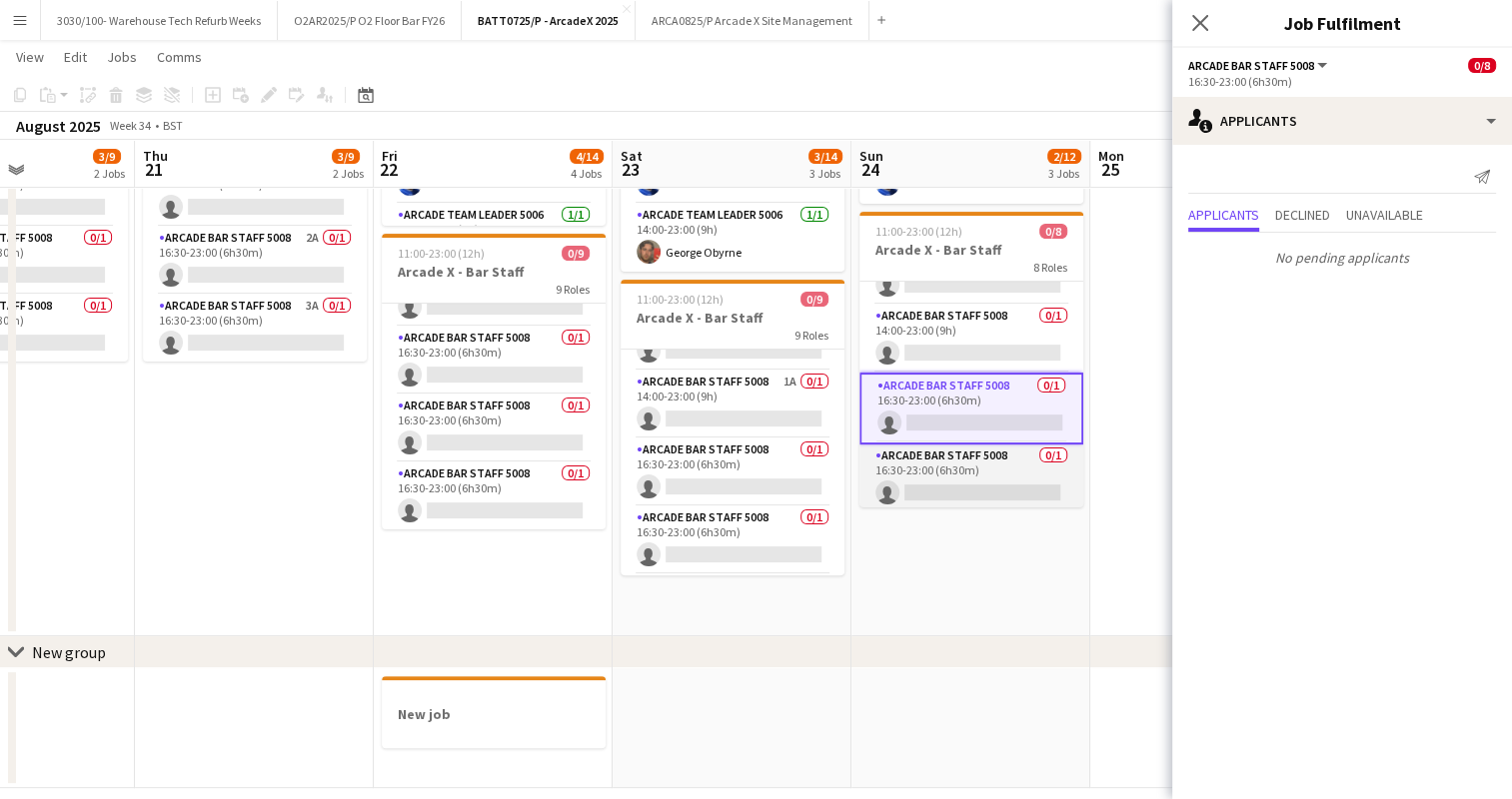 click on "Arcade Bar Staff 5008   0/1   16:30-23:00 (6h30m)
single-neutral-actions" at bounding box center (971, 478) 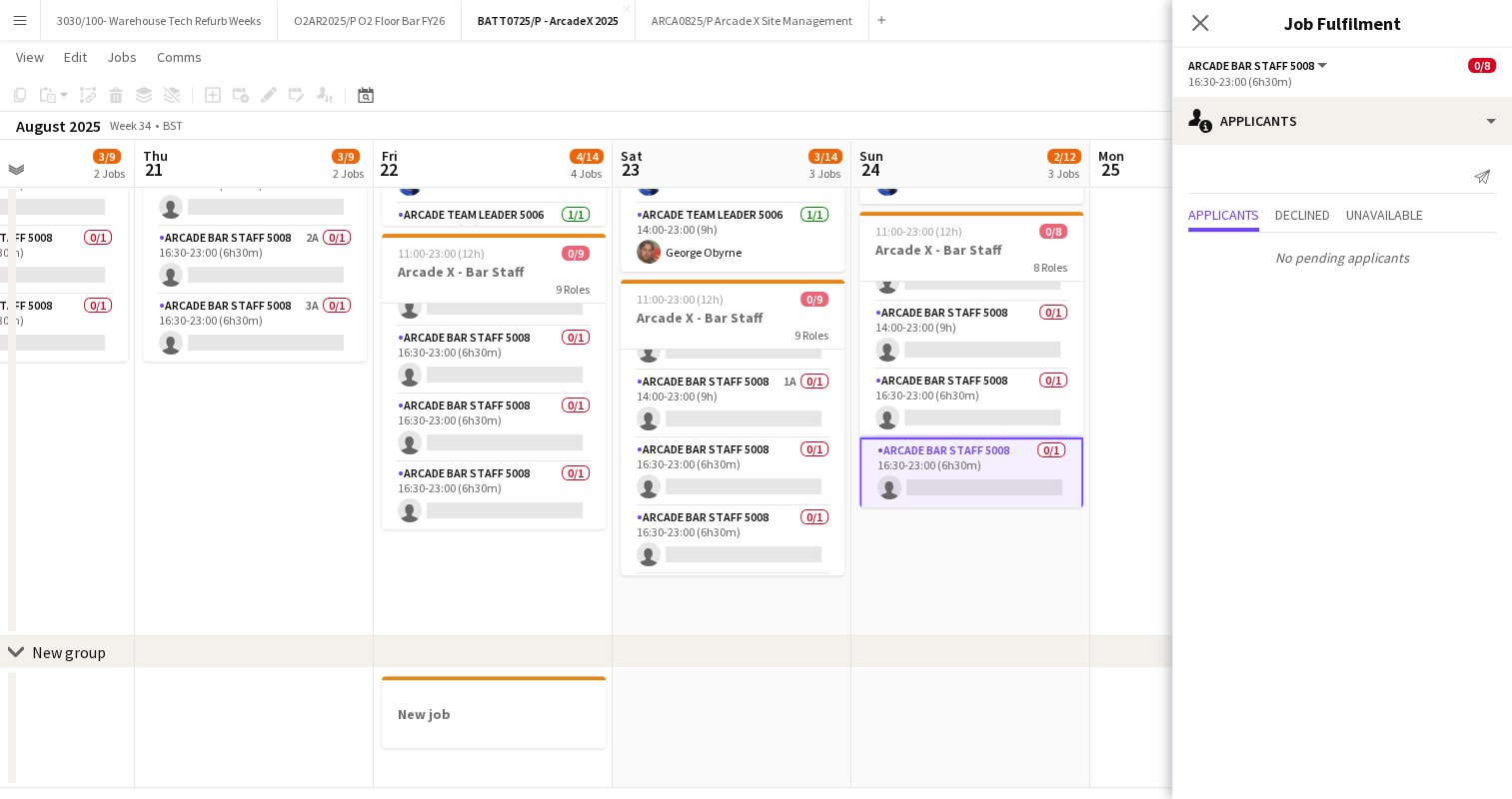 scroll, scrollTop: 320, scrollLeft: 0, axis: vertical 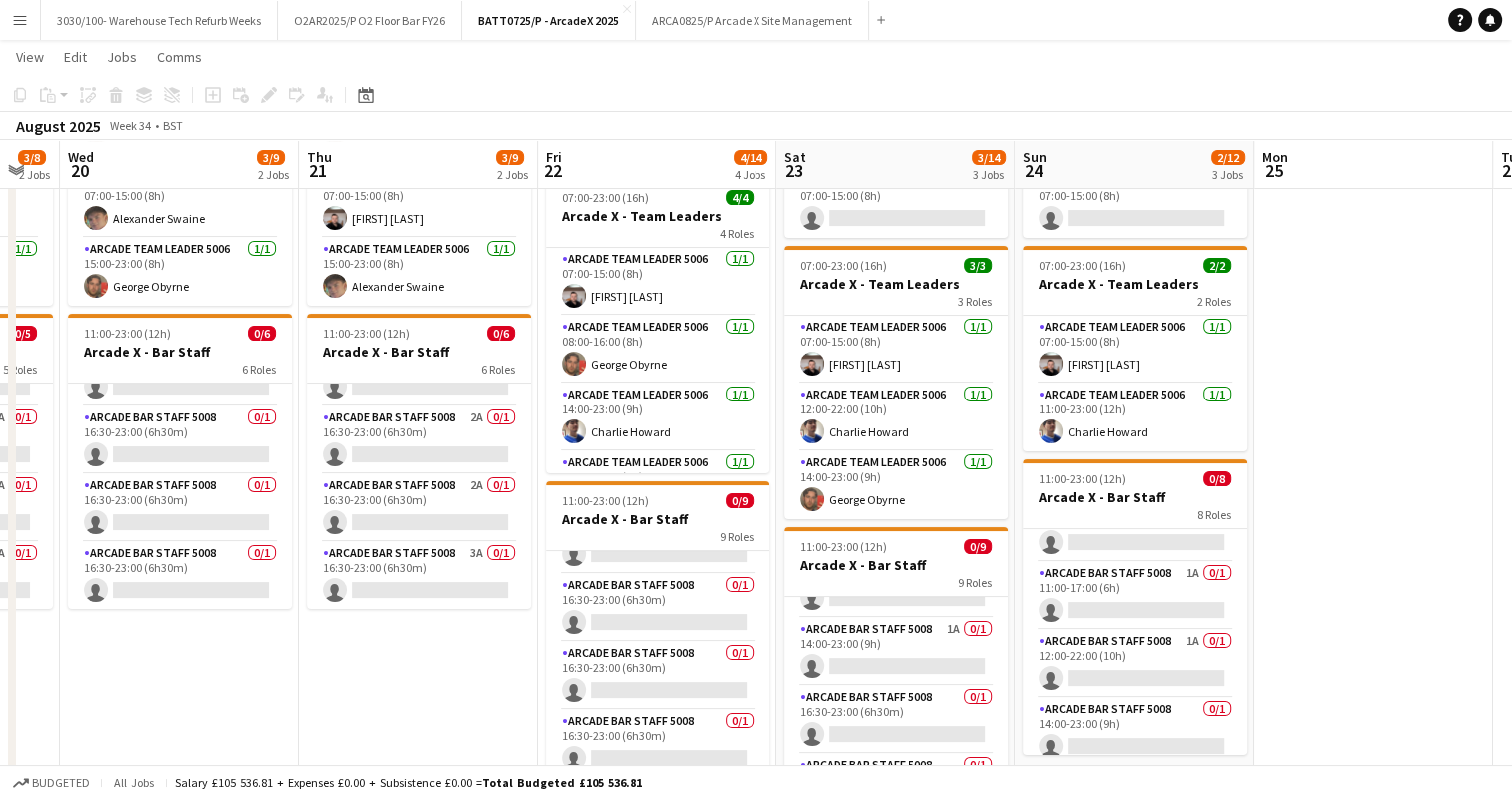 click on "07:00-23:00 (16h)" at bounding box center (1082, 265) 